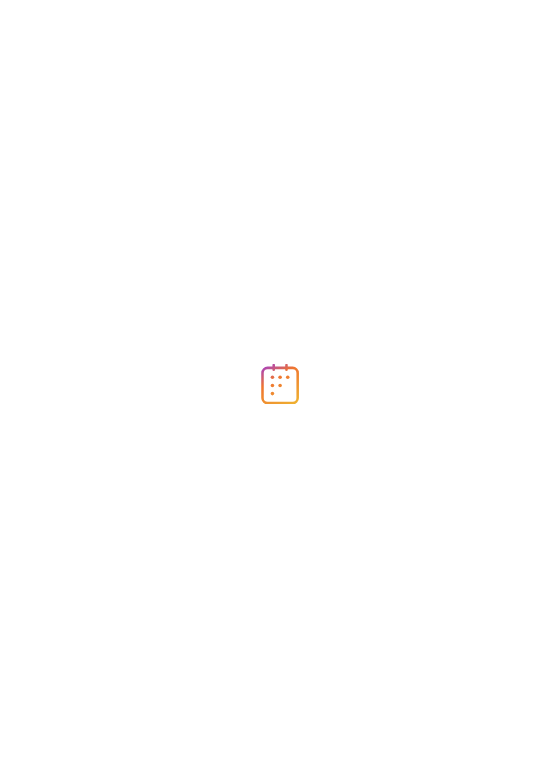 scroll, scrollTop: 0, scrollLeft: 0, axis: both 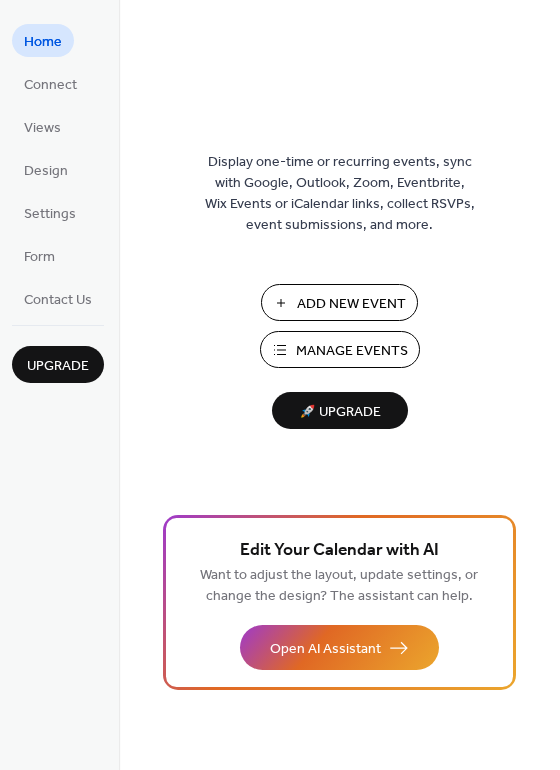 click on "Manage Events" at bounding box center [352, 351] 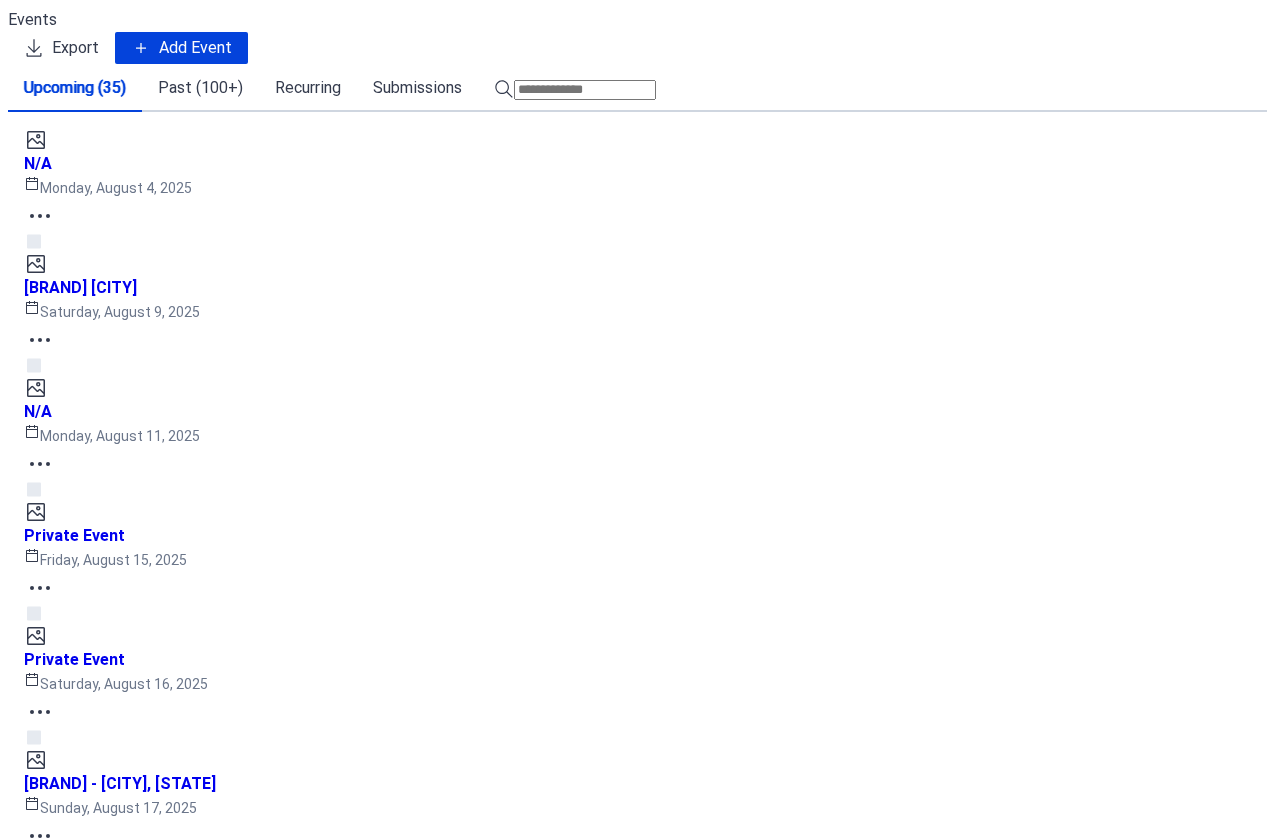scroll, scrollTop: 0, scrollLeft: 0, axis: both 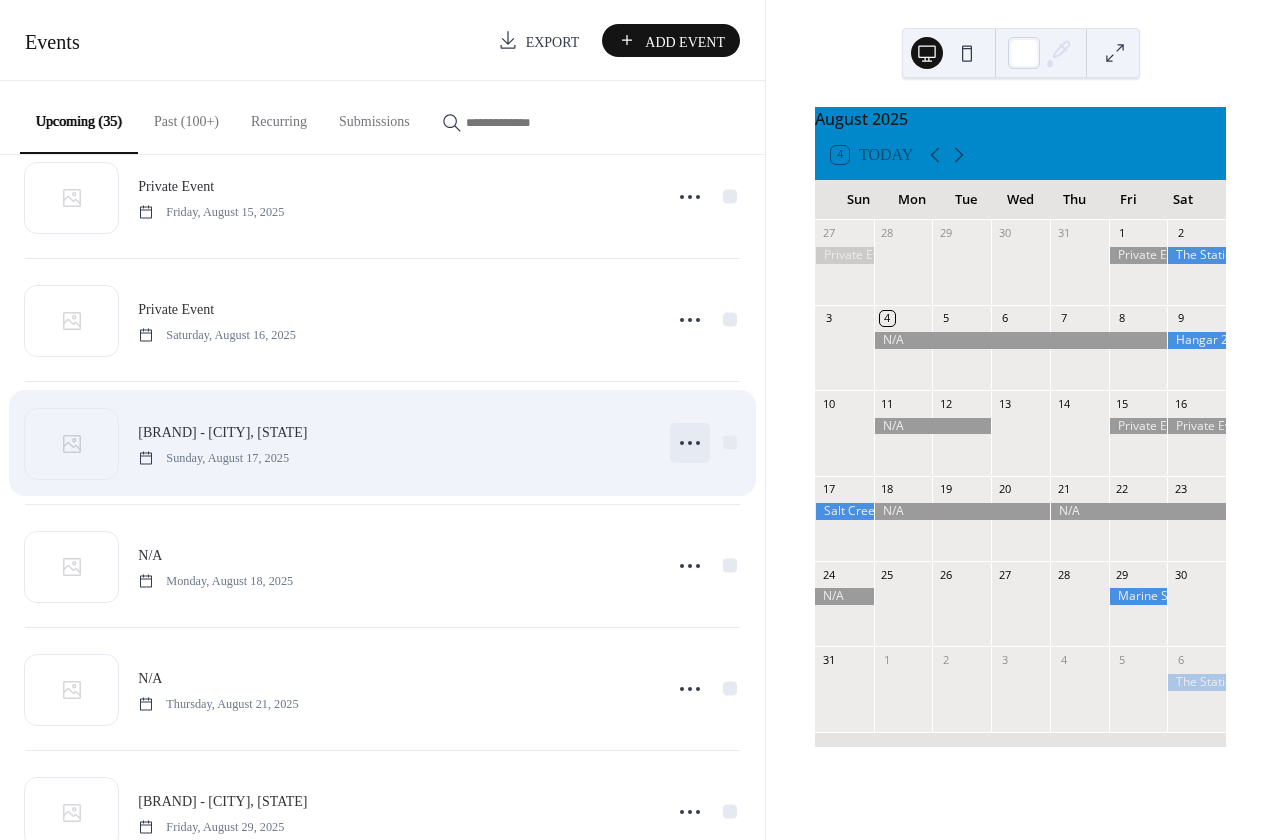 click 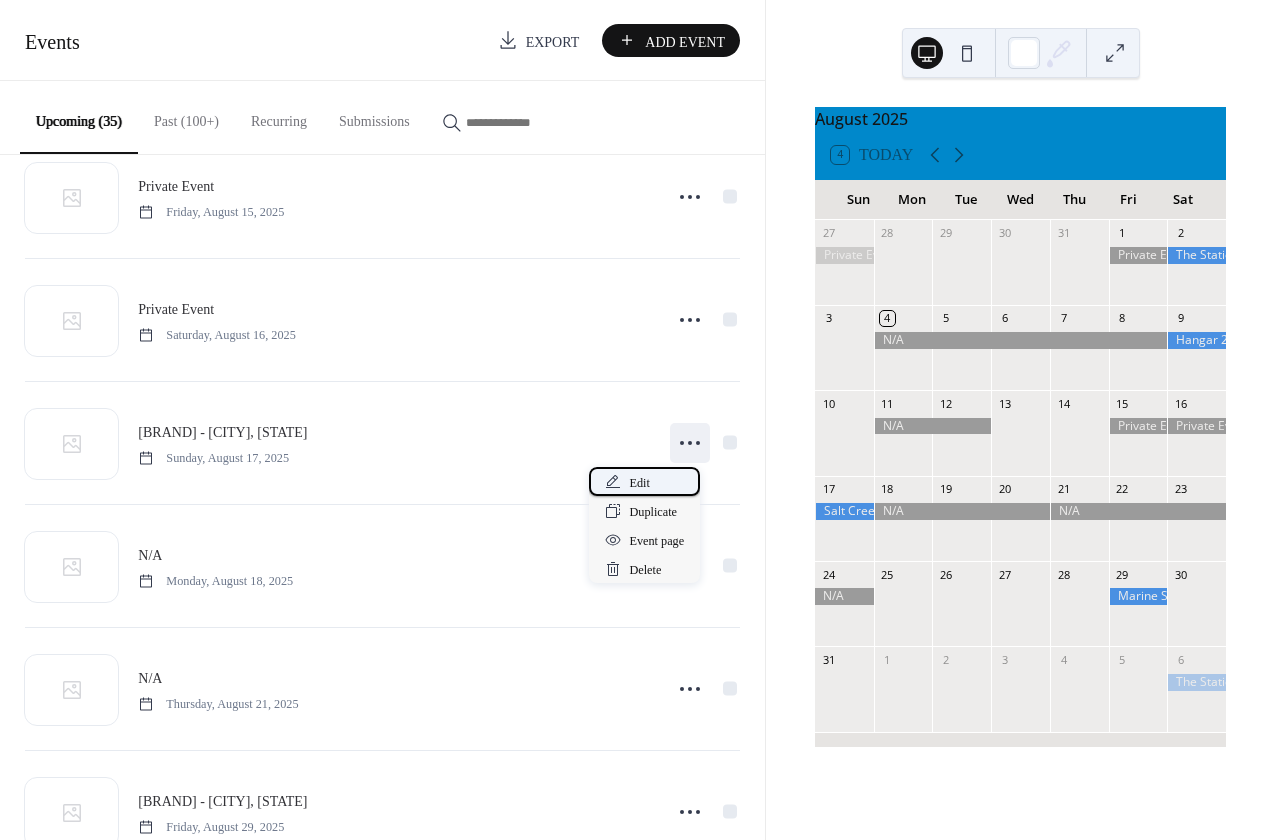 click on "Edit" at bounding box center [647, 481] 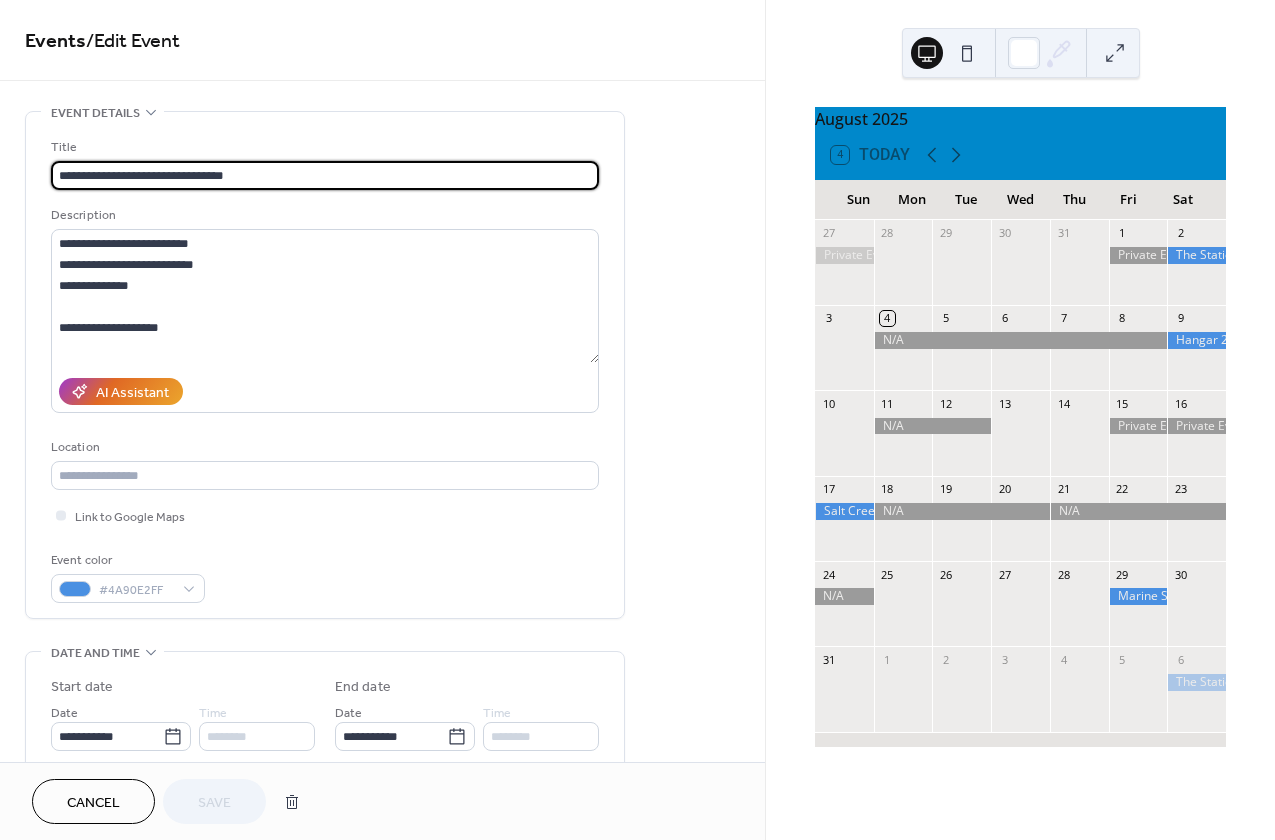 scroll, scrollTop: 0, scrollLeft: 0, axis: both 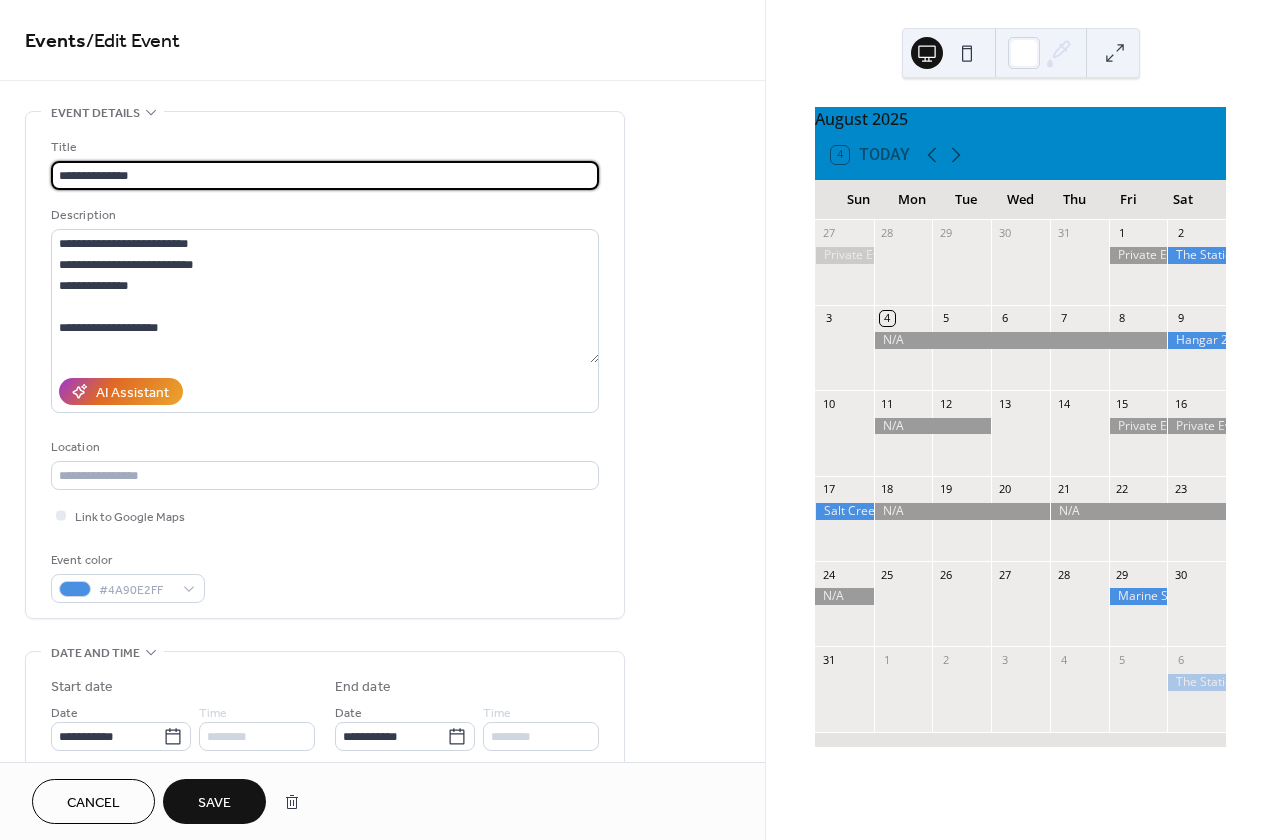 type on "**********" 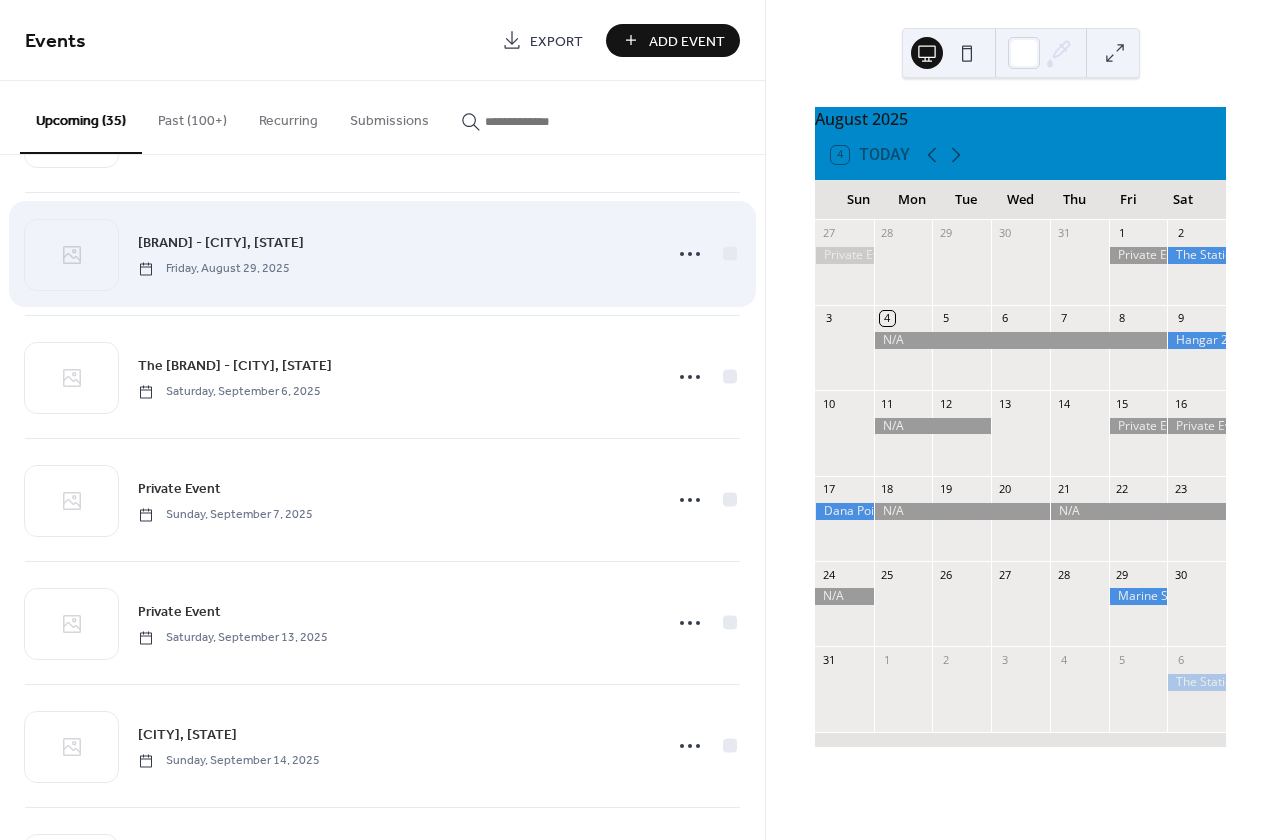 scroll, scrollTop: 978, scrollLeft: 0, axis: vertical 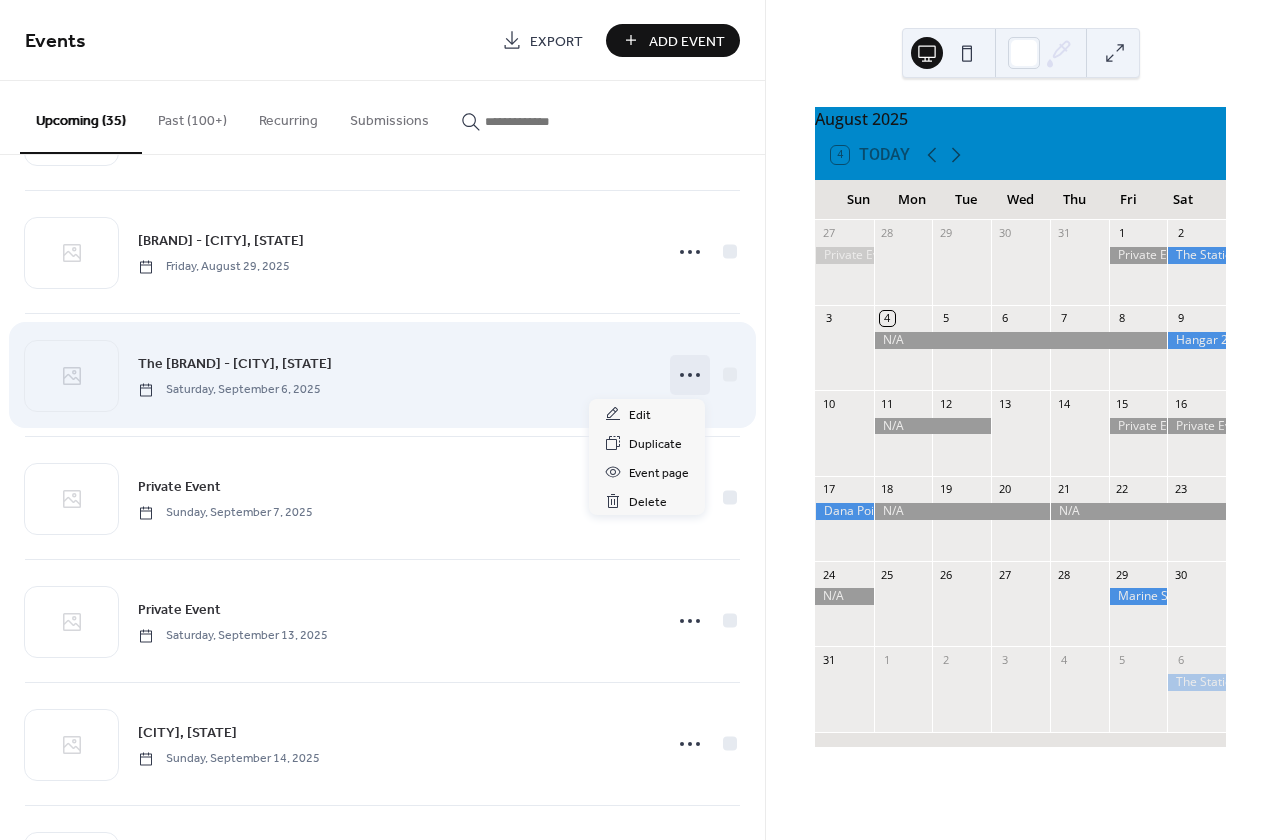 click 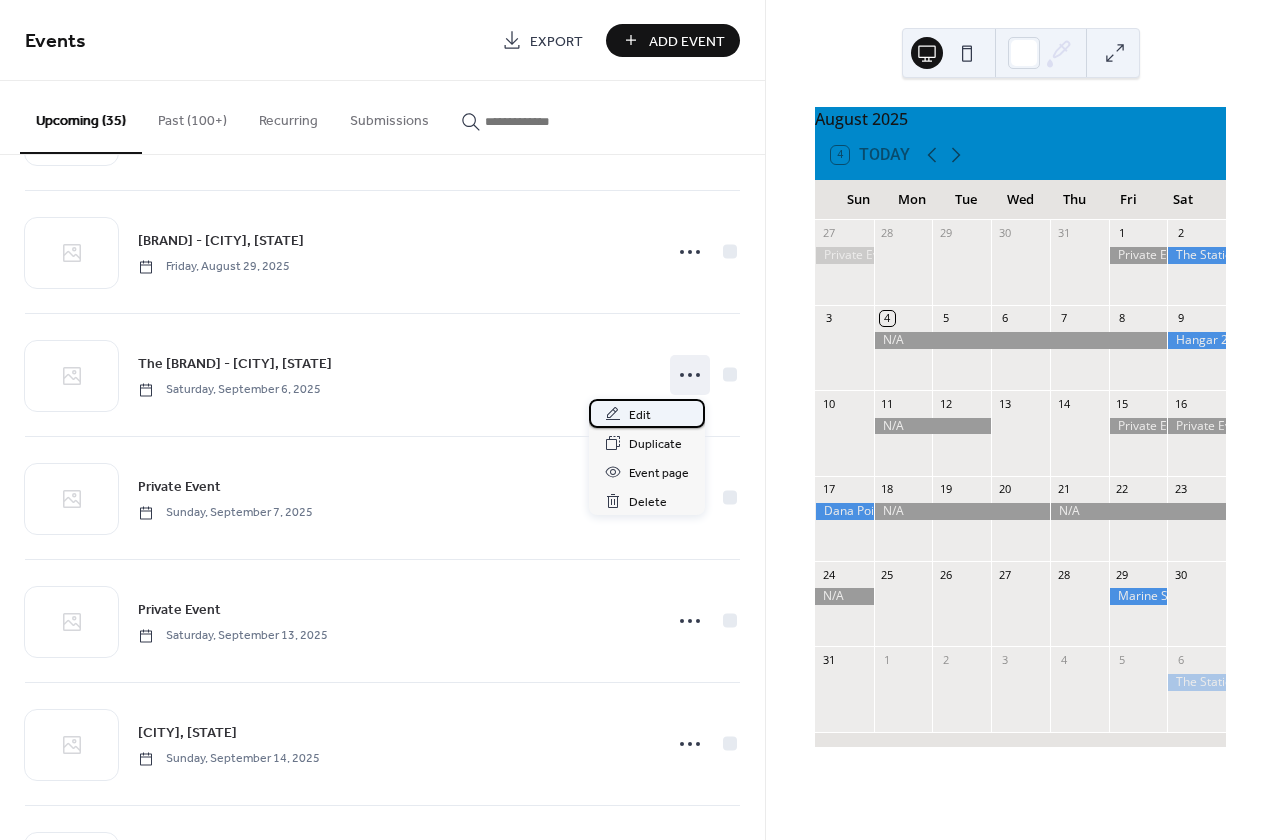 click on "Edit" at bounding box center [647, 413] 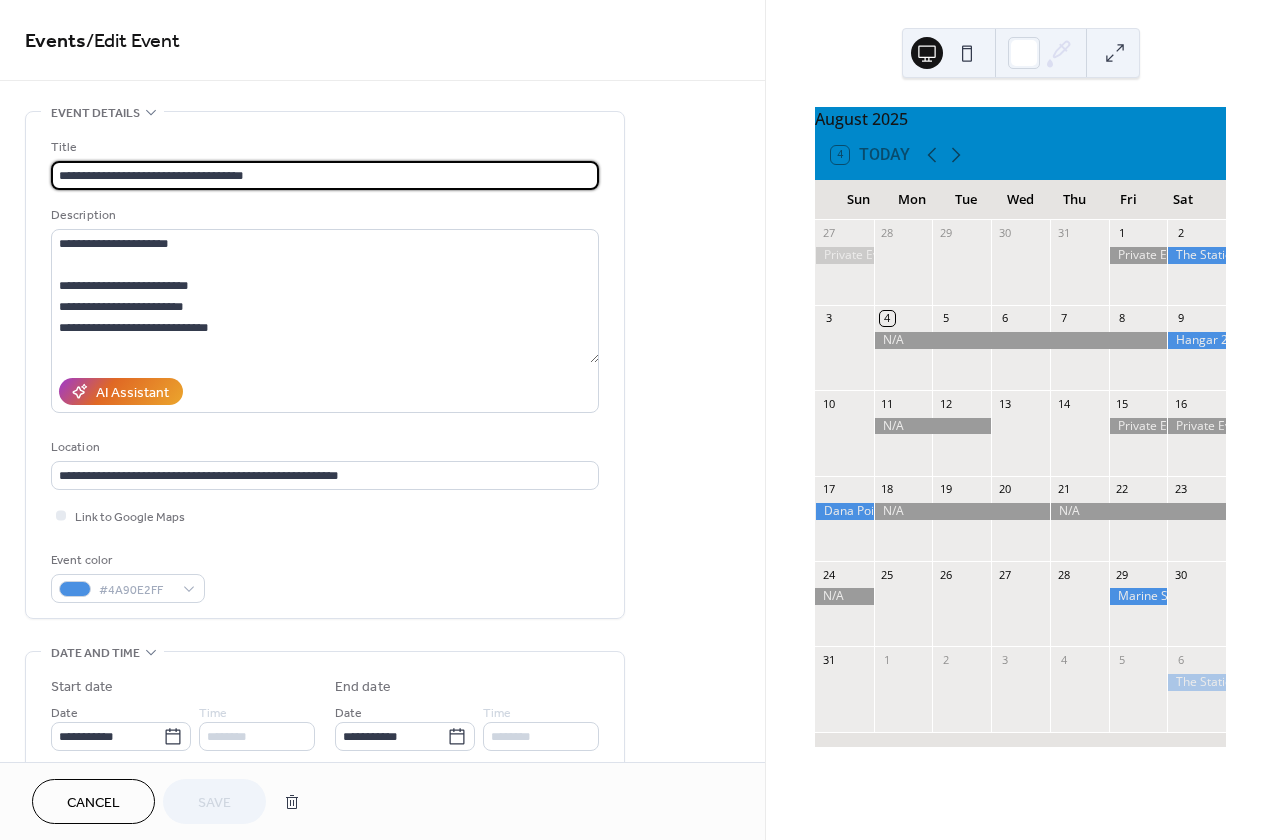 scroll, scrollTop: 1, scrollLeft: 0, axis: vertical 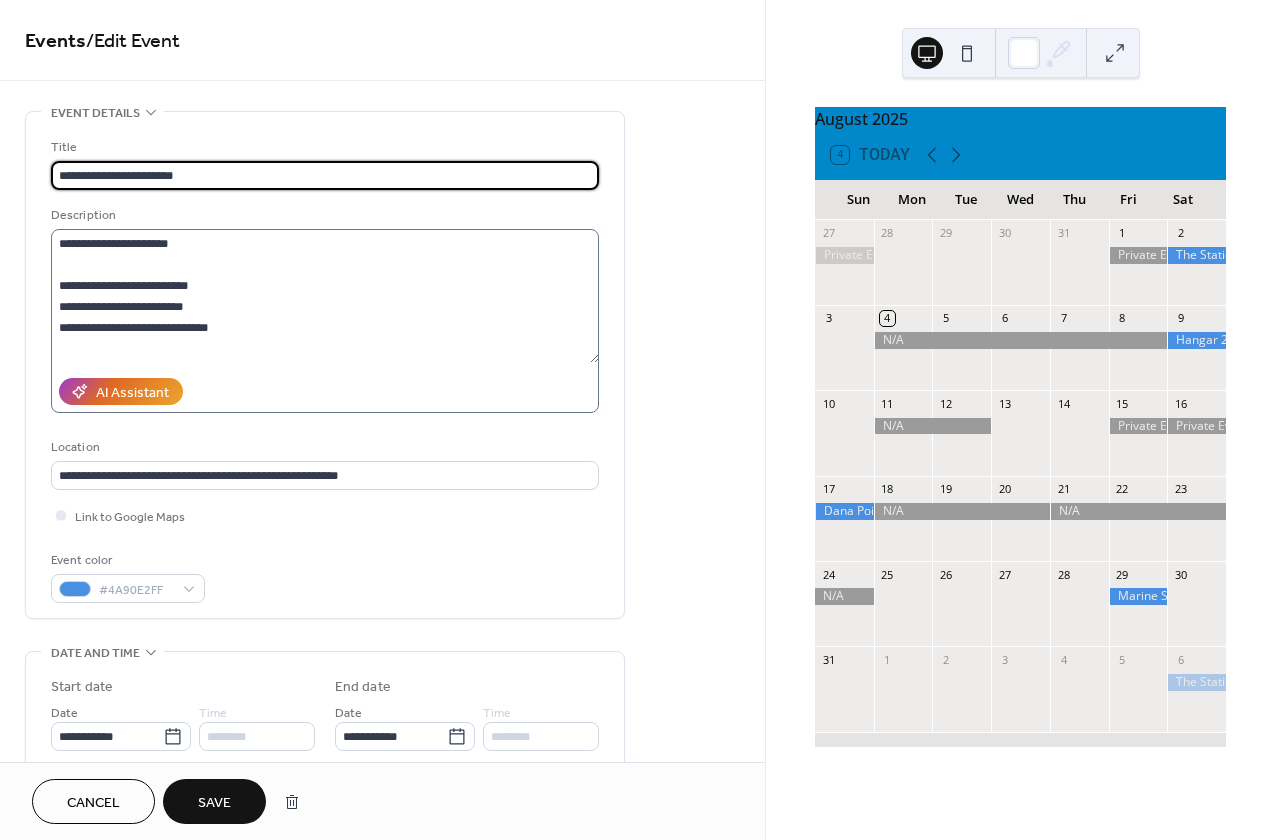 type on "**********" 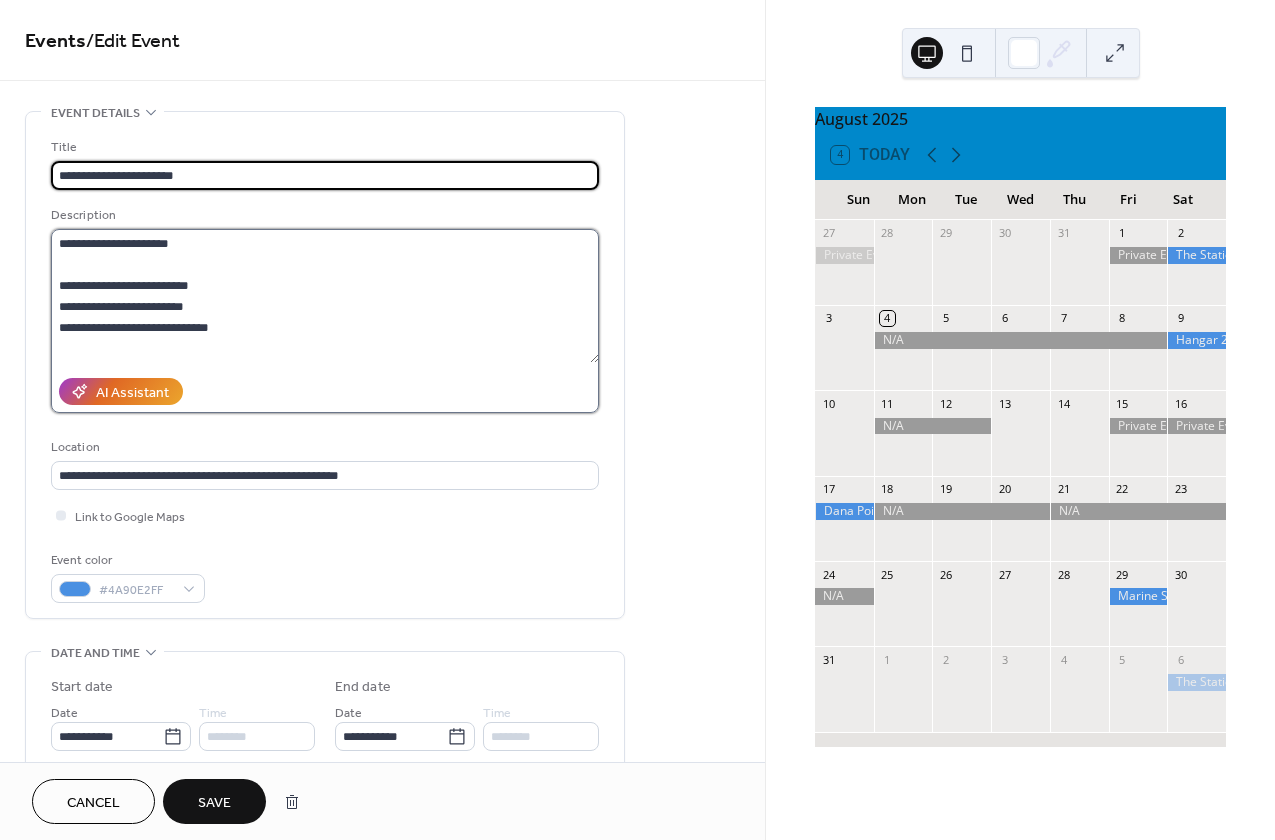 scroll, scrollTop: 0, scrollLeft: 0, axis: both 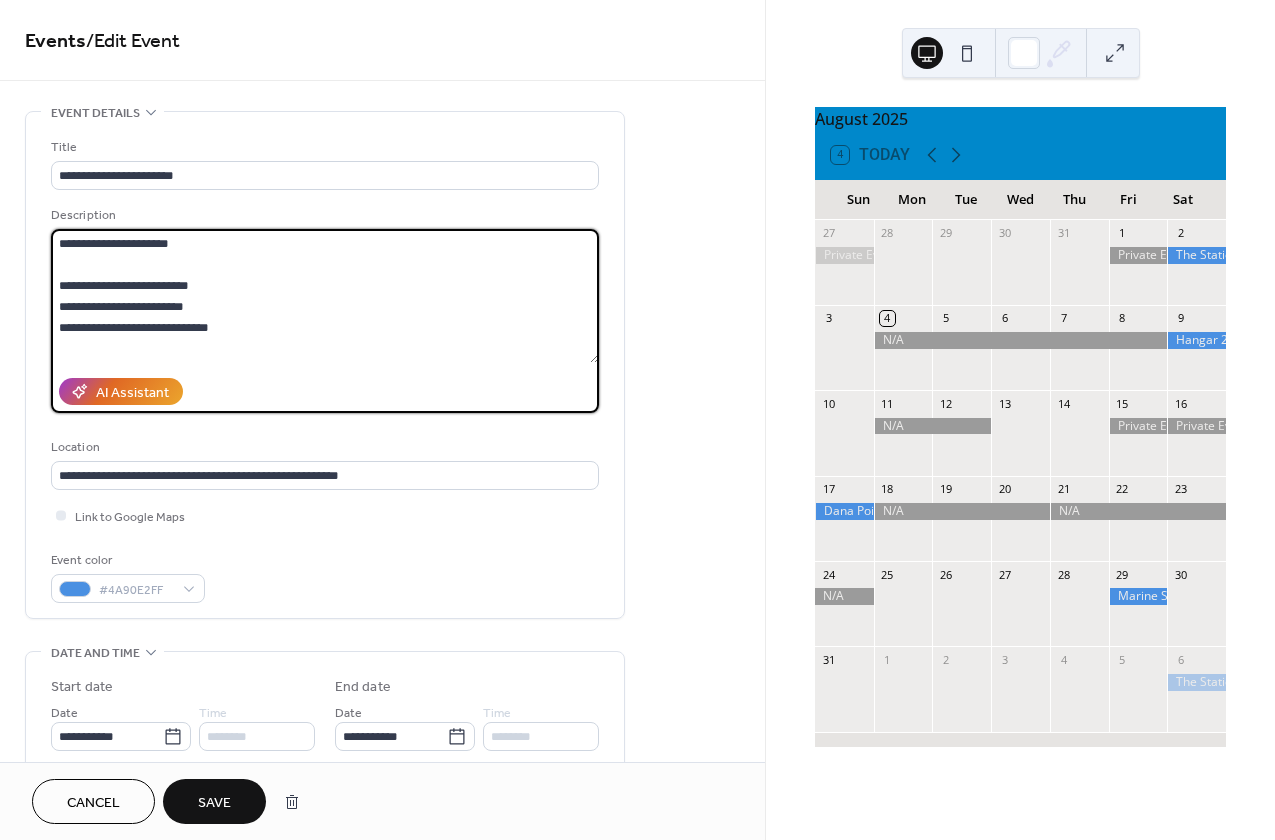 drag, startPoint x: 135, startPoint y: 293, endPoint x: 55, endPoint y: 246, distance: 92.7847 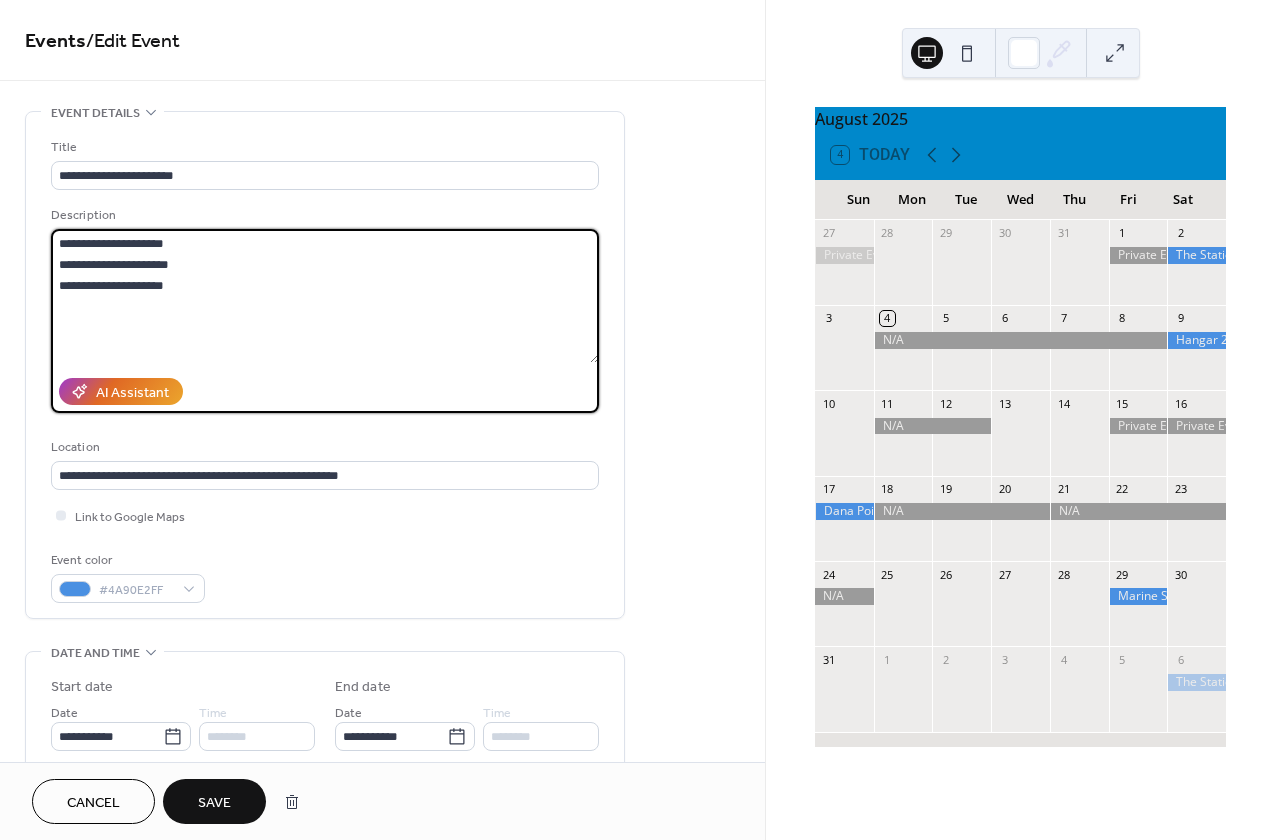 click on "**********" at bounding box center [325, 296] 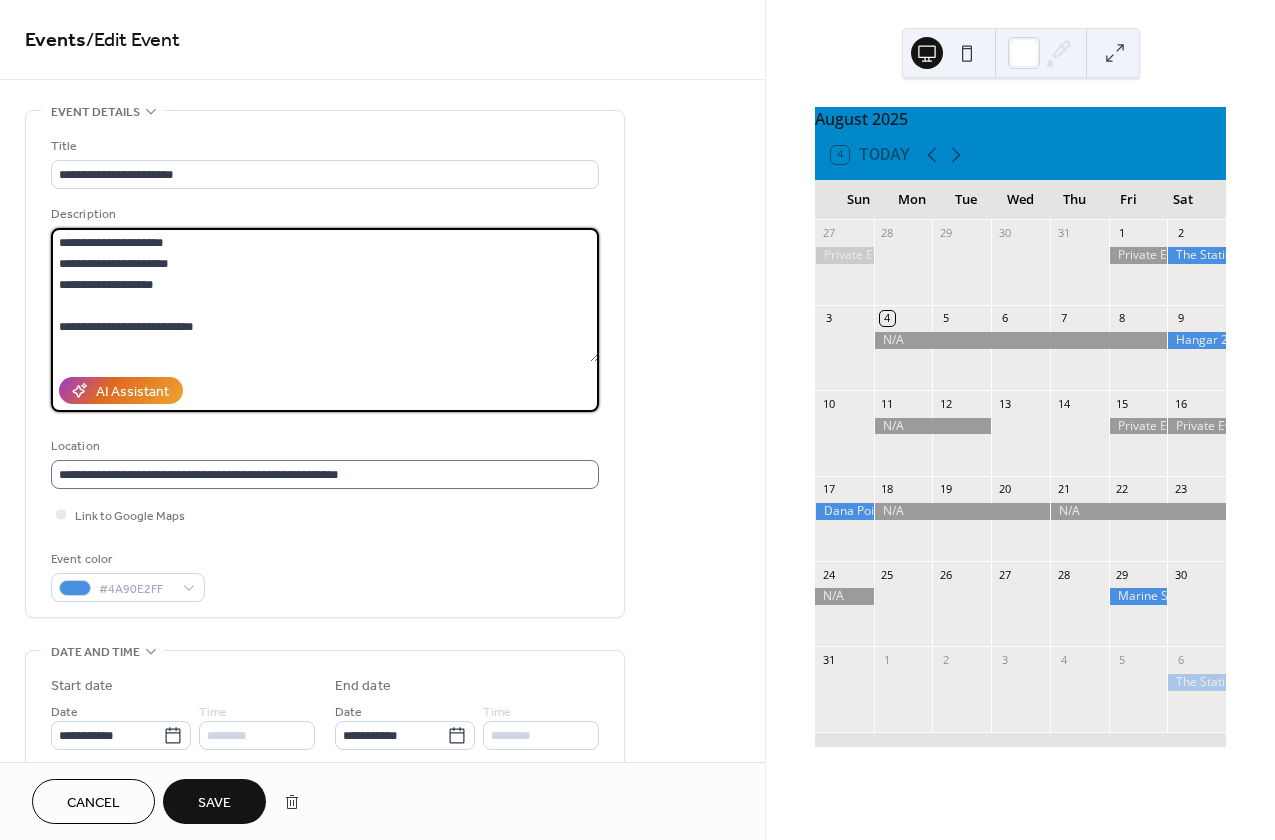 type on "**********" 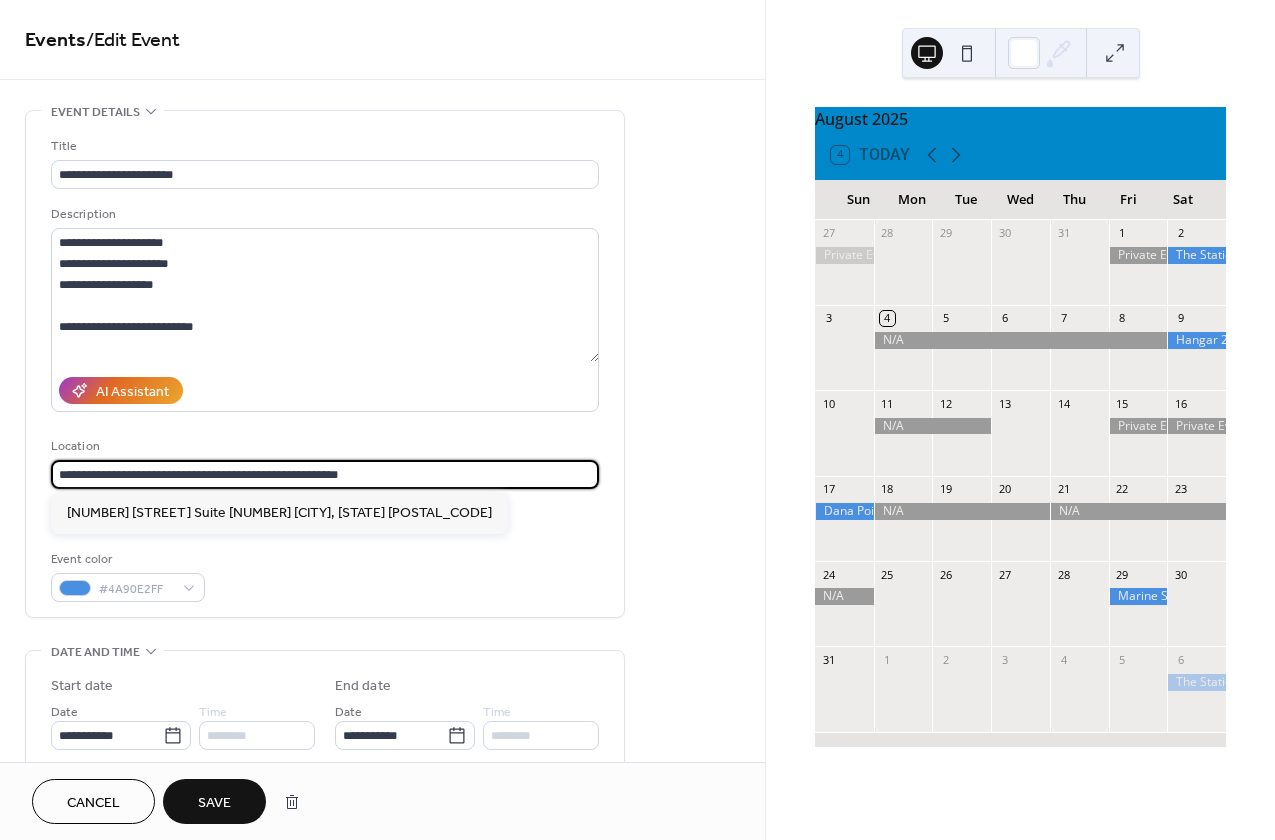 drag, startPoint x: 397, startPoint y: 474, endPoint x: 41, endPoint y: 472, distance: 356.0056 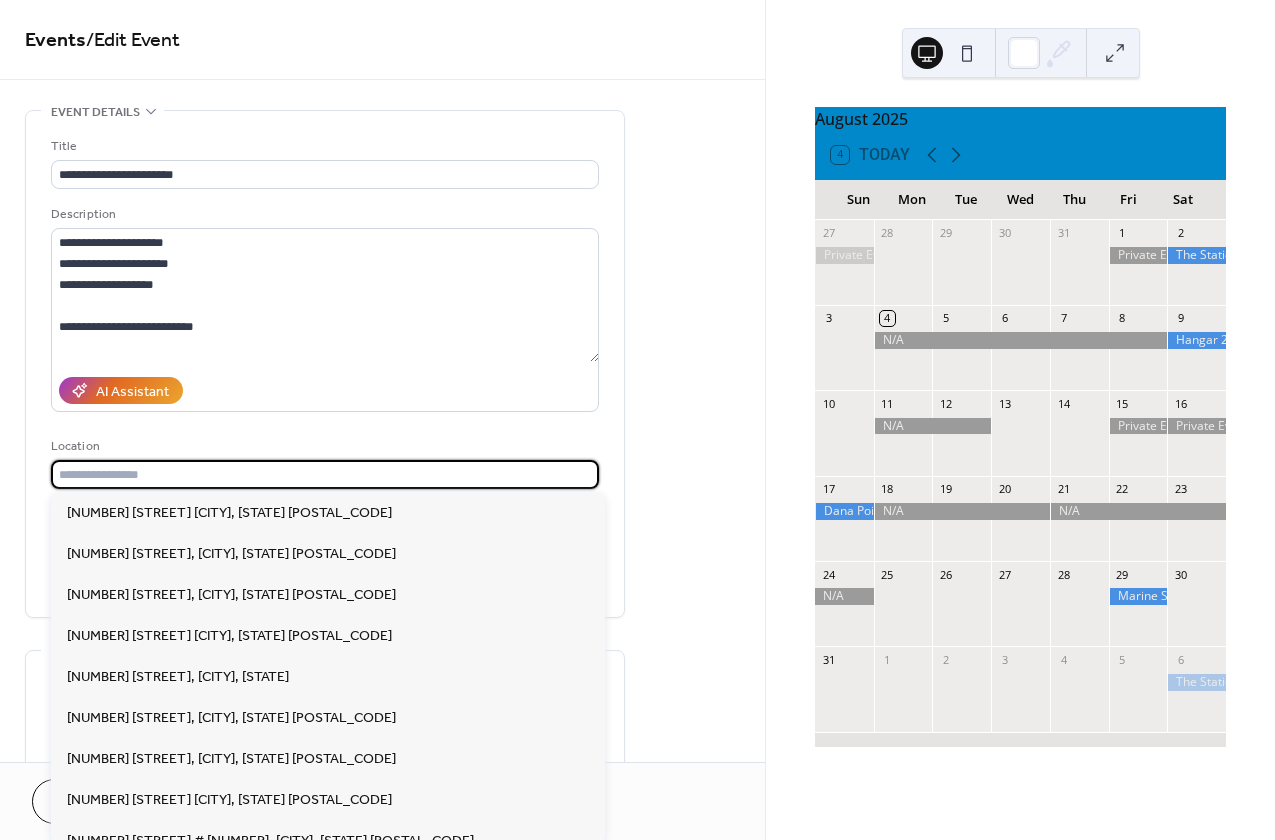 type 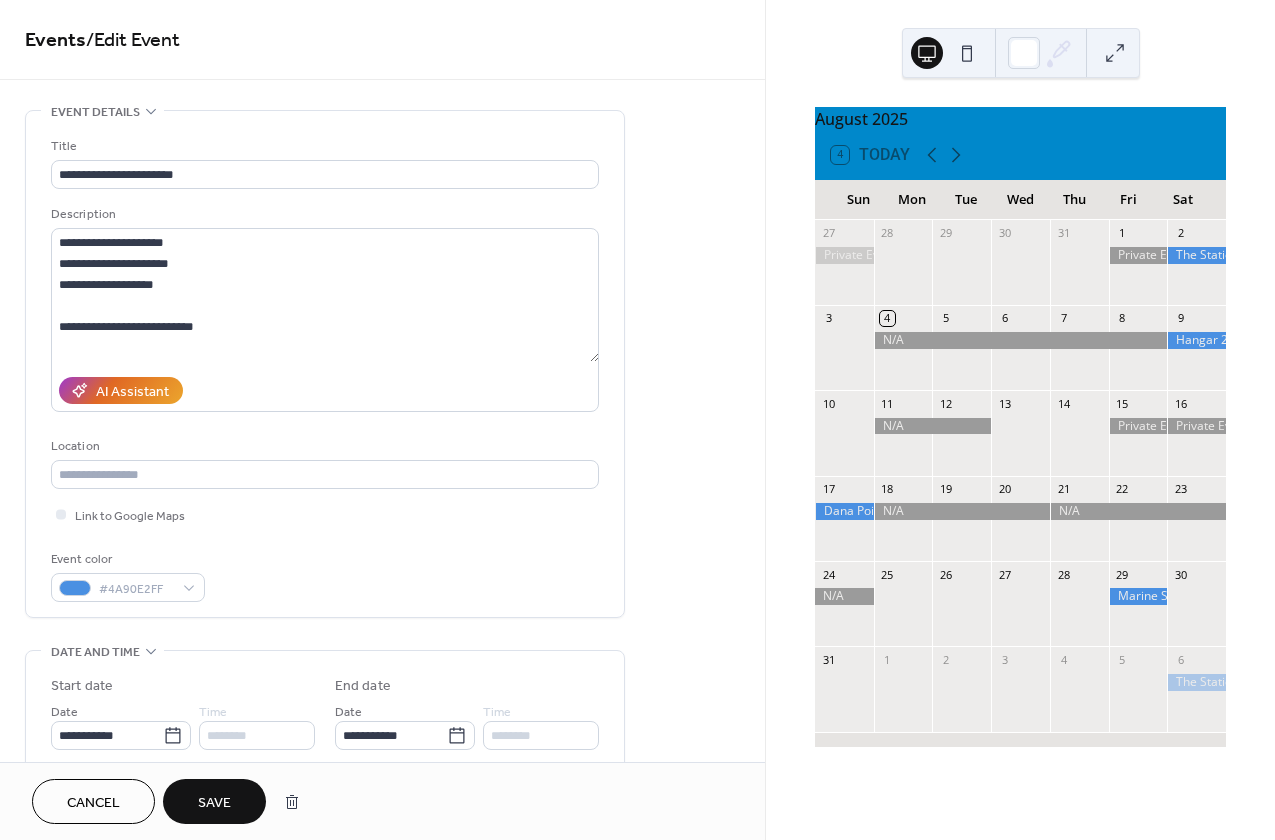 click on "**********" at bounding box center (382, 797) 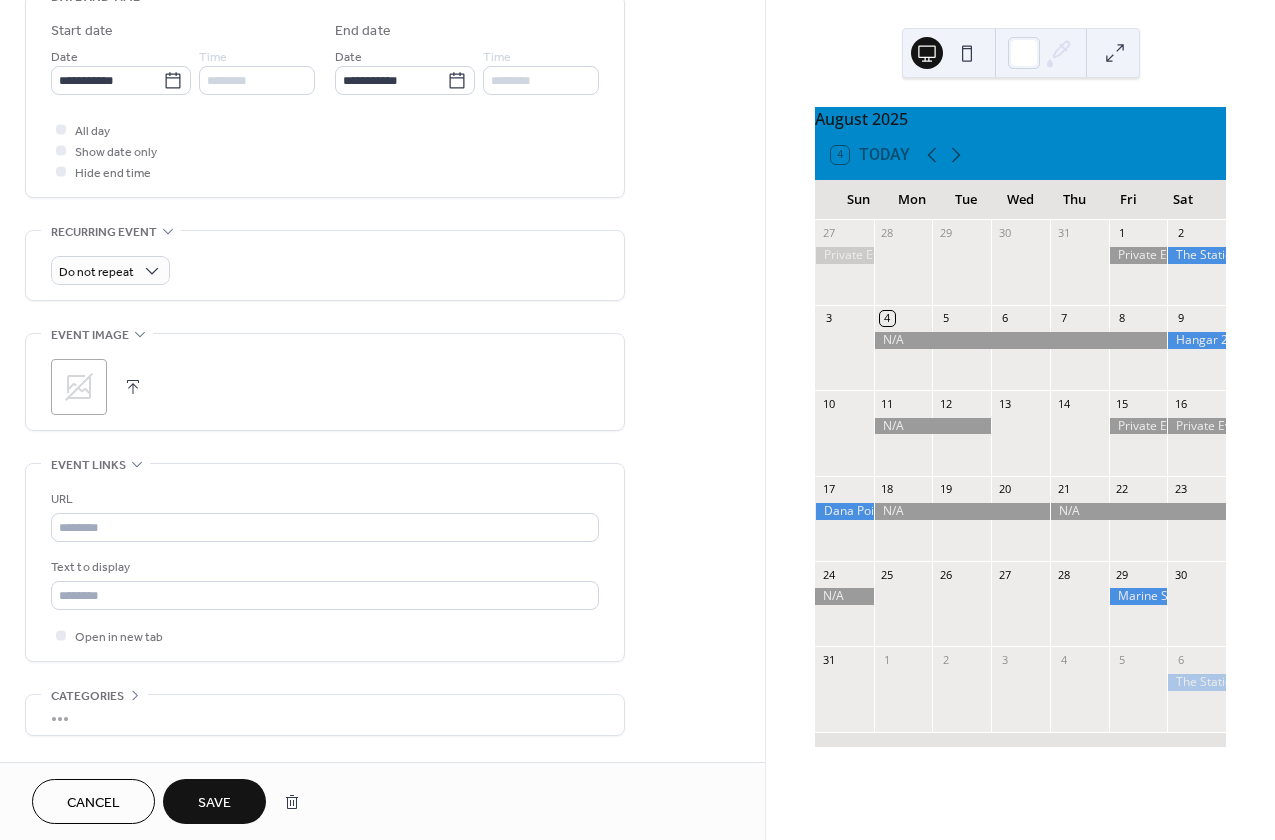 scroll, scrollTop: 724, scrollLeft: 0, axis: vertical 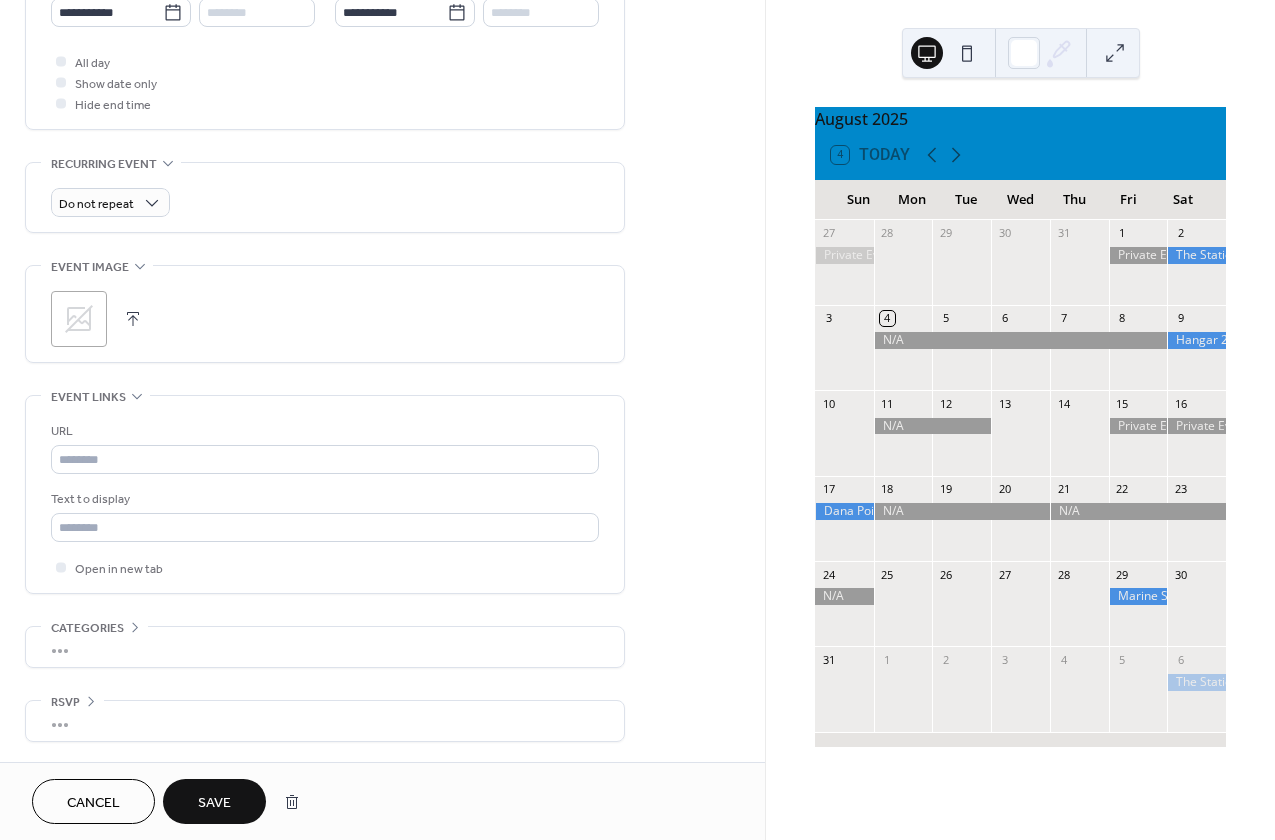 click on "Save" at bounding box center (214, 803) 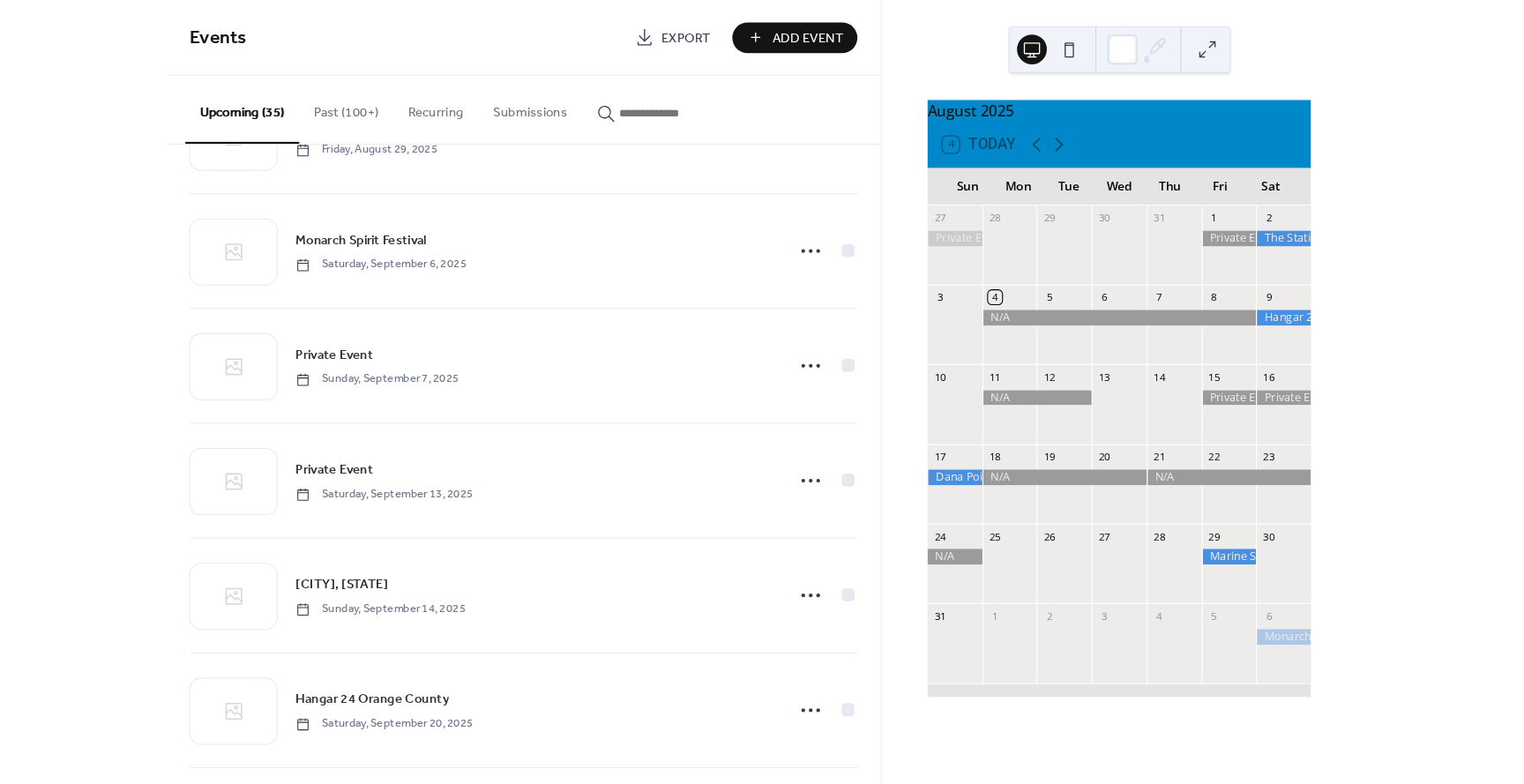 scroll, scrollTop: 967, scrollLeft: 0, axis: vertical 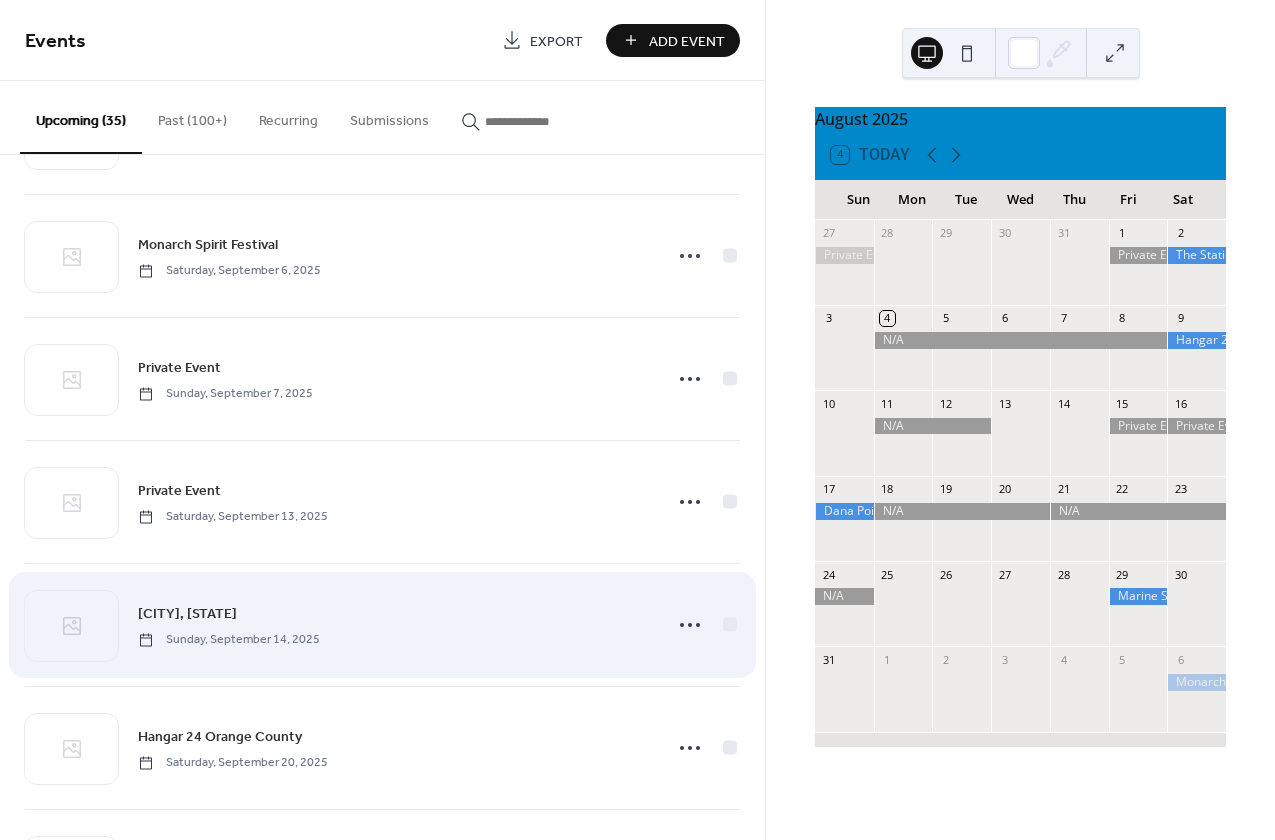click on "[CITY], [STATE]" at bounding box center (187, 614) 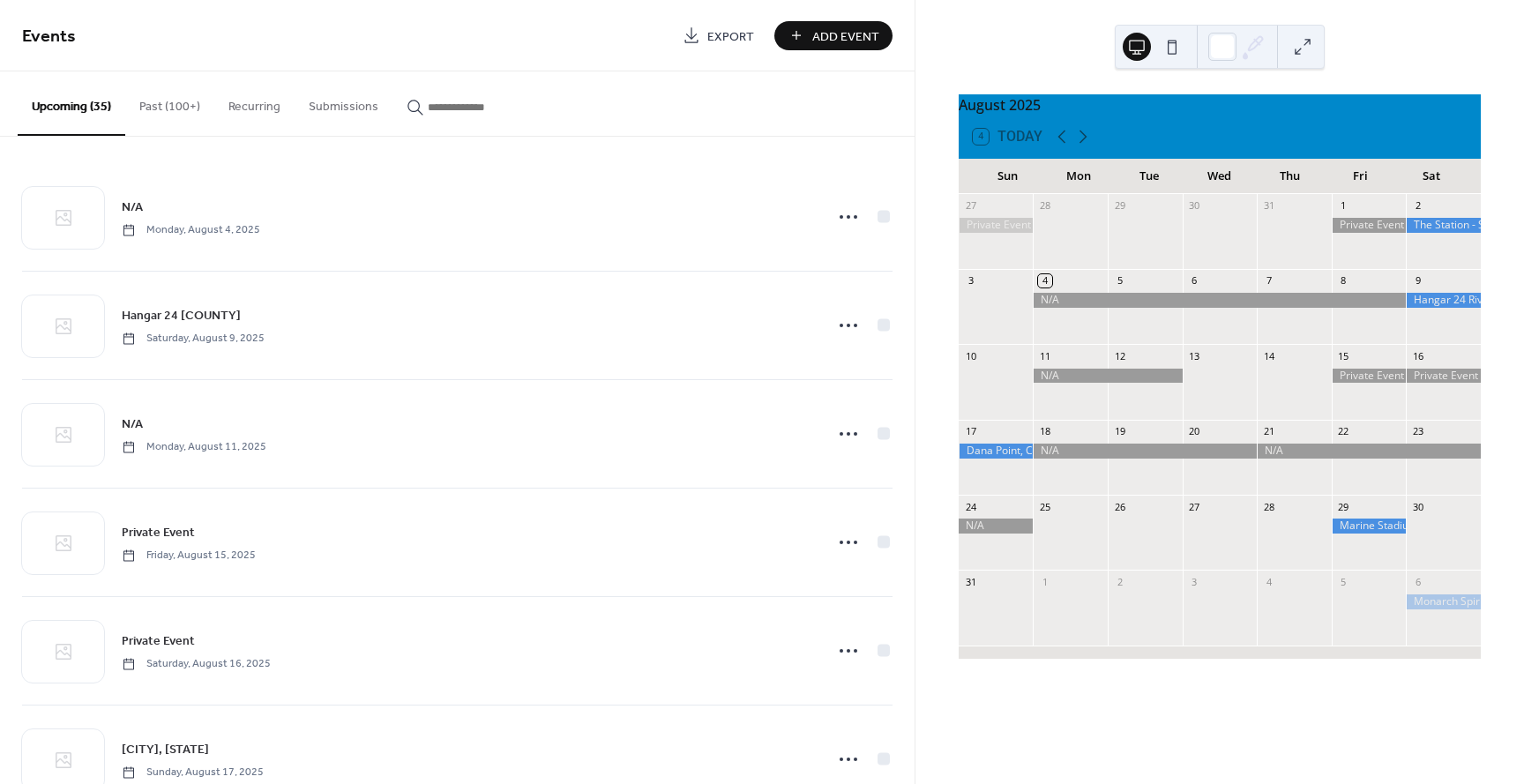 scroll, scrollTop: 0, scrollLeft: 0, axis: both 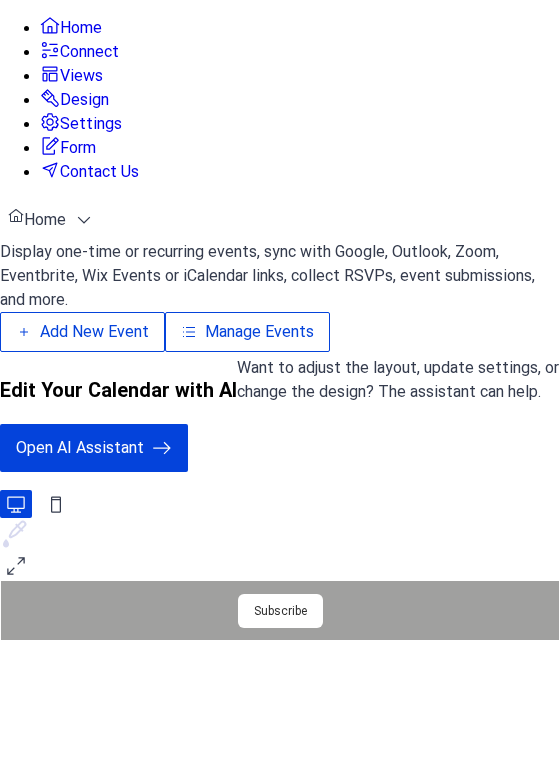click on "Manage Events" at bounding box center (259, 332) 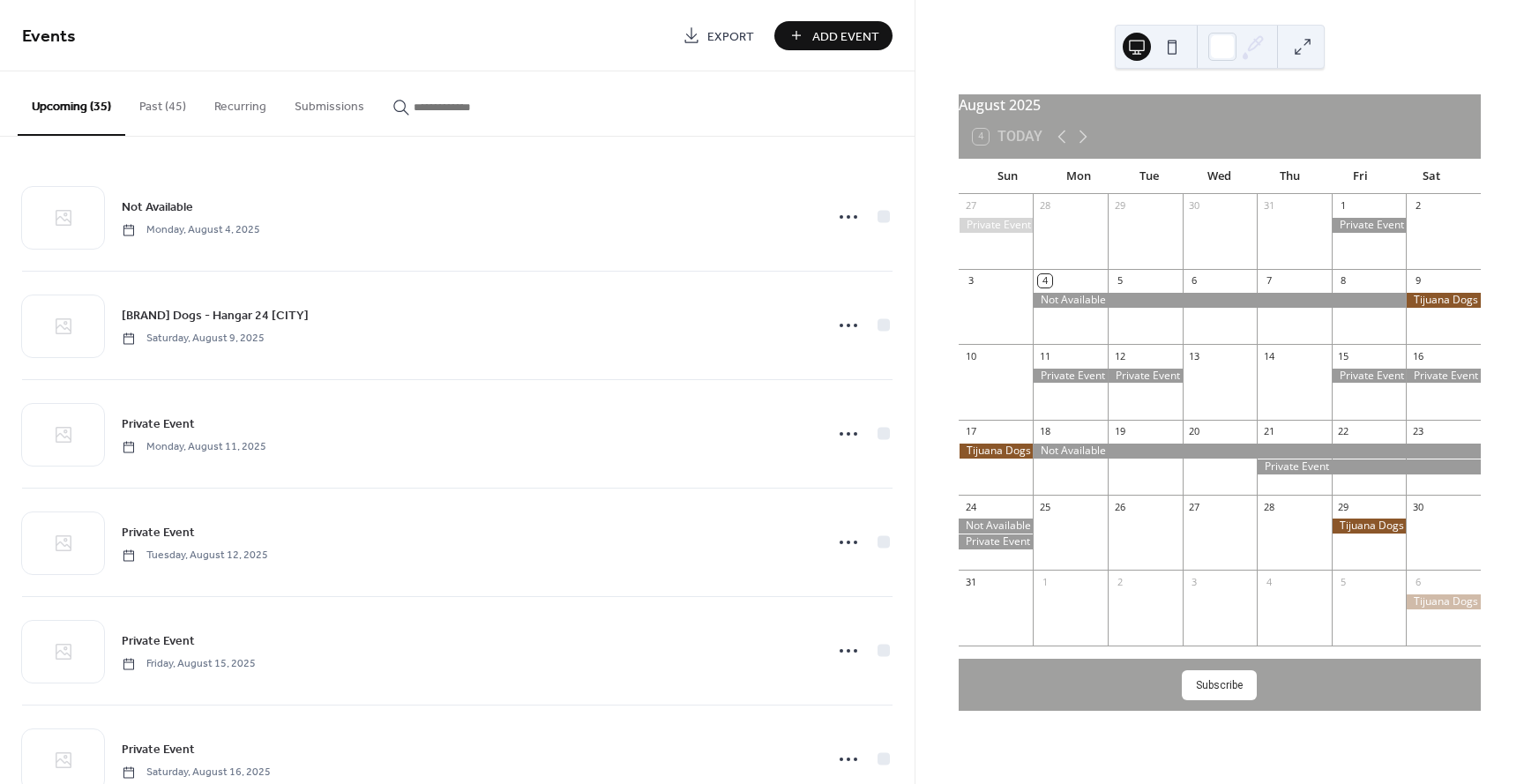 scroll, scrollTop: 0, scrollLeft: 0, axis: both 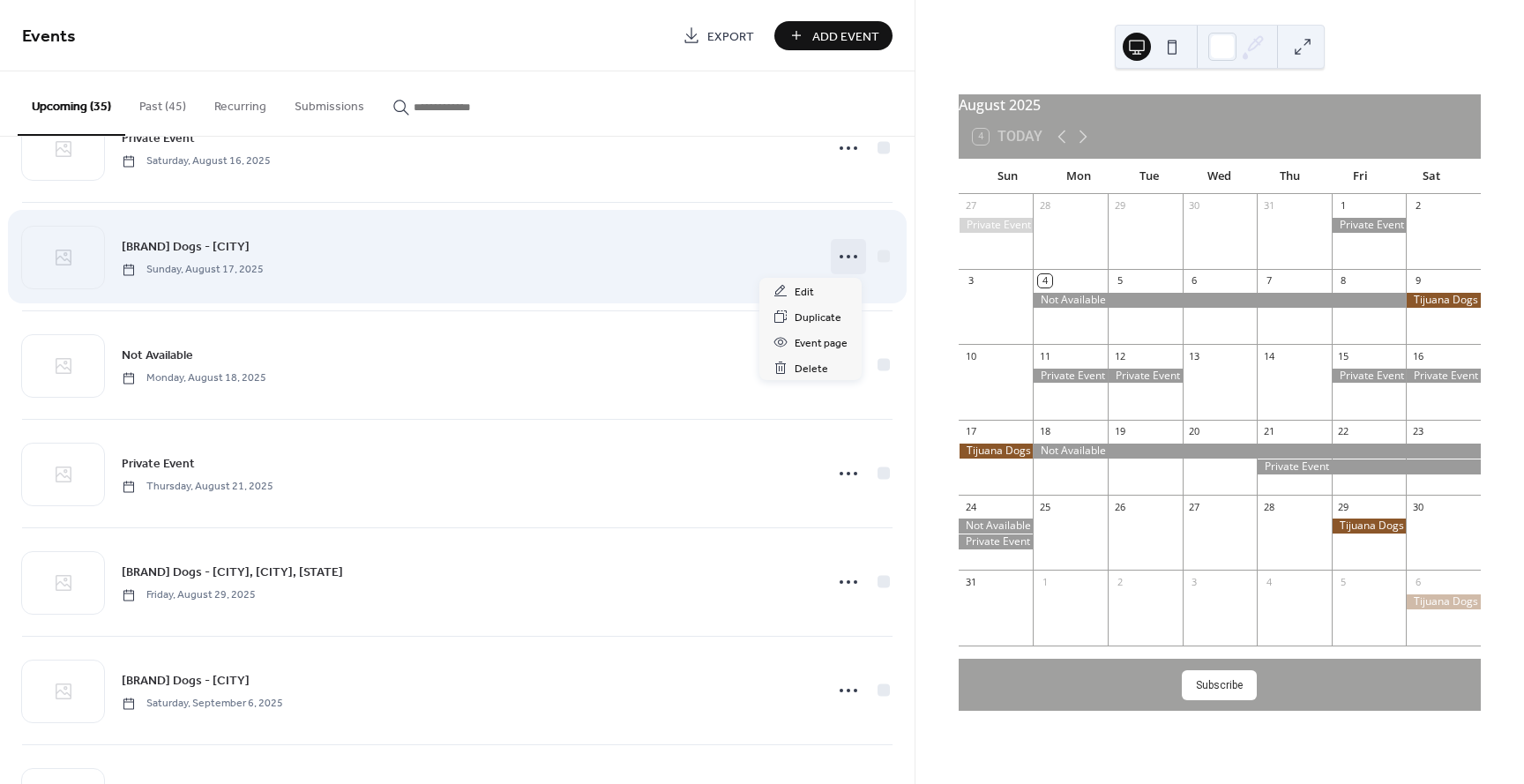 click 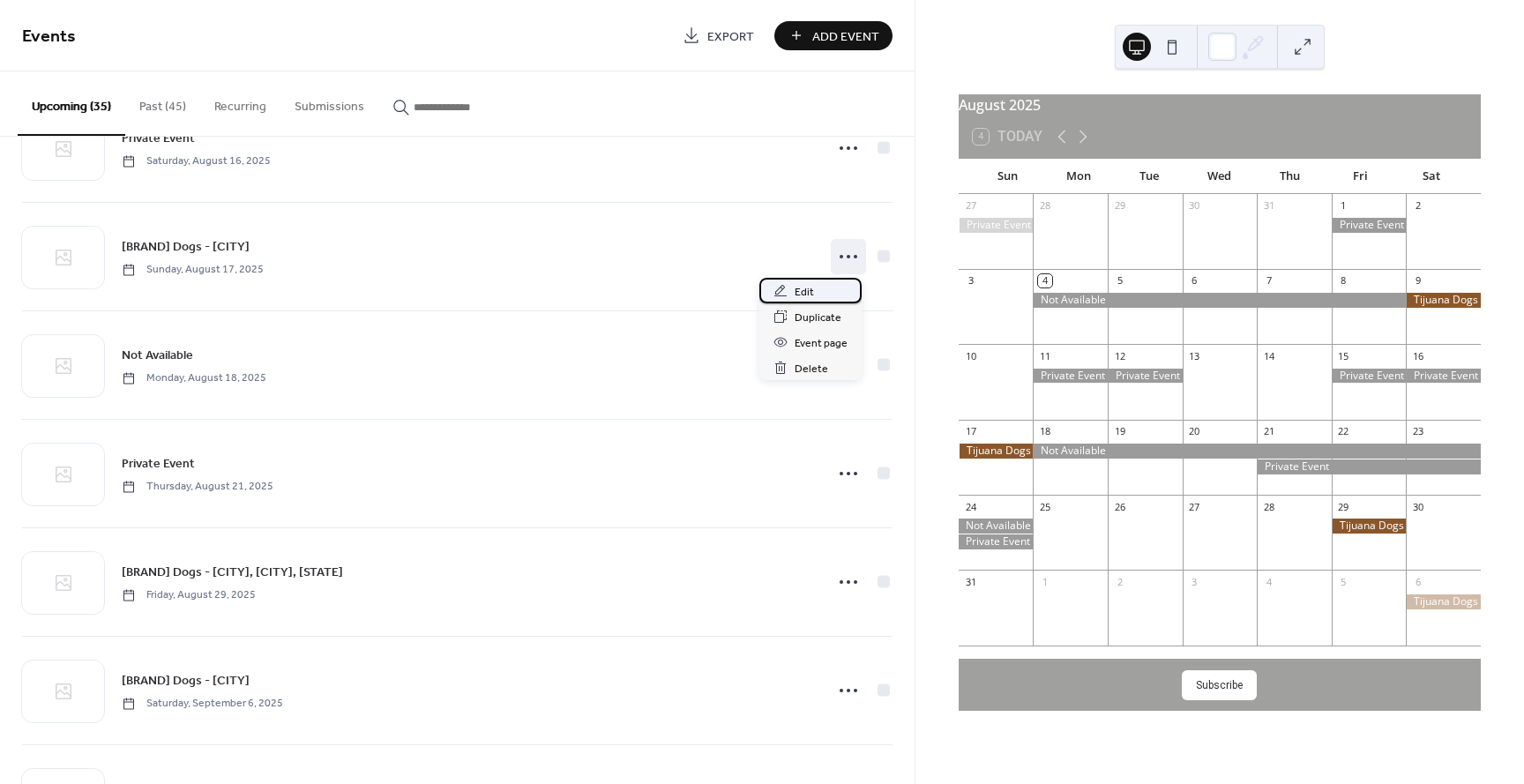 click on "Edit" at bounding box center [811, 290] 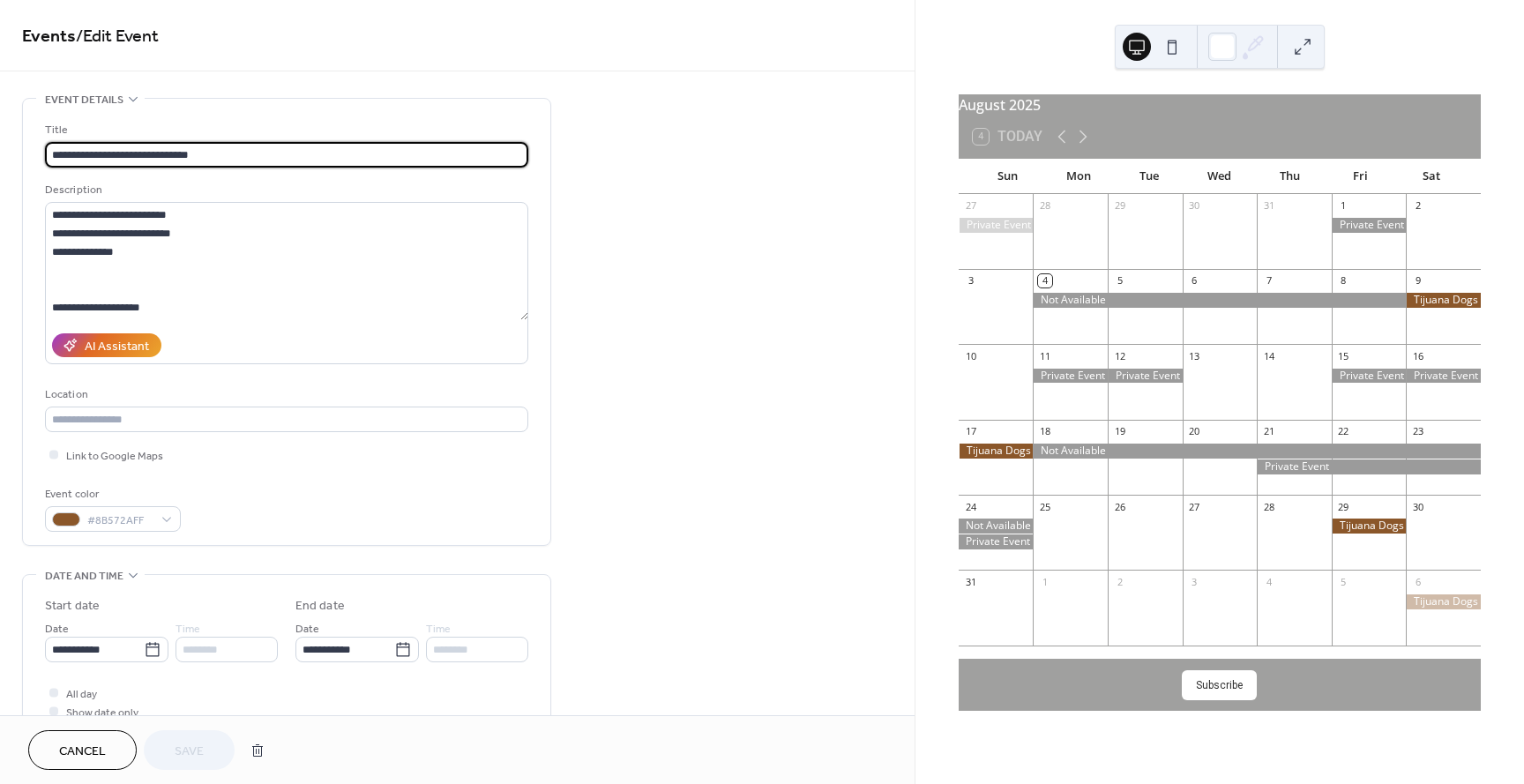 scroll, scrollTop: 1, scrollLeft: 0, axis: vertical 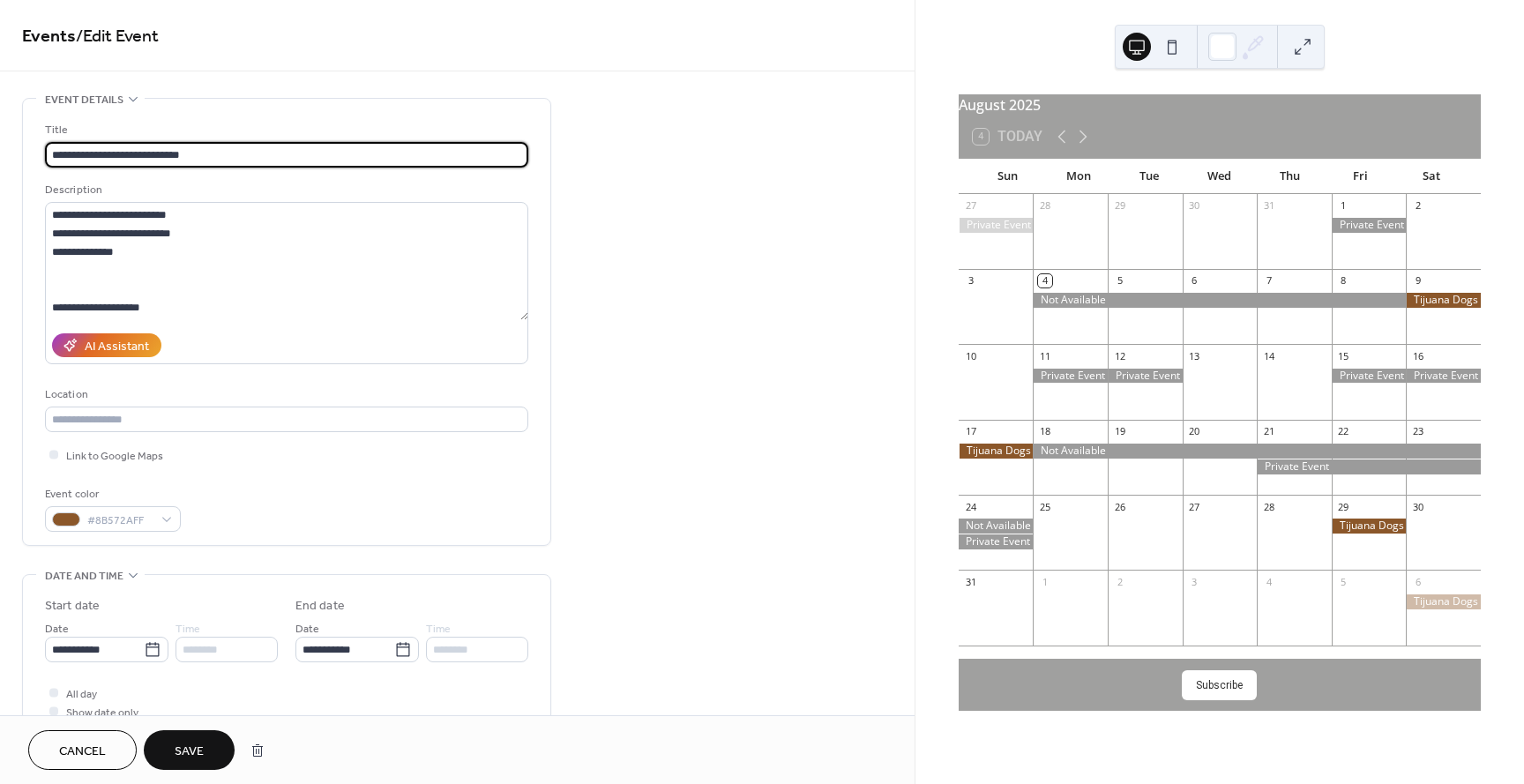 type on "**********" 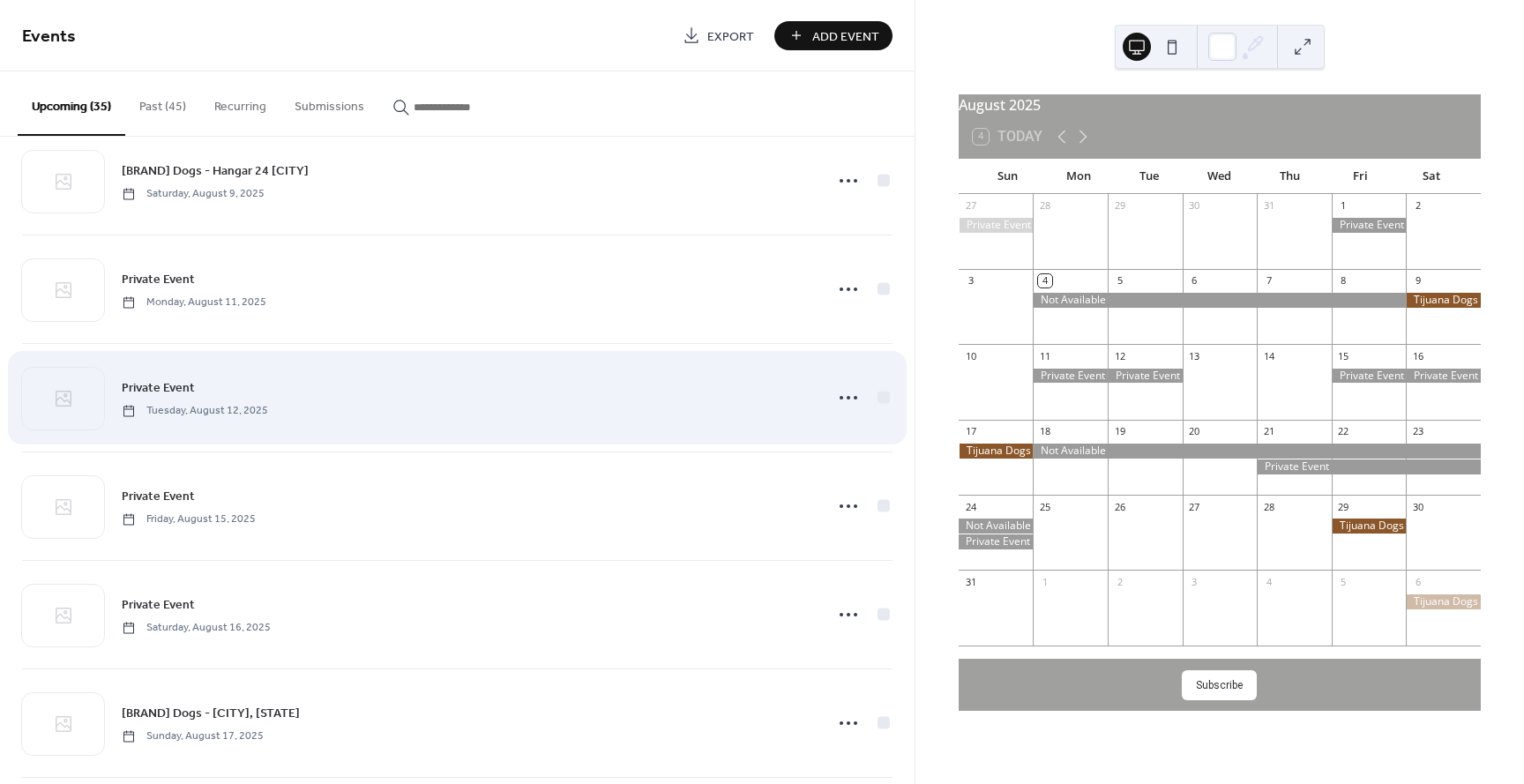 scroll, scrollTop: 152, scrollLeft: 0, axis: vertical 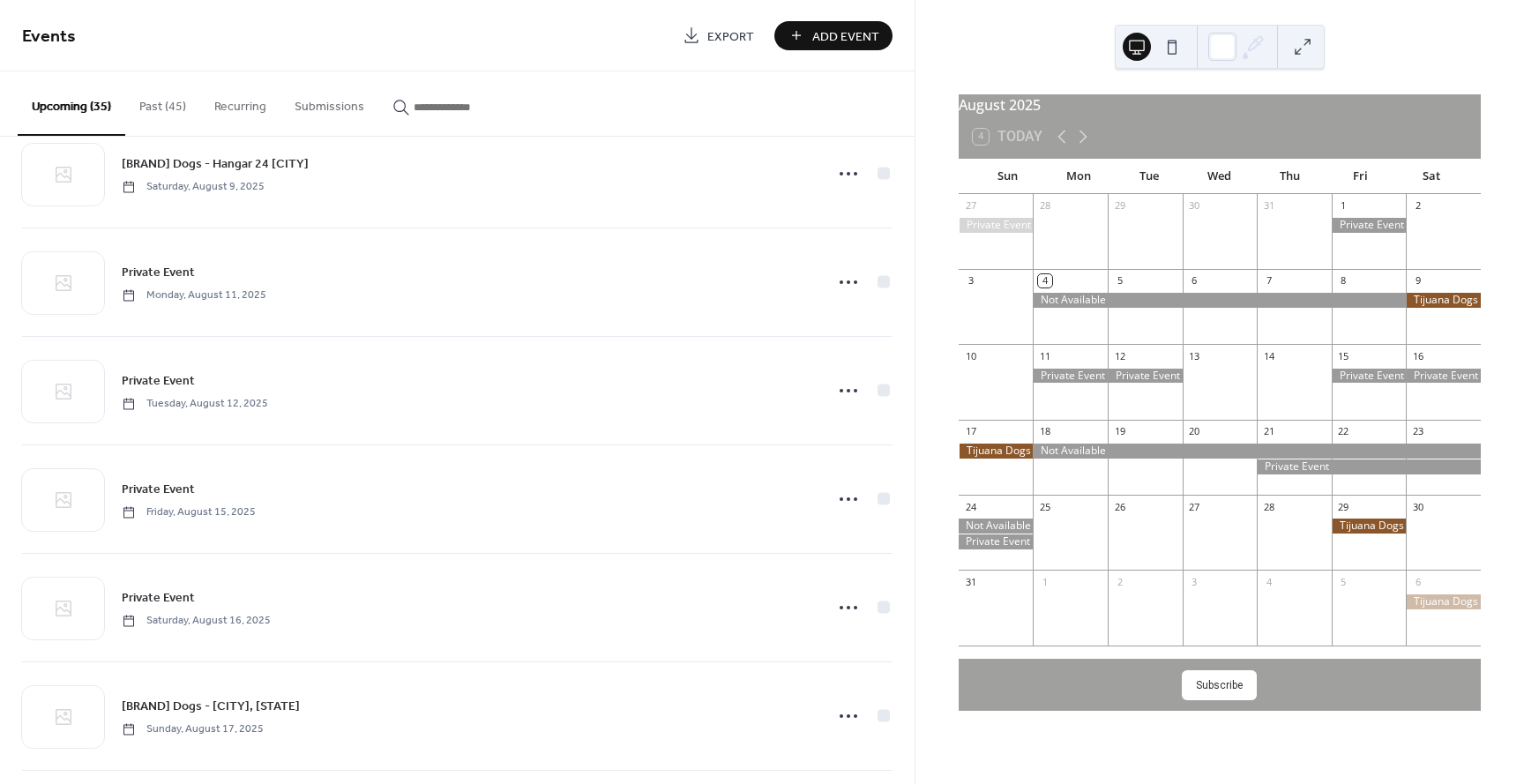 click on "Add Event" at bounding box center [846, 36] 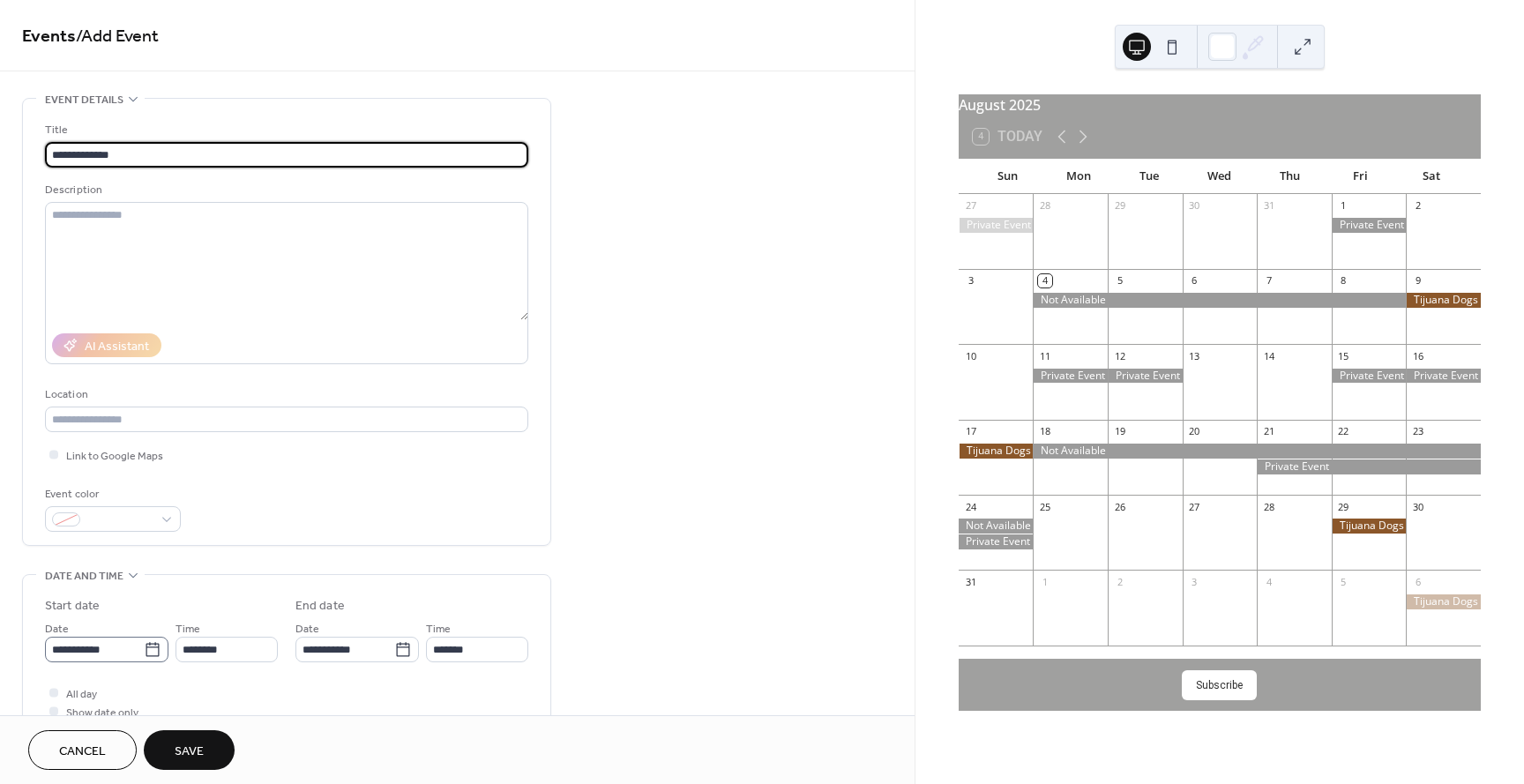 type on "**********" 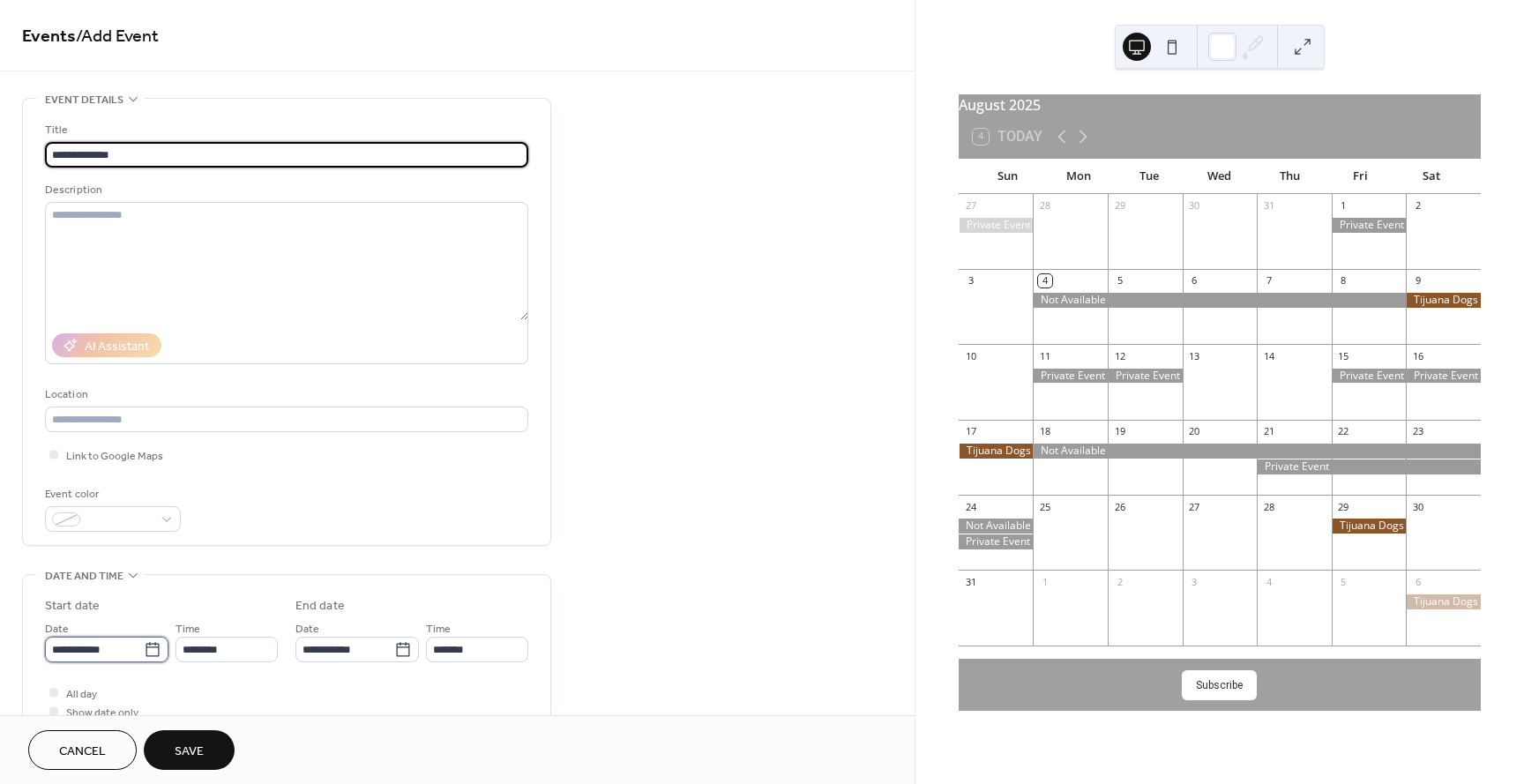 click on "**********" at bounding box center (94, 649) 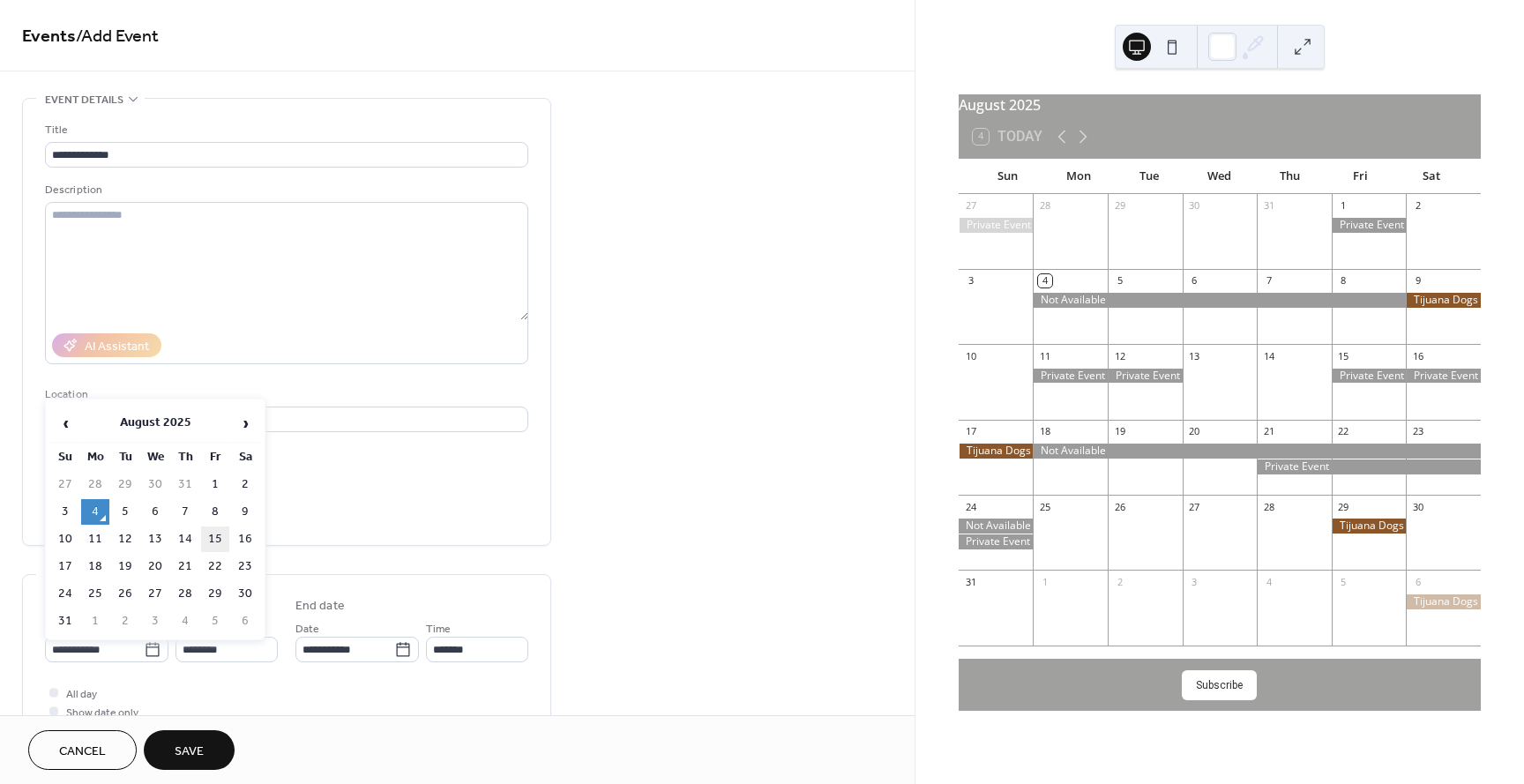 click on "15" at bounding box center [215, 539] 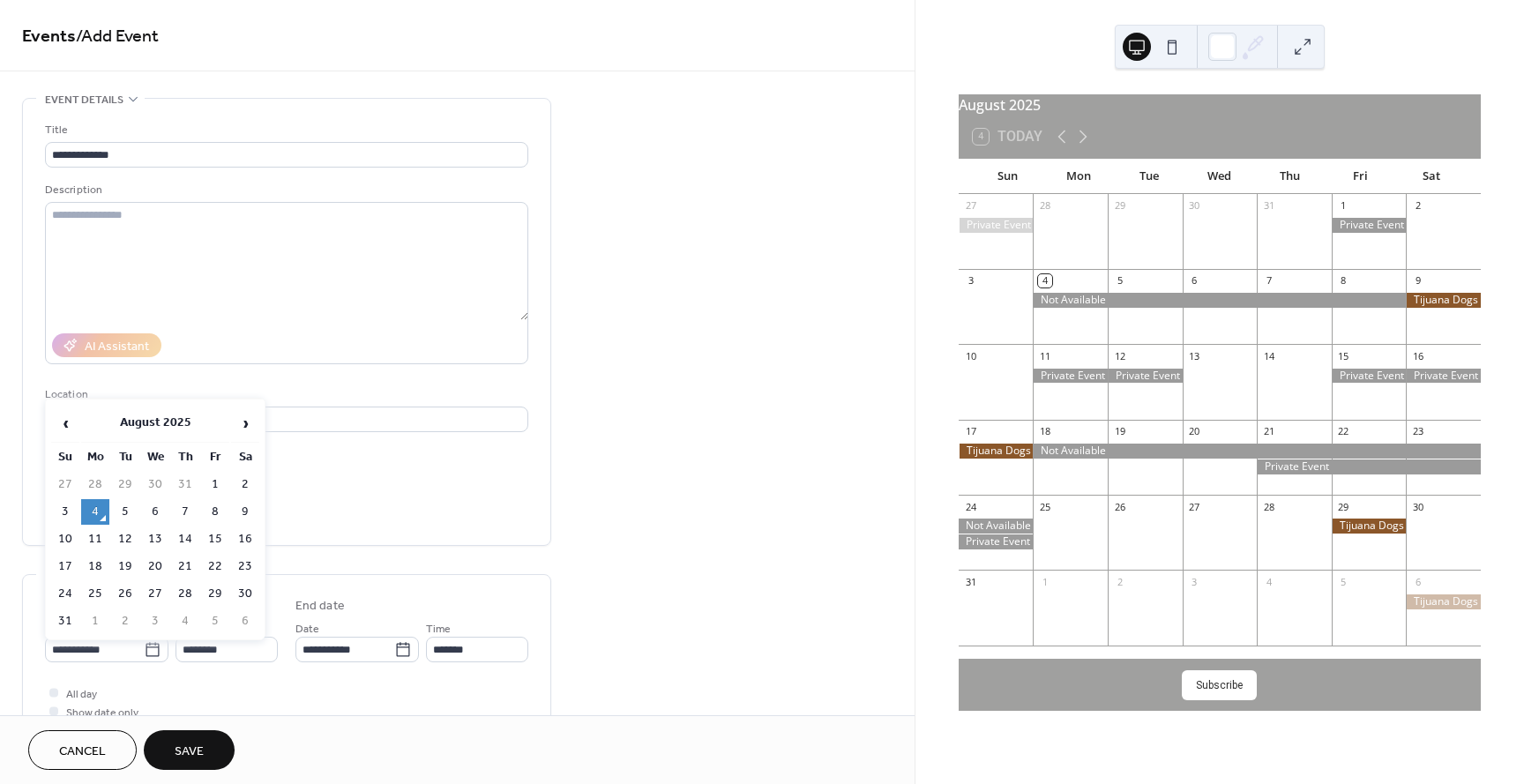 type on "**********" 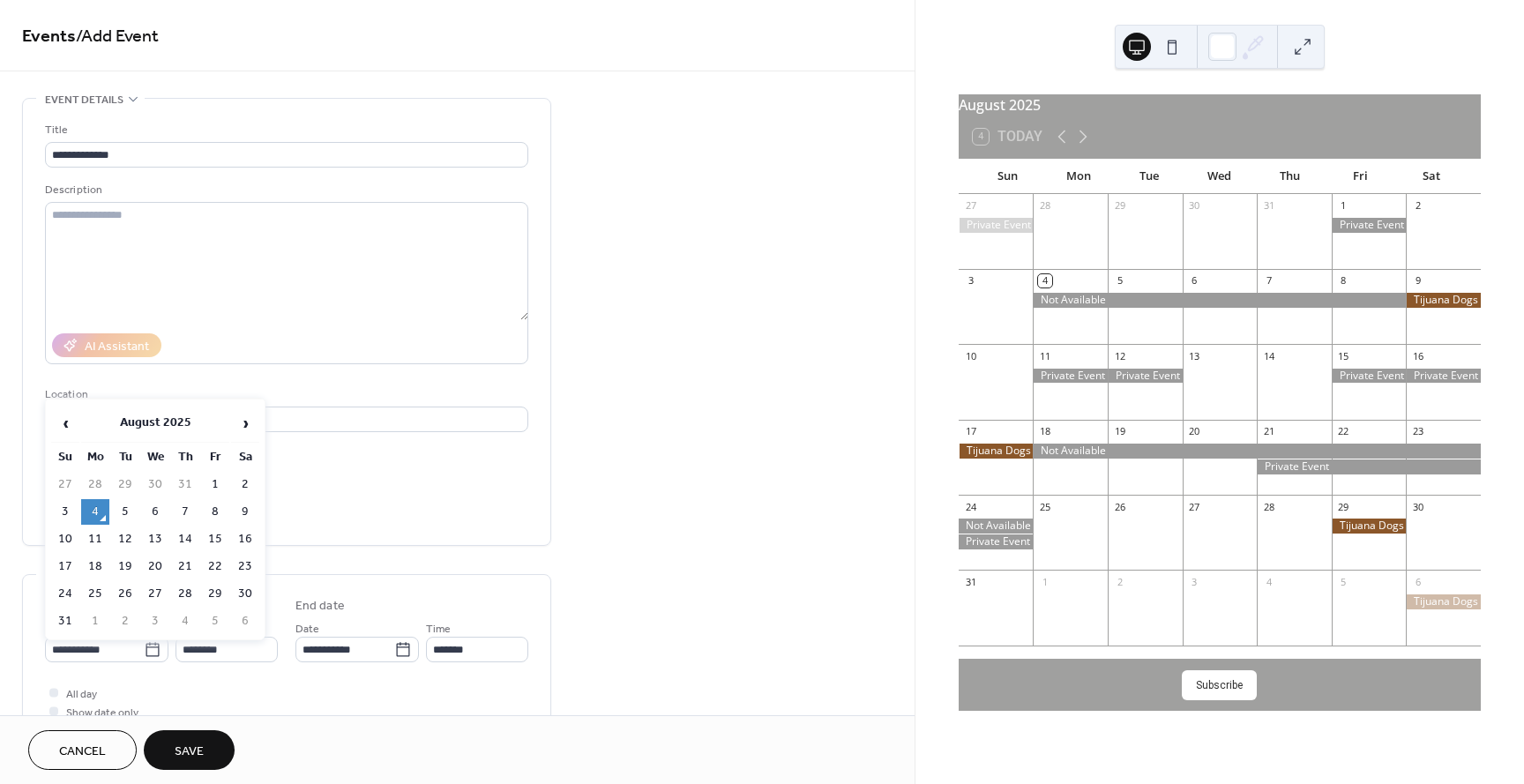 type on "**********" 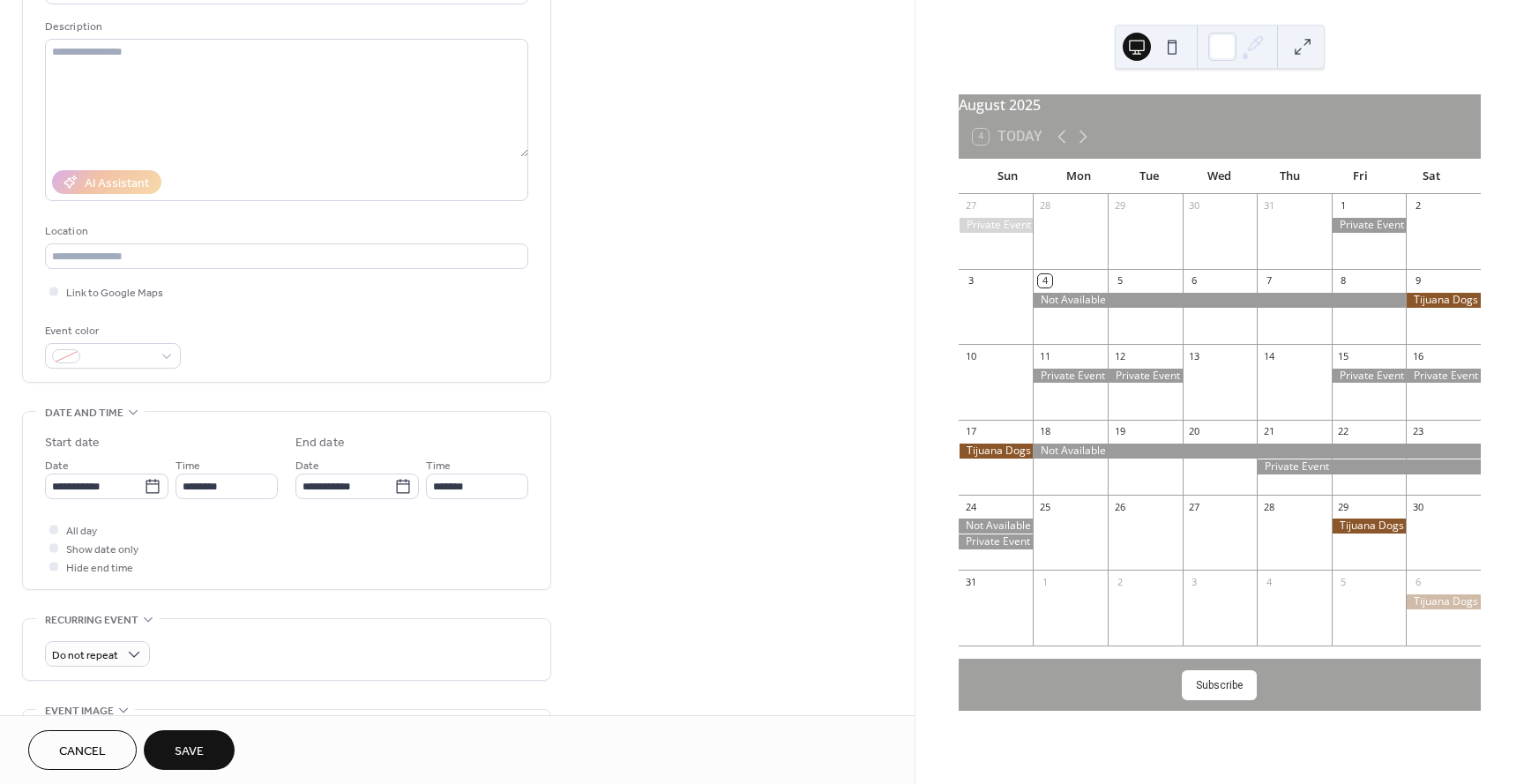 scroll, scrollTop: 182, scrollLeft: 0, axis: vertical 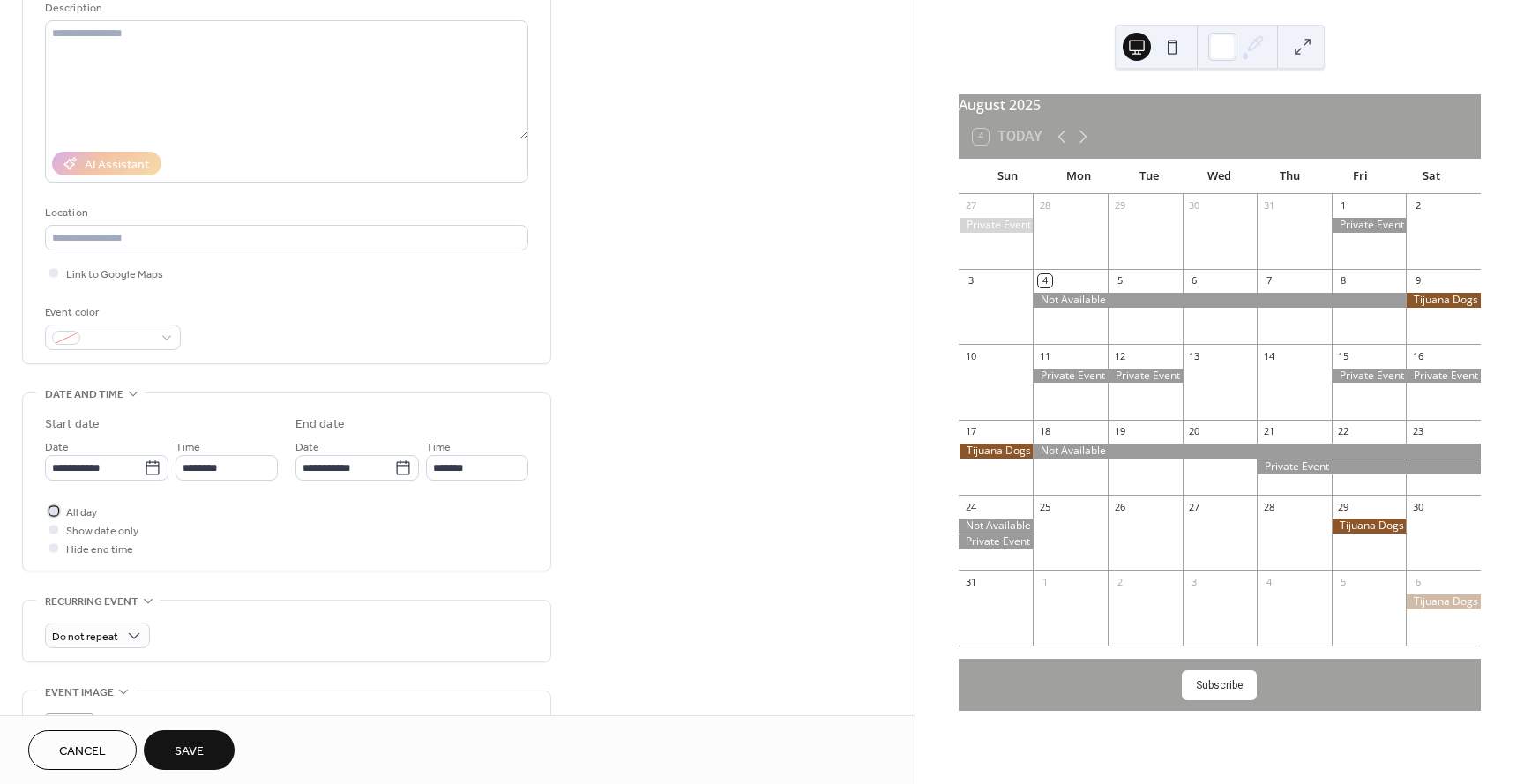 click at bounding box center [54, 511] 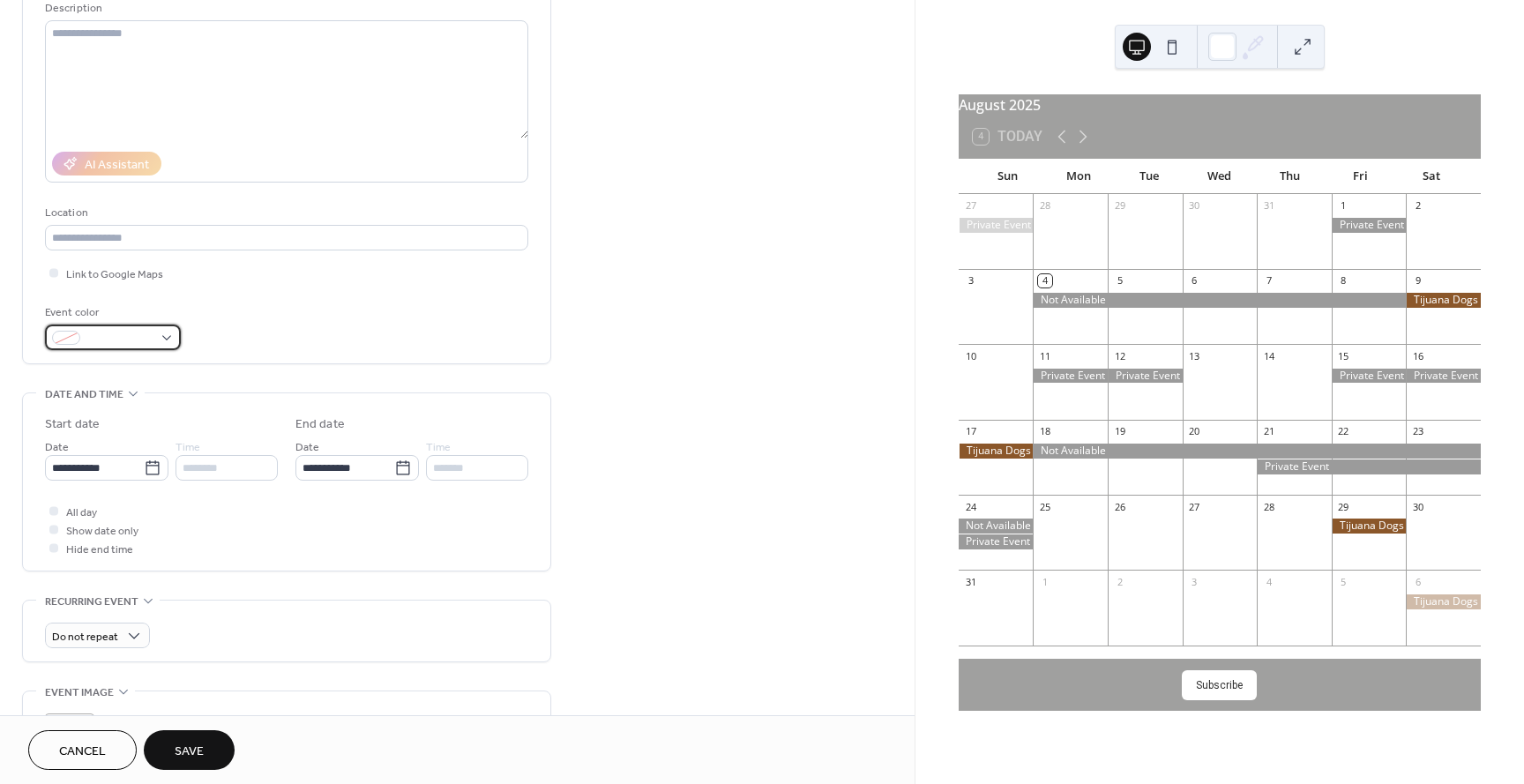 click at bounding box center [120, 339] 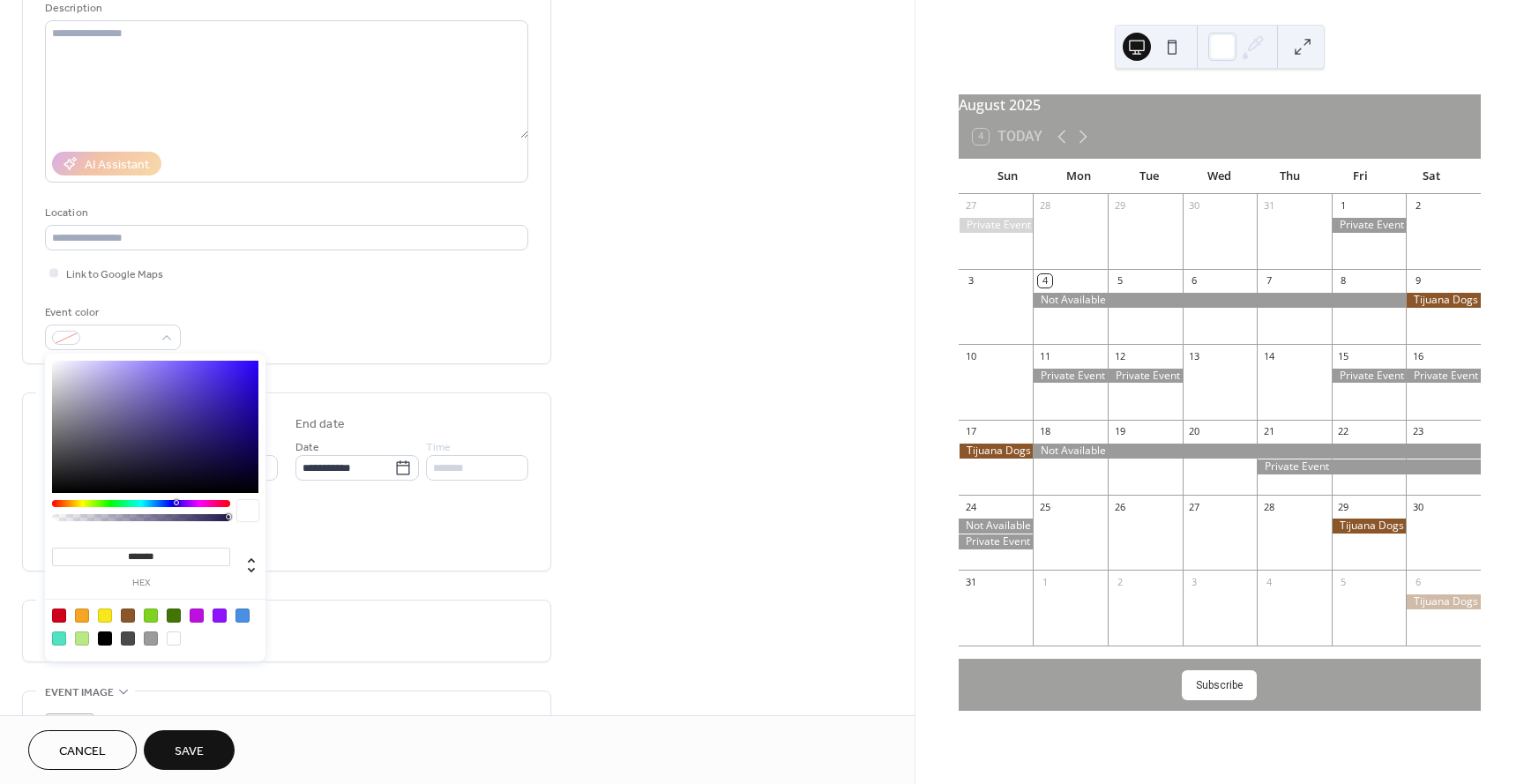click at bounding box center (151, 638) 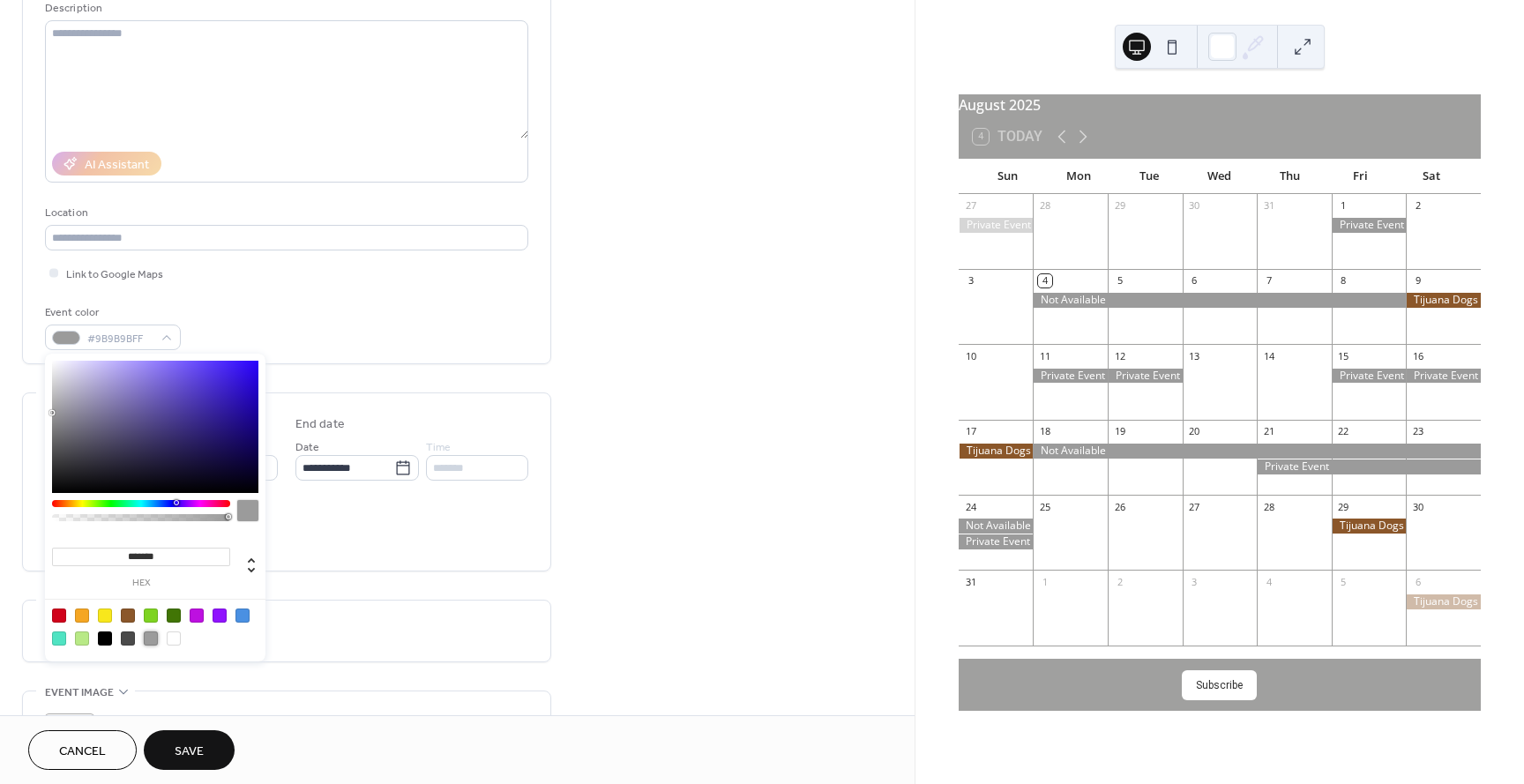 click on "**********" at bounding box center [287, 513] 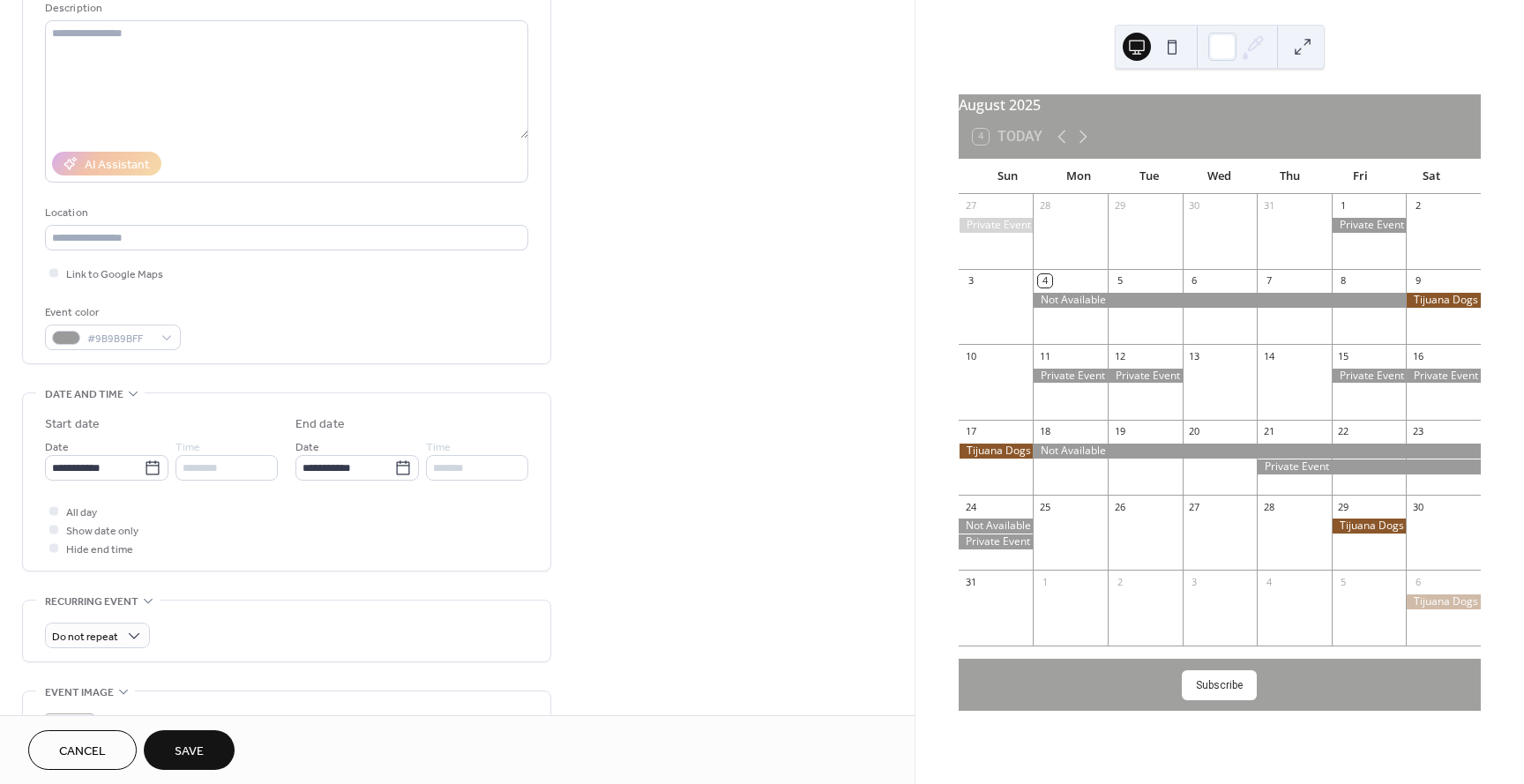 click on "Save" at bounding box center [189, 751] 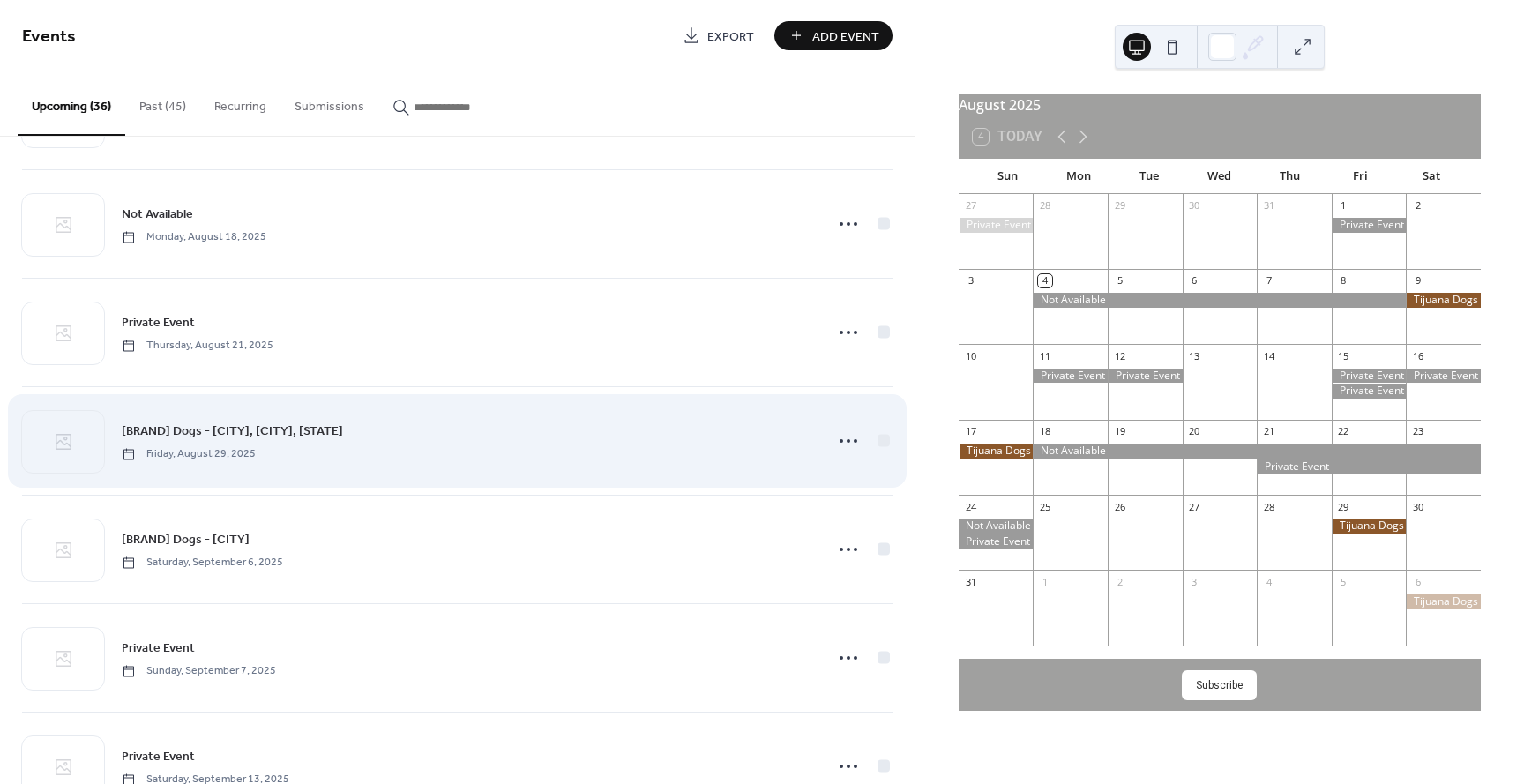 scroll, scrollTop: 893, scrollLeft: 0, axis: vertical 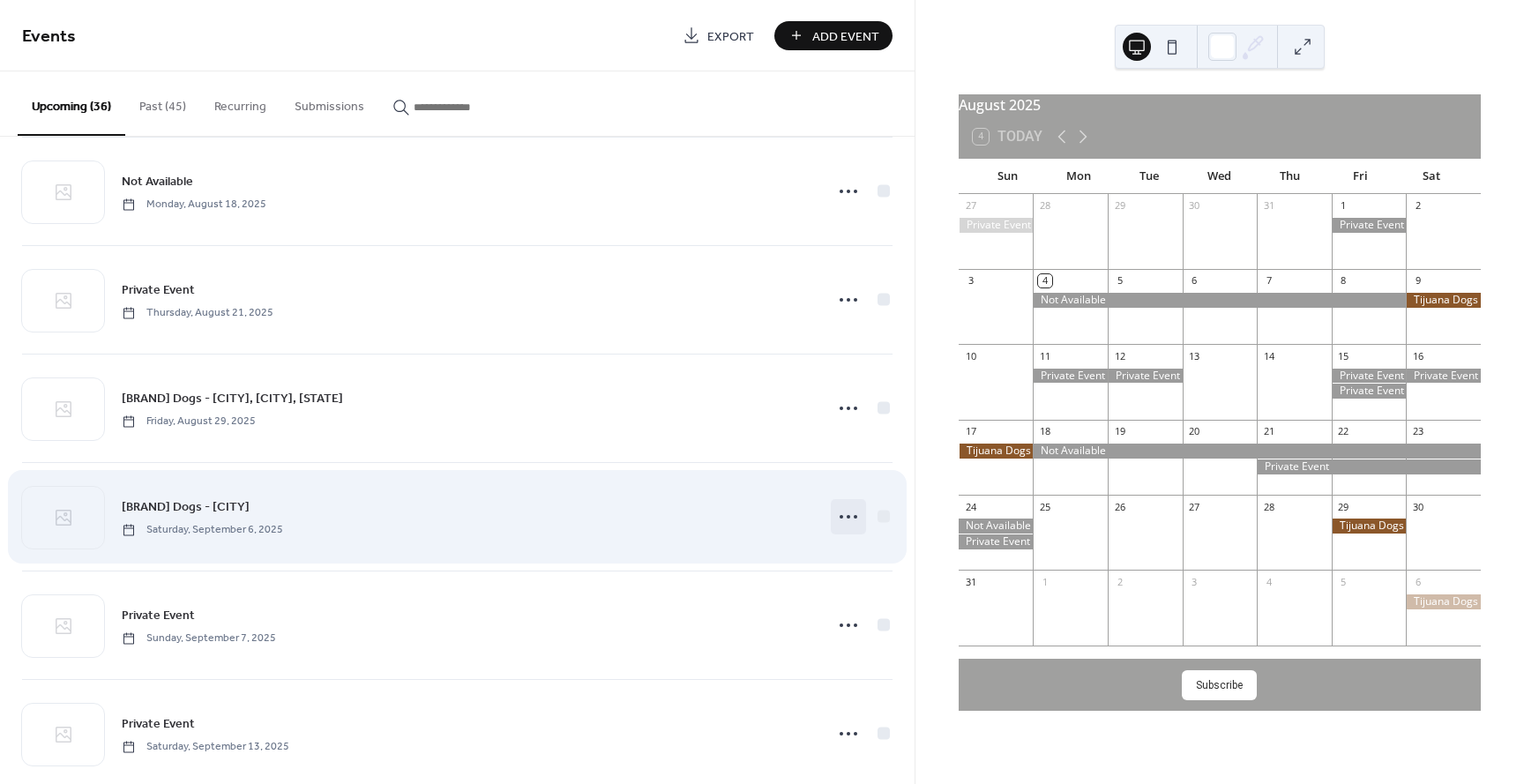 click 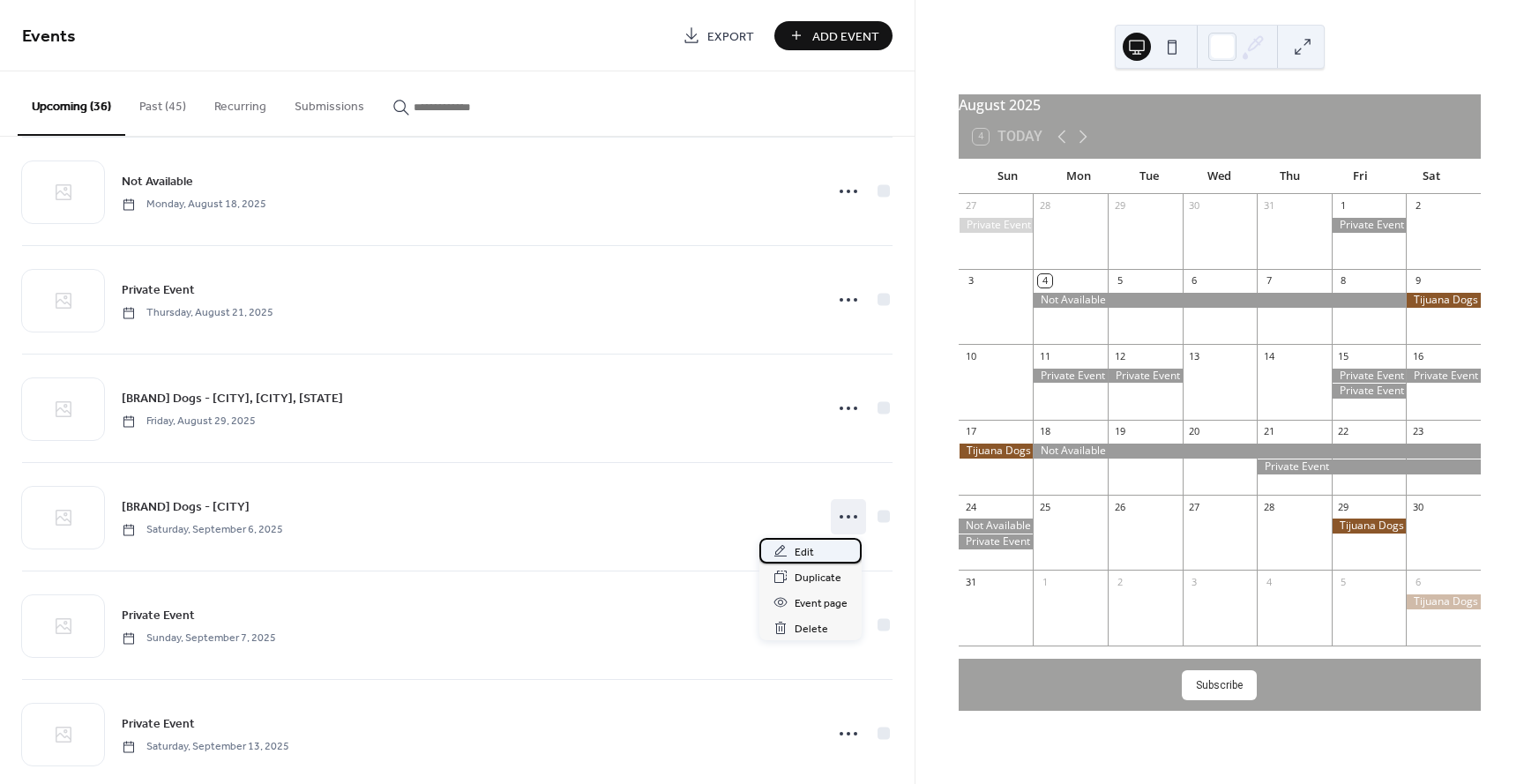 click on "Edit" at bounding box center (804, 552) 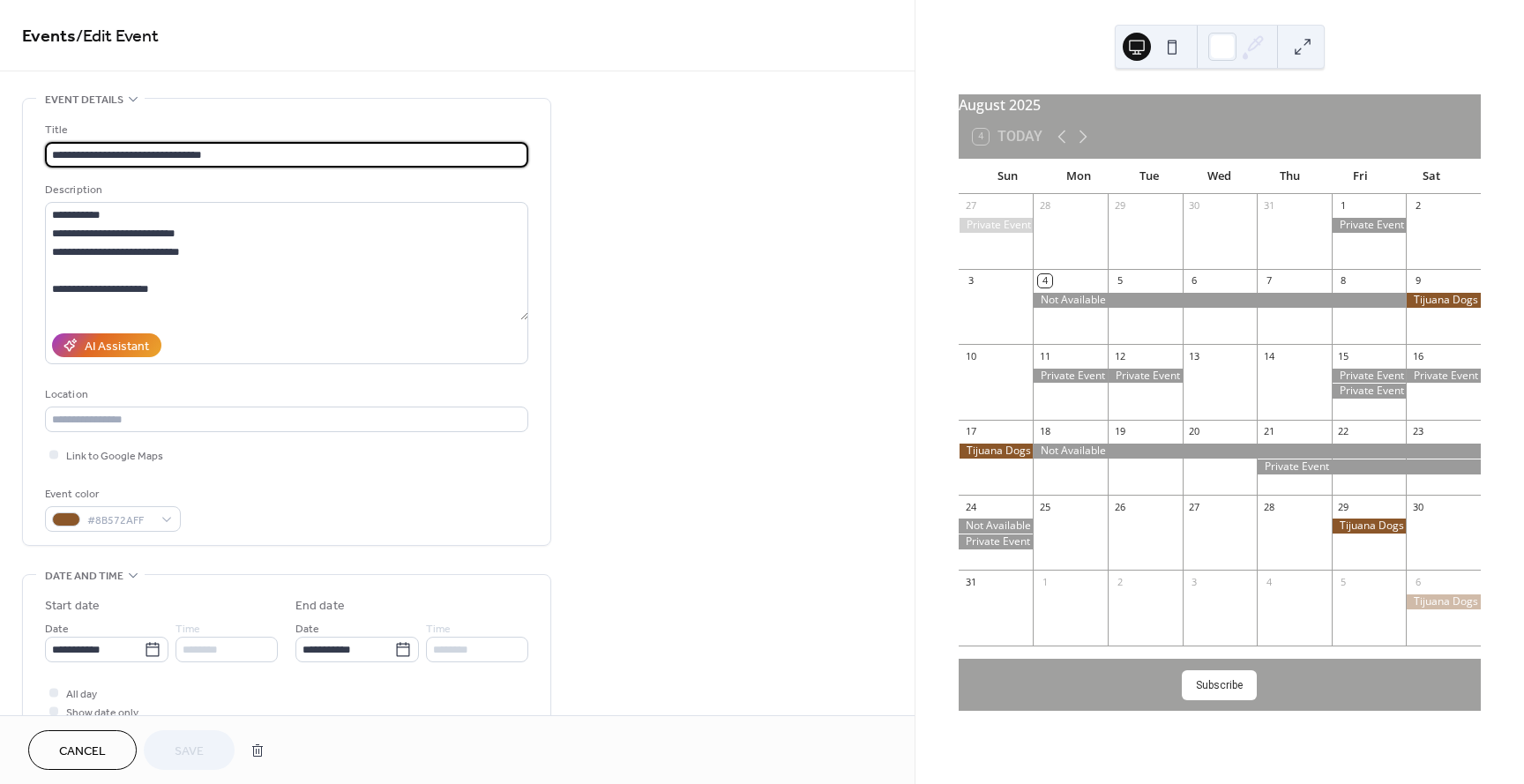 drag, startPoint x: 125, startPoint y: 153, endPoint x: 223, endPoint y: 149, distance: 98.0816 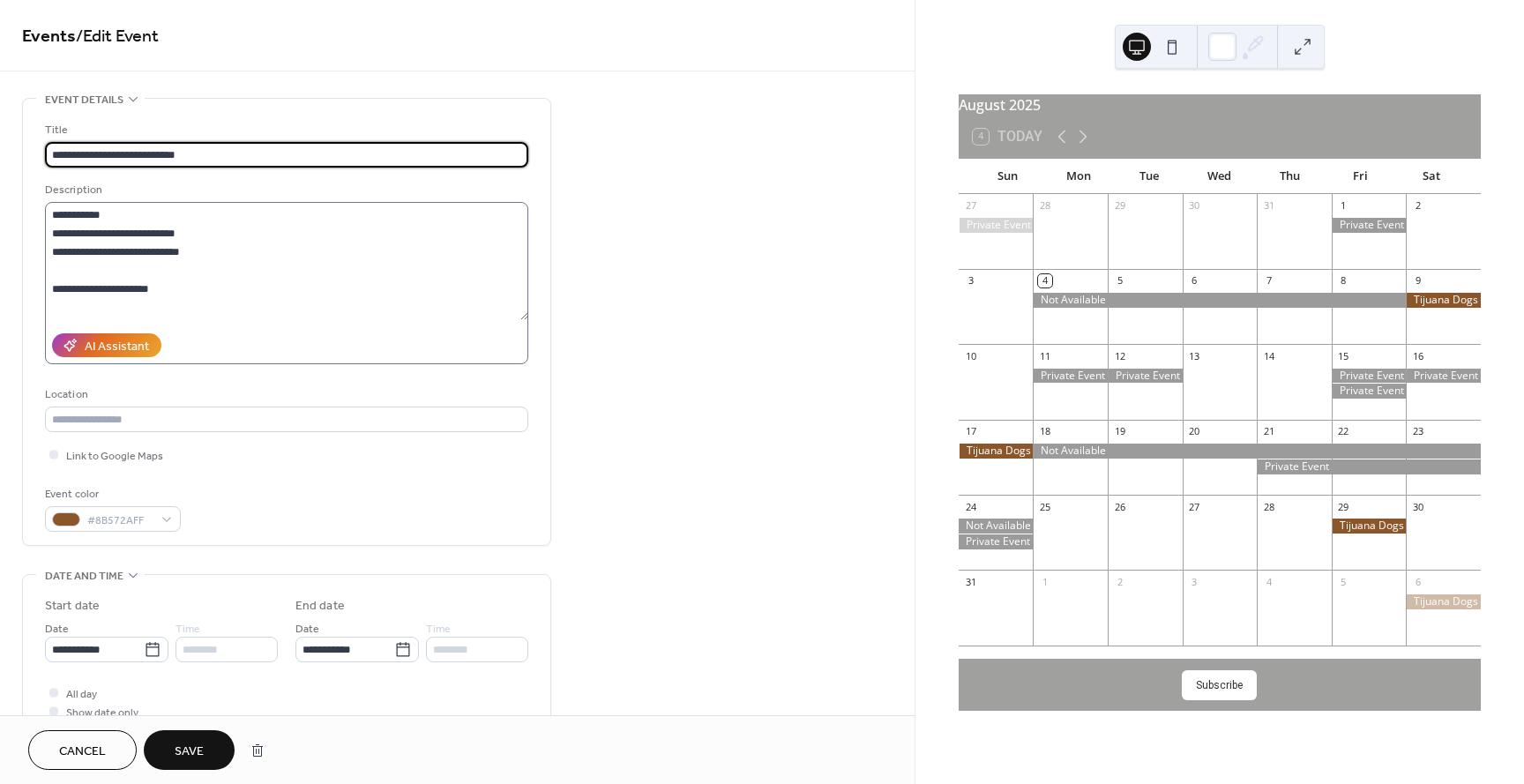 type on "**********" 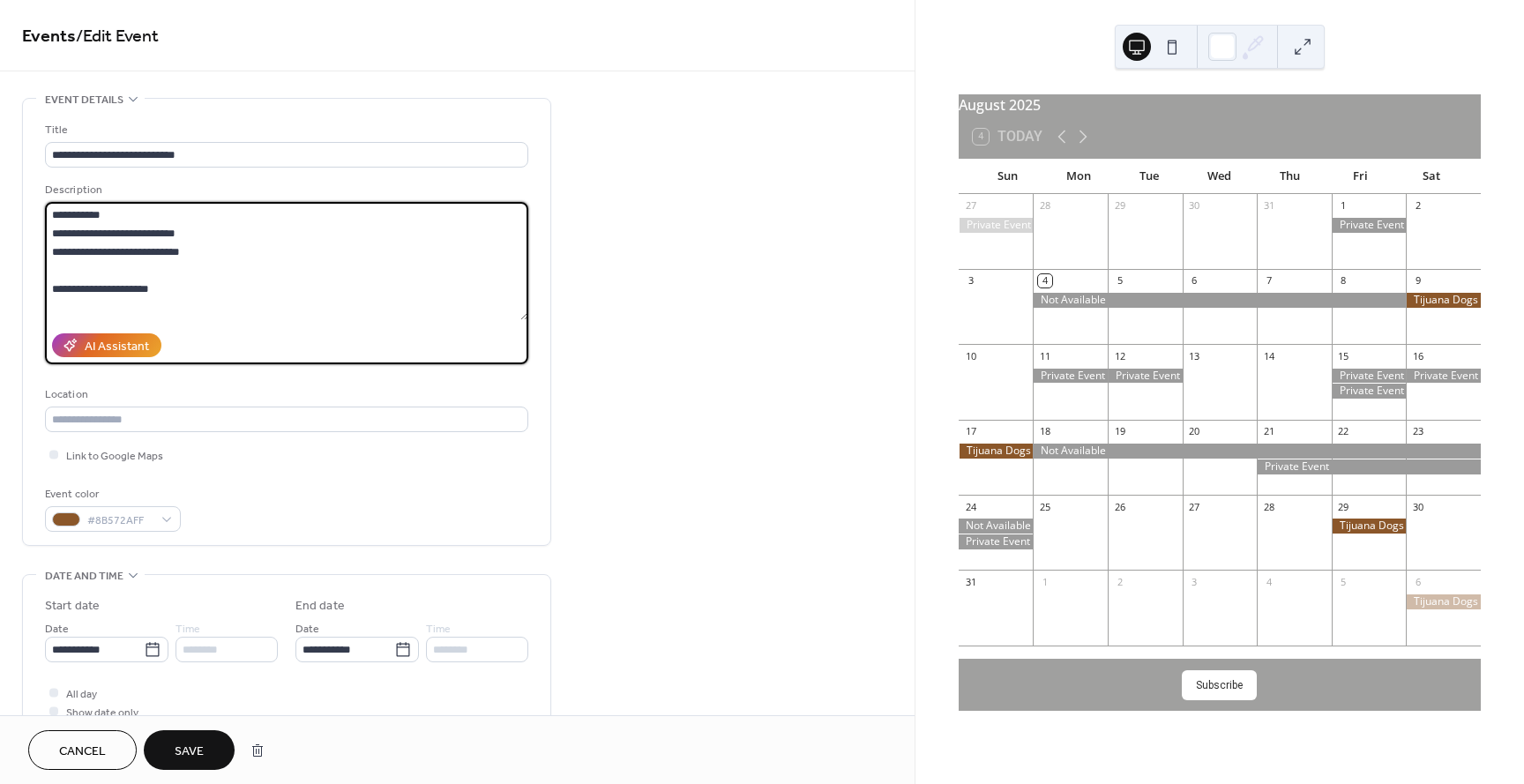 drag, startPoint x: 151, startPoint y: 287, endPoint x: 13, endPoint y: 220, distance: 153.40469 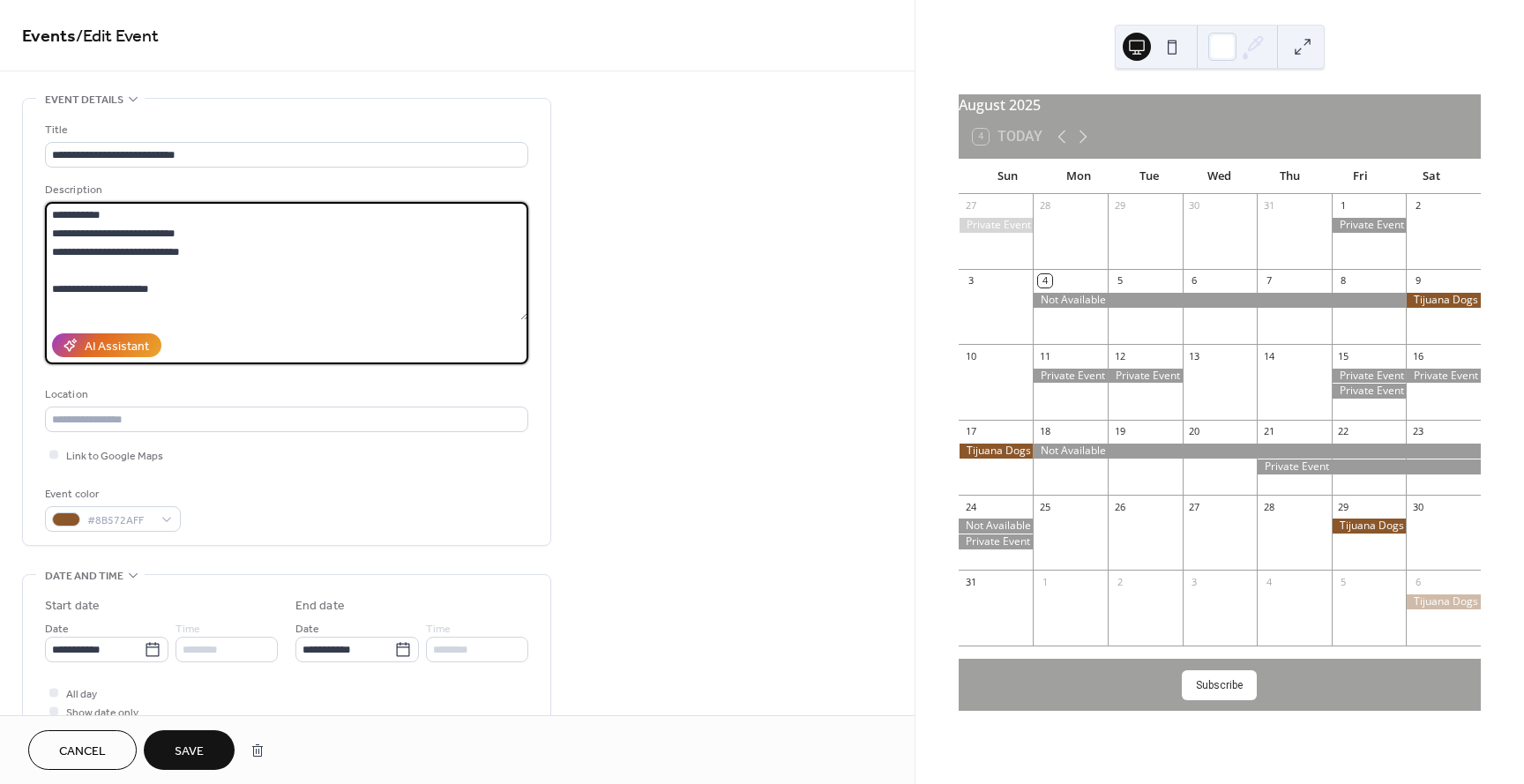 click on "**********" at bounding box center [457, 704] 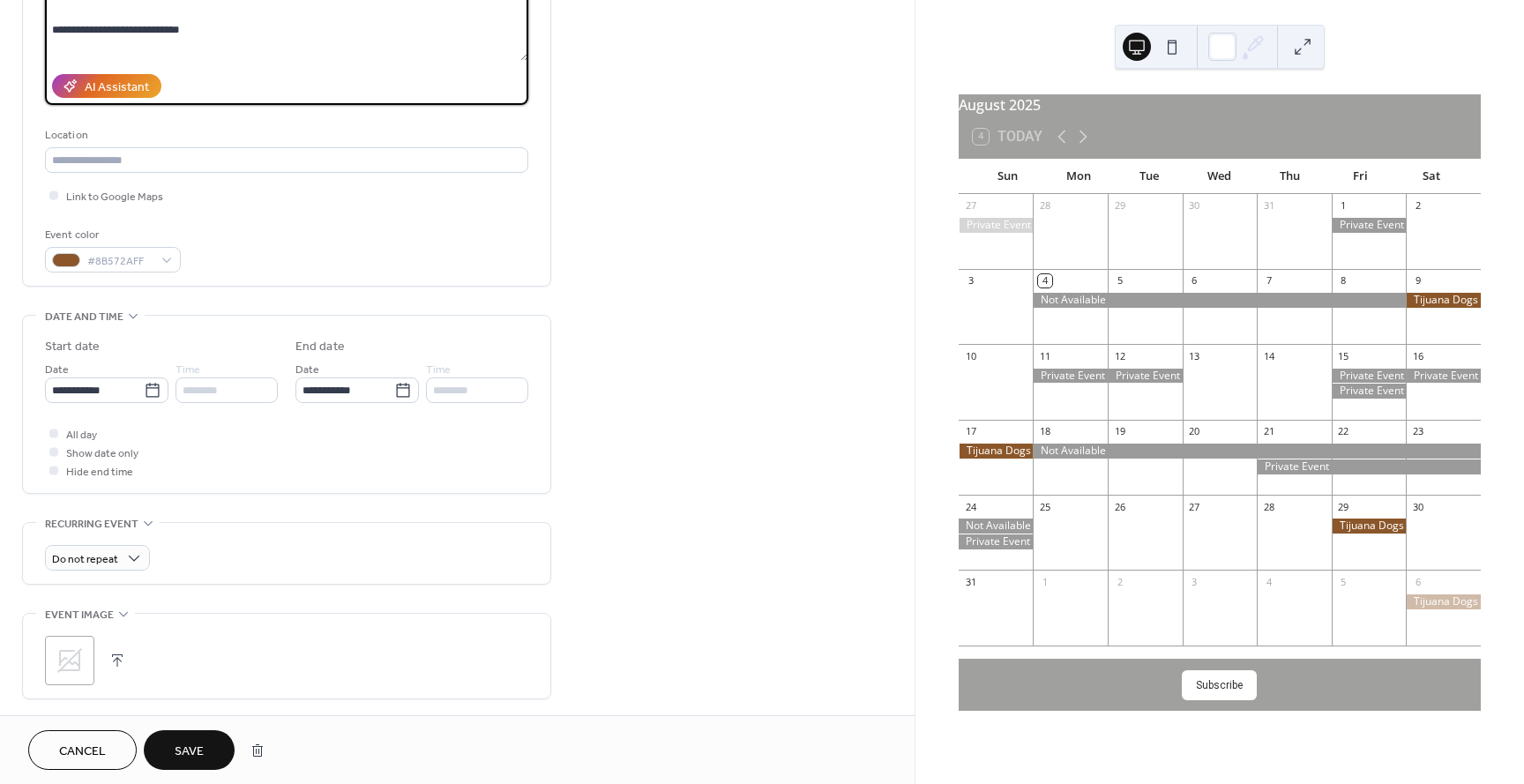 scroll, scrollTop: 262, scrollLeft: 0, axis: vertical 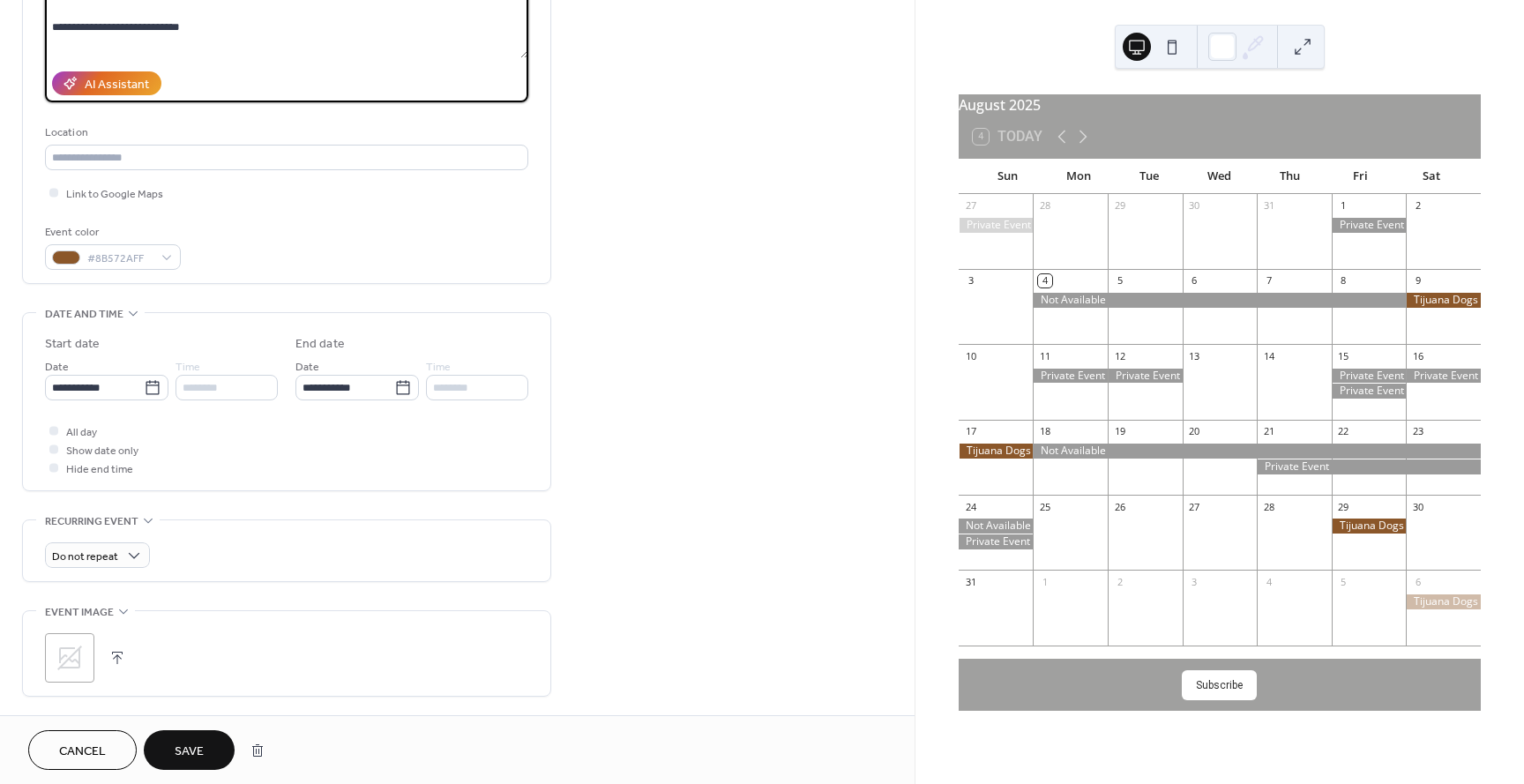 type on "**********" 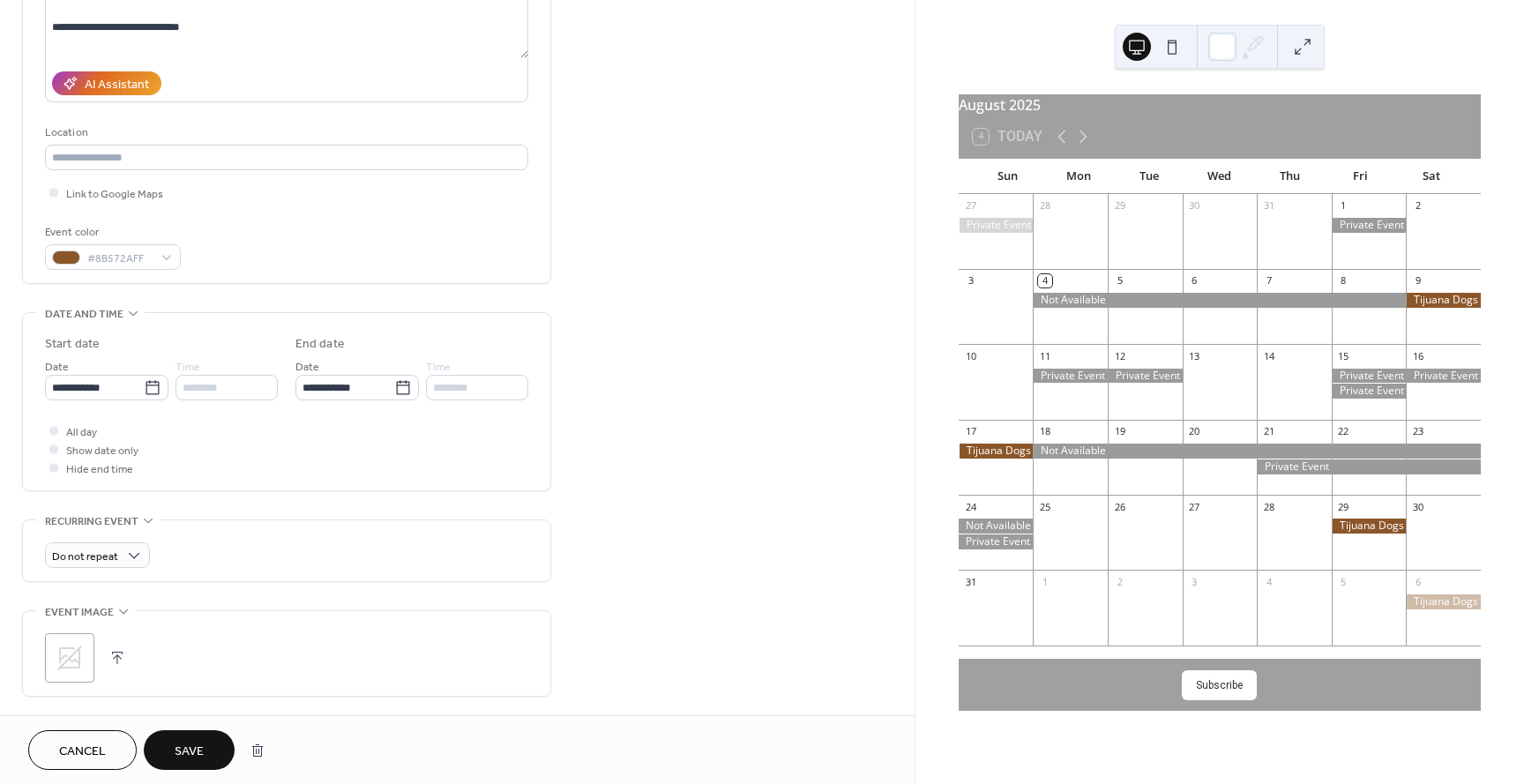 click on "Save" at bounding box center (189, 751) 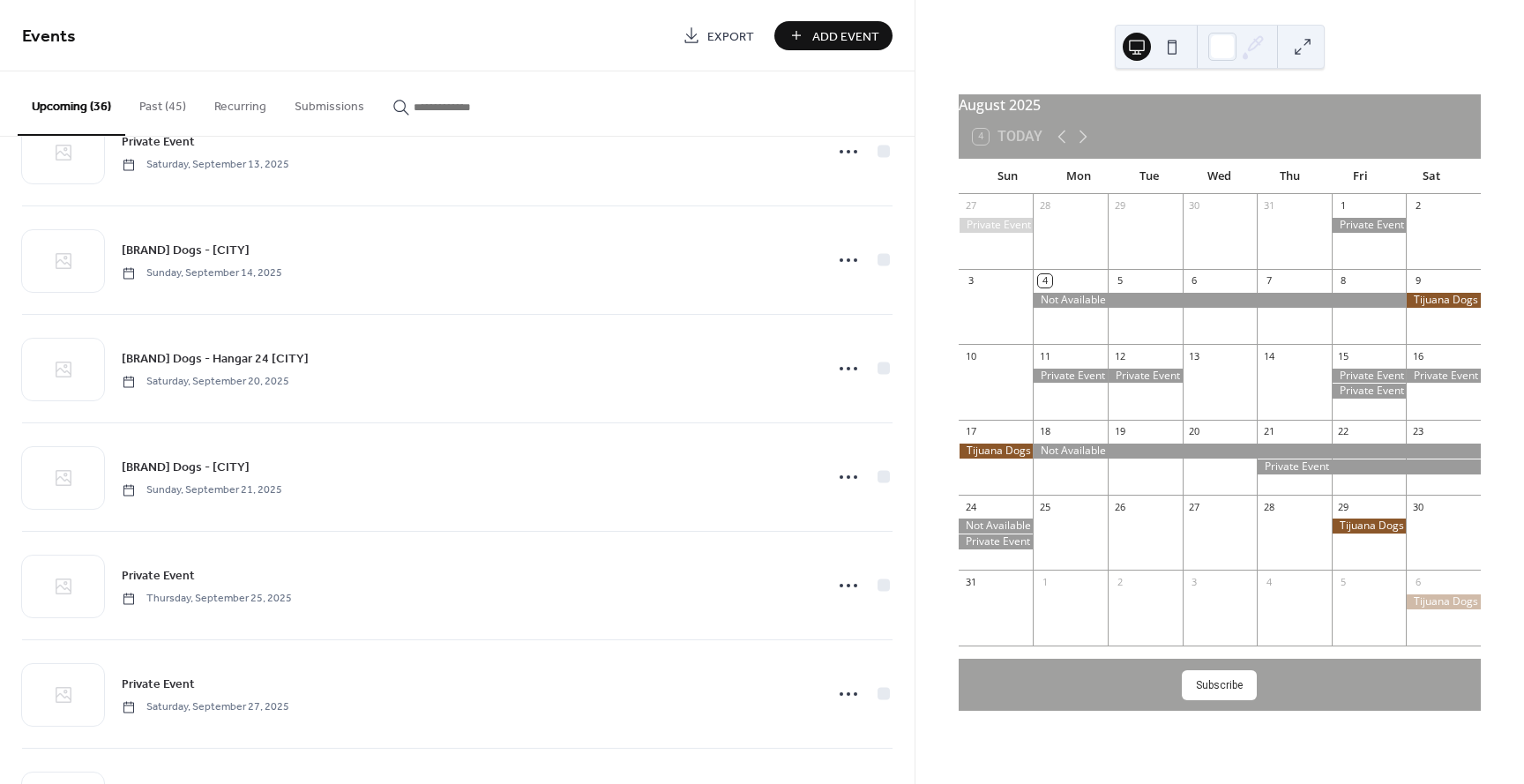 scroll, scrollTop: 1482, scrollLeft: 0, axis: vertical 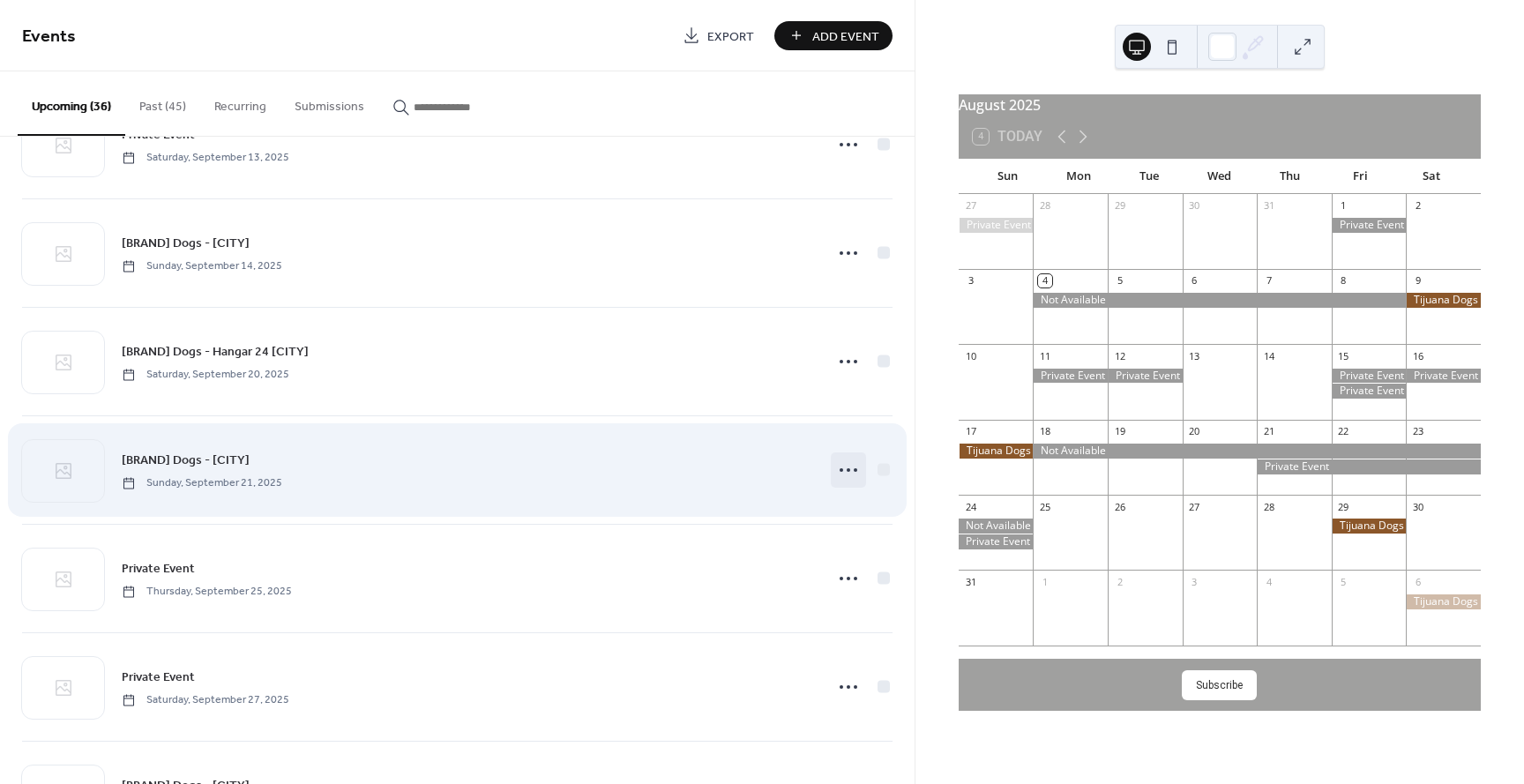 click 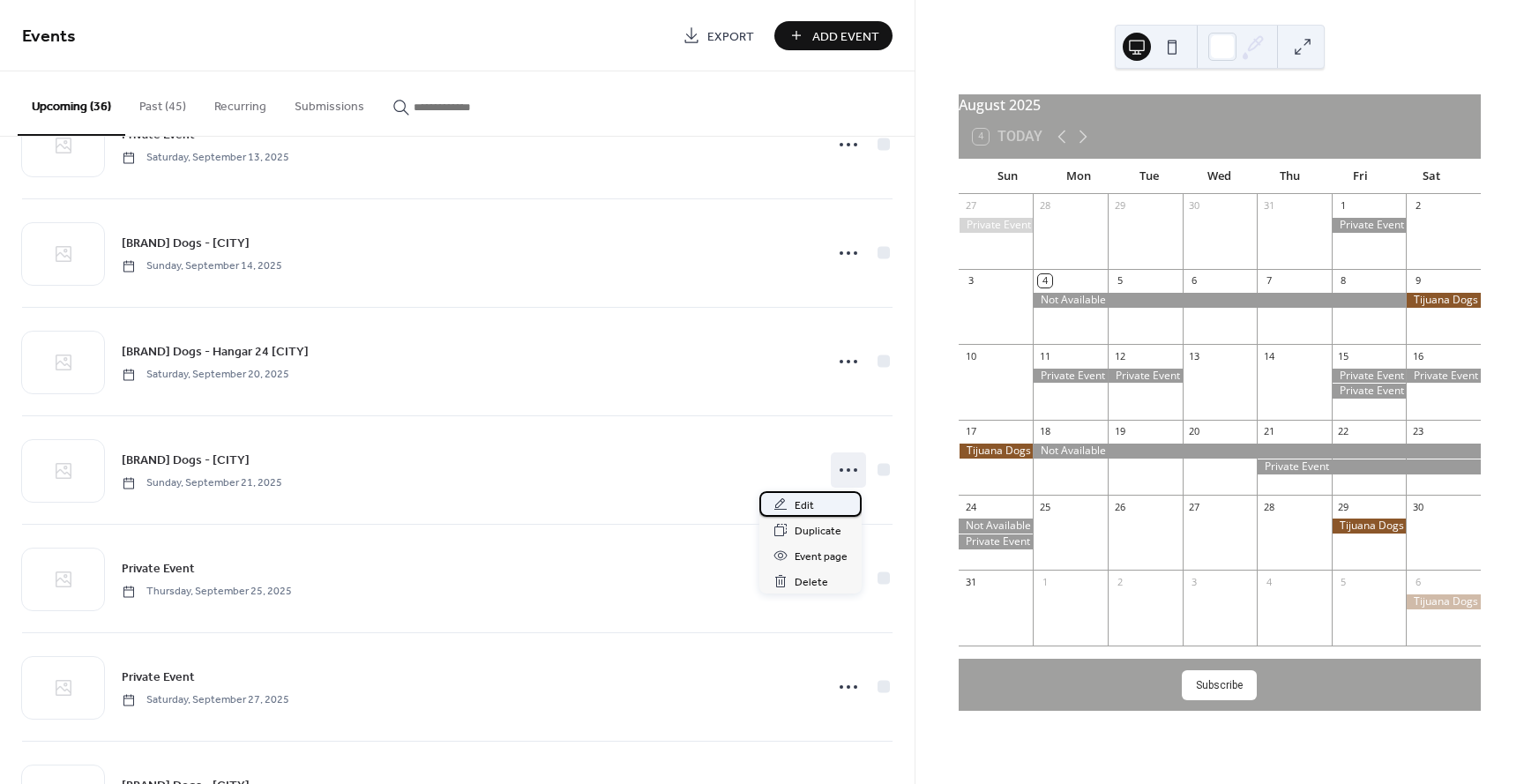 click on "Edit" at bounding box center (811, 504) 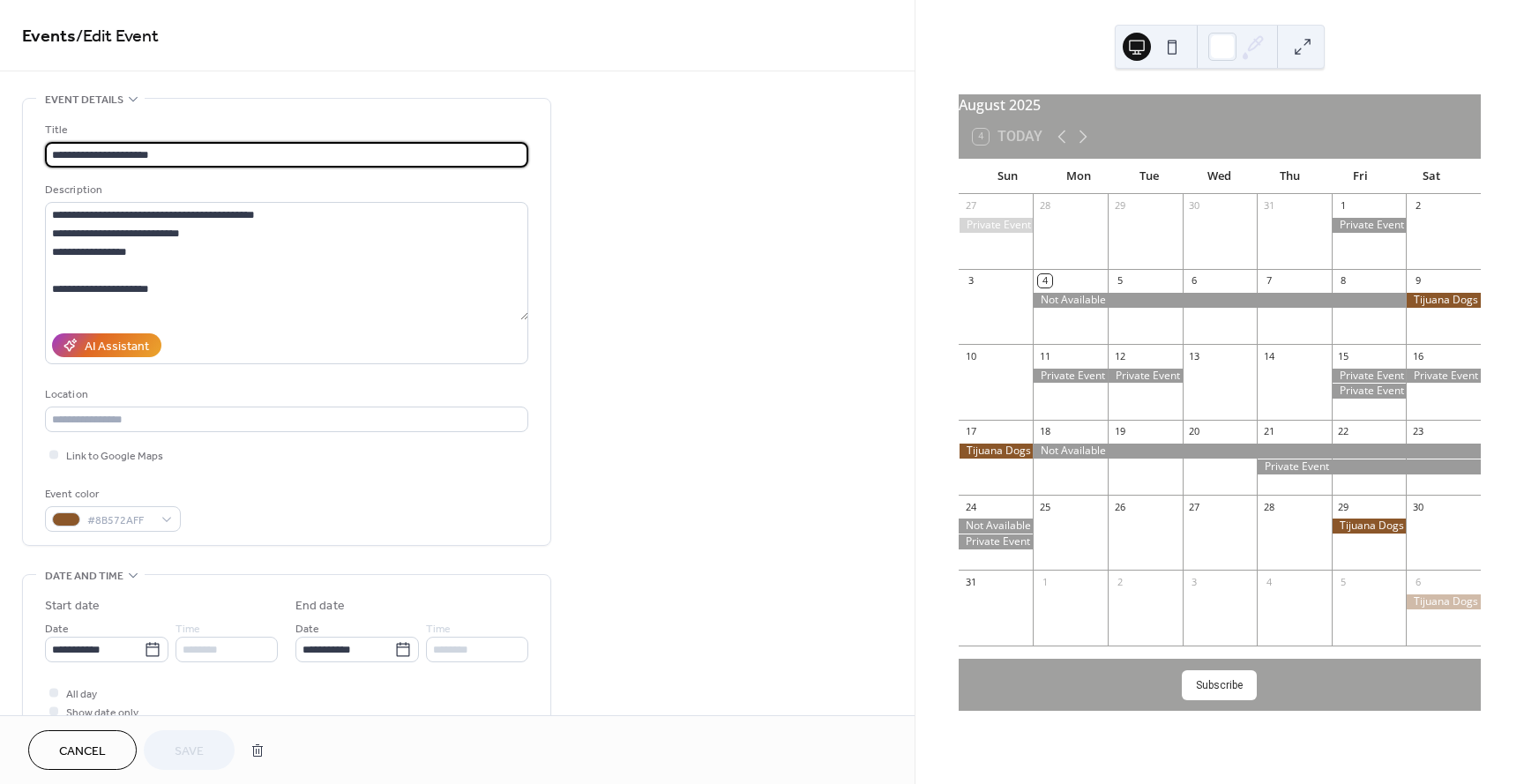 drag, startPoint x: 172, startPoint y: 149, endPoint x: 41, endPoint y: 147, distance: 131.01527 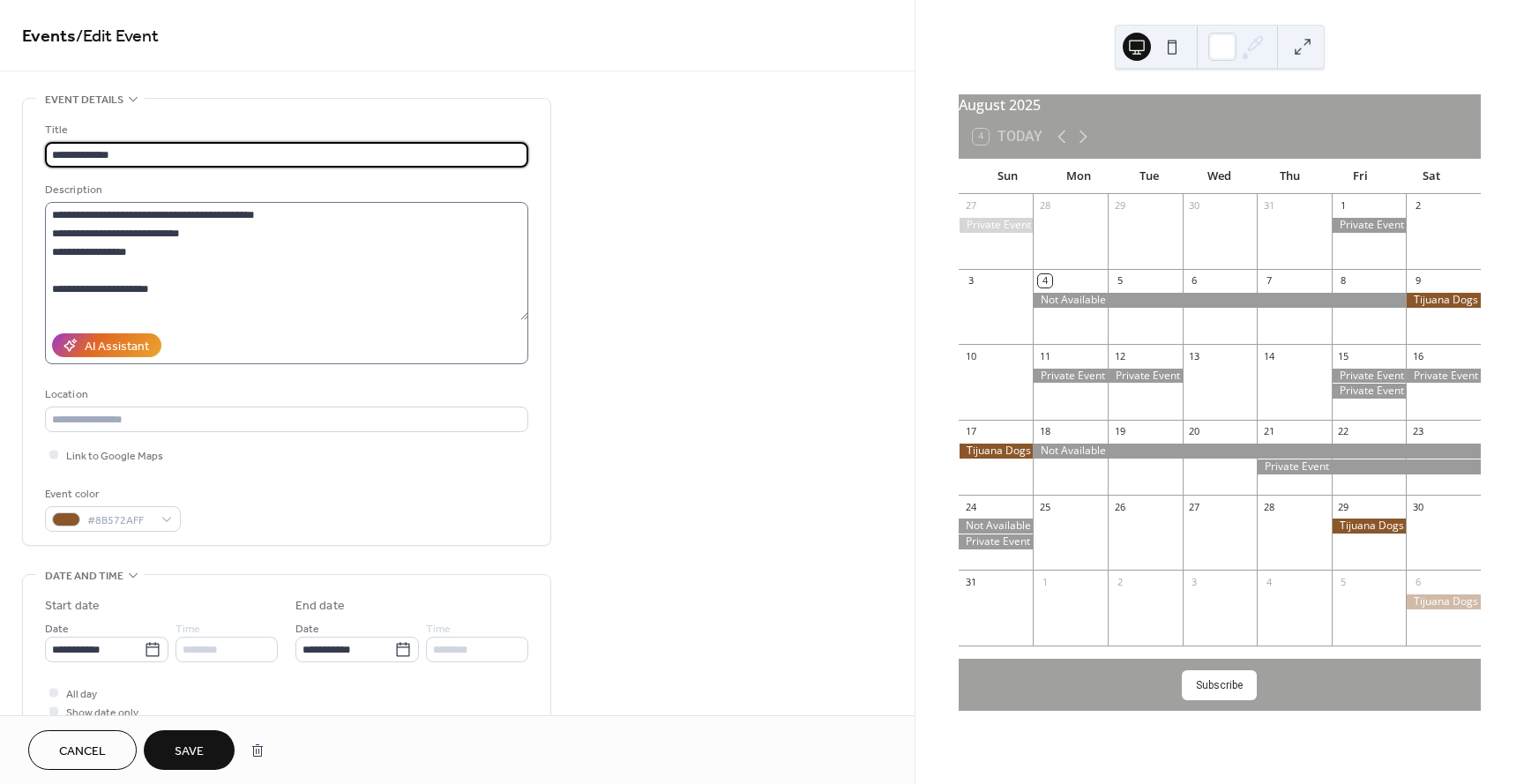 type on "**********" 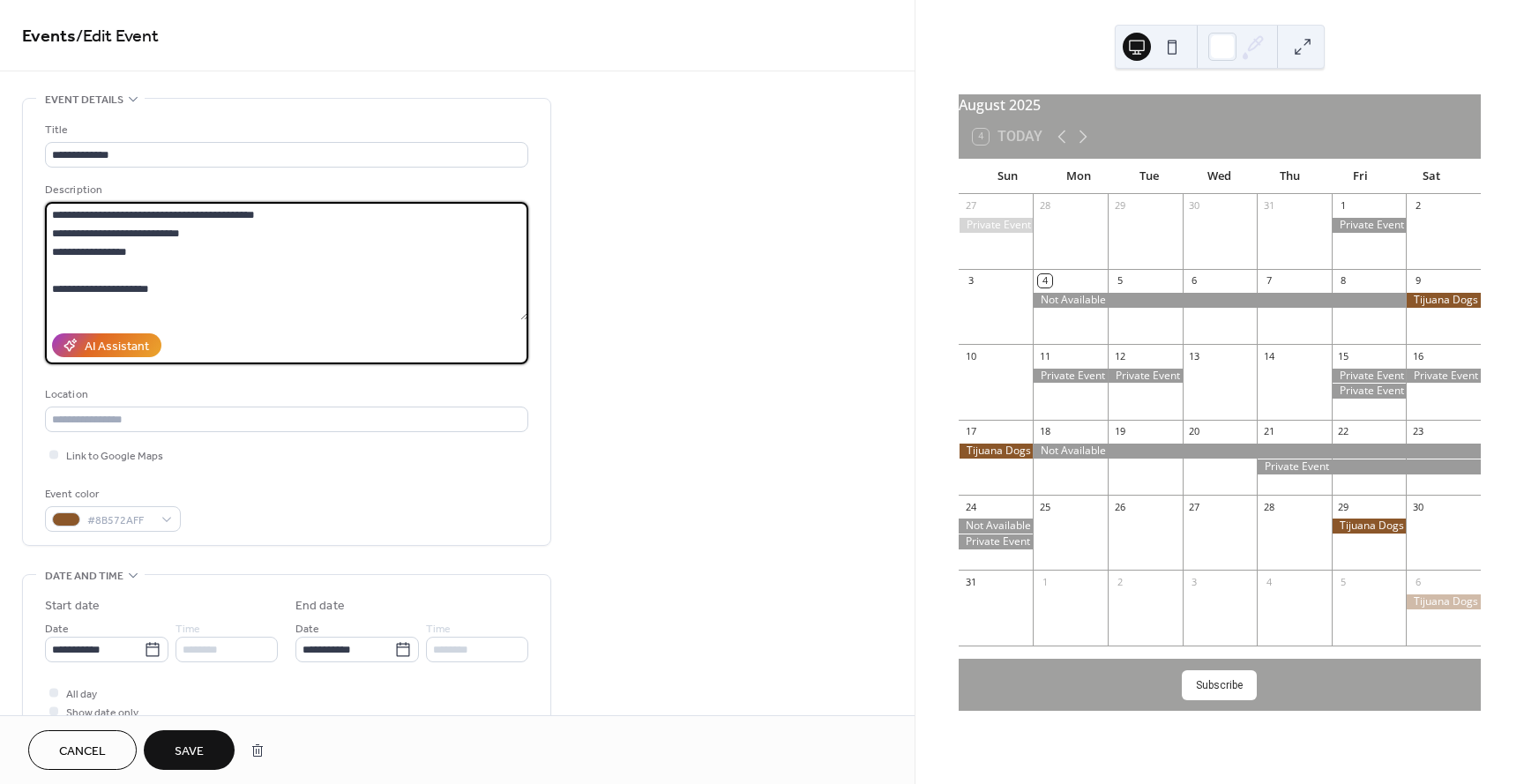 drag, startPoint x: 167, startPoint y: 291, endPoint x: 34, endPoint y: 203, distance: 159.47727 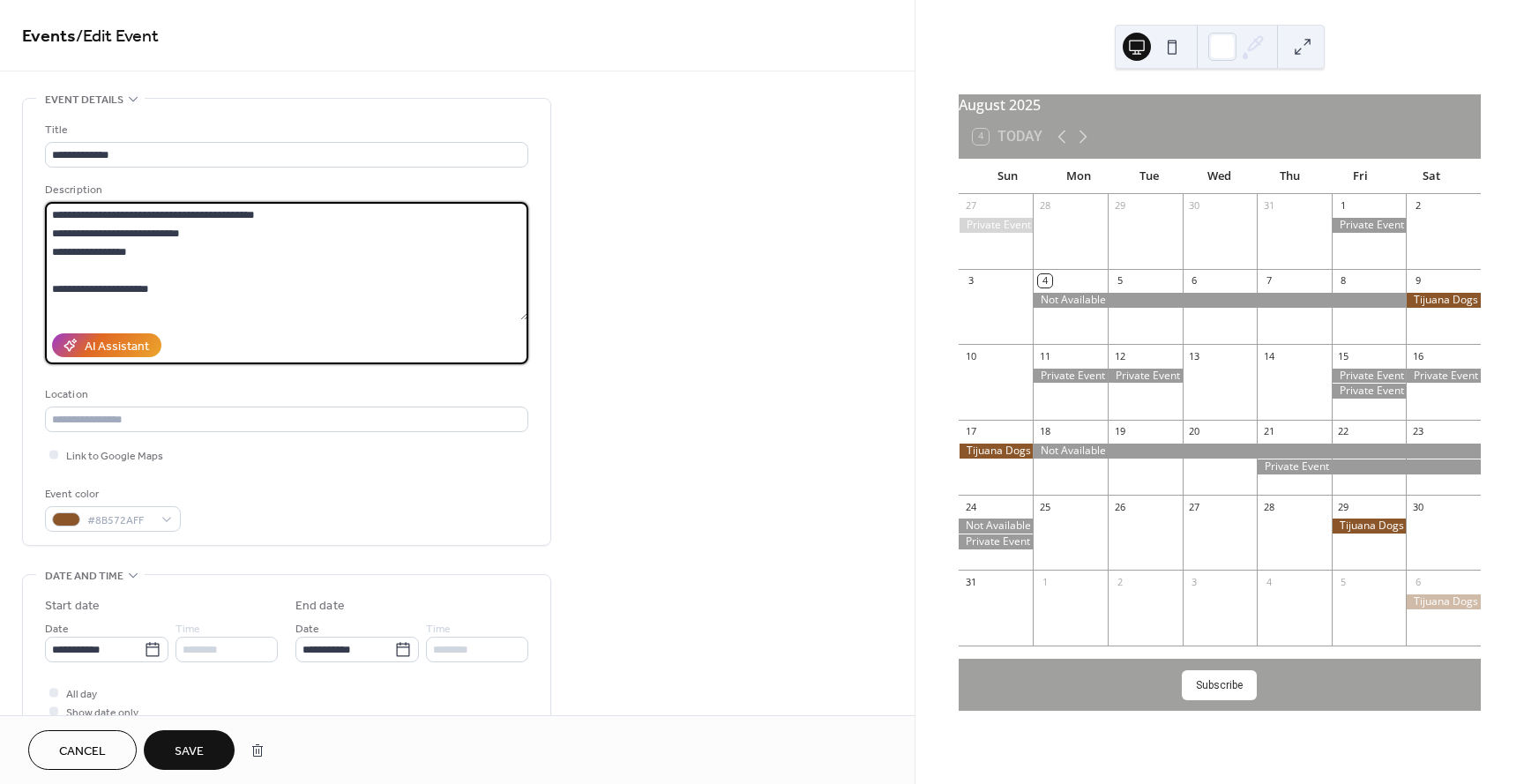 click on "**********" at bounding box center (287, 322) 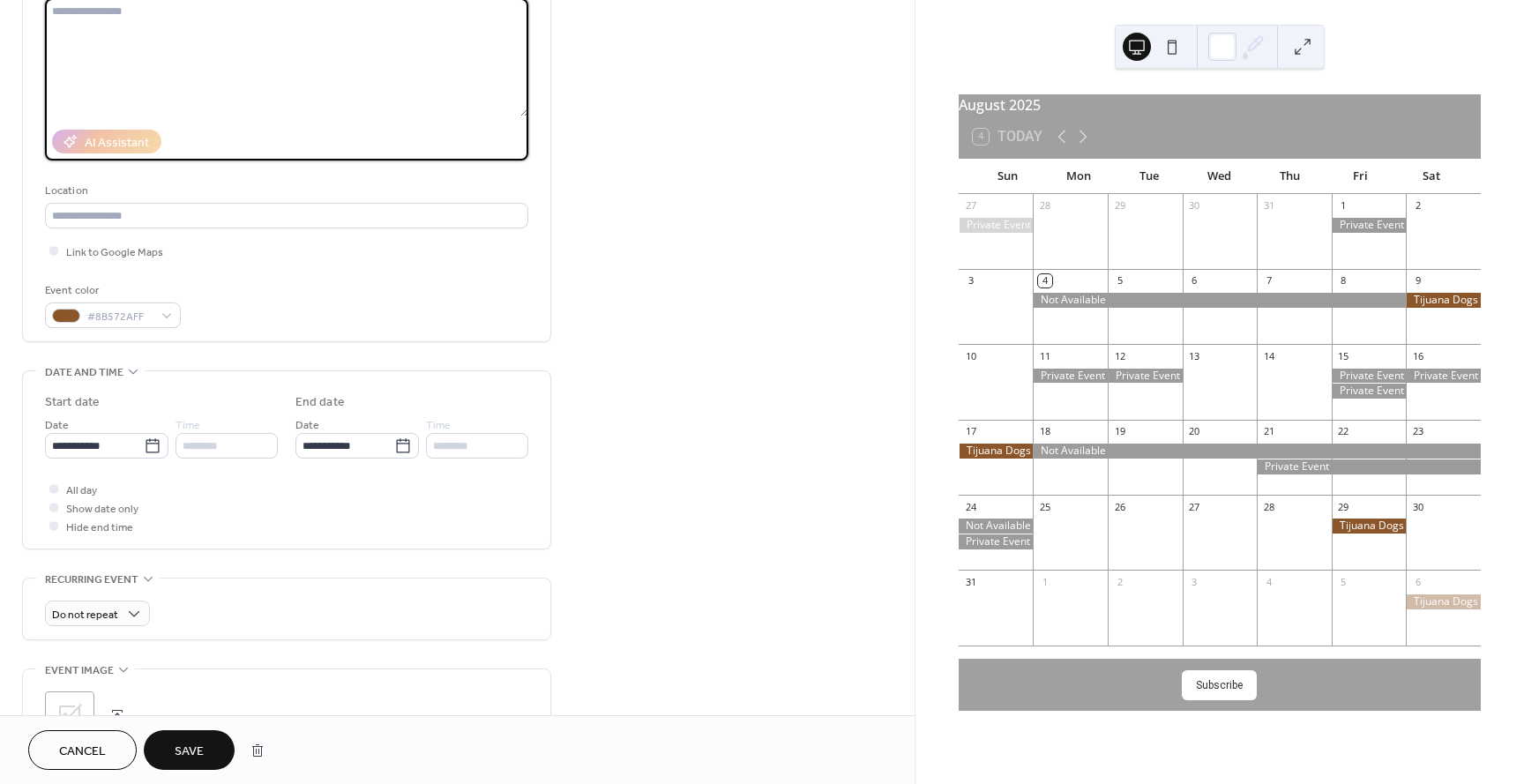 scroll, scrollTop: 209, scrollLeft: 0, axis: vertical 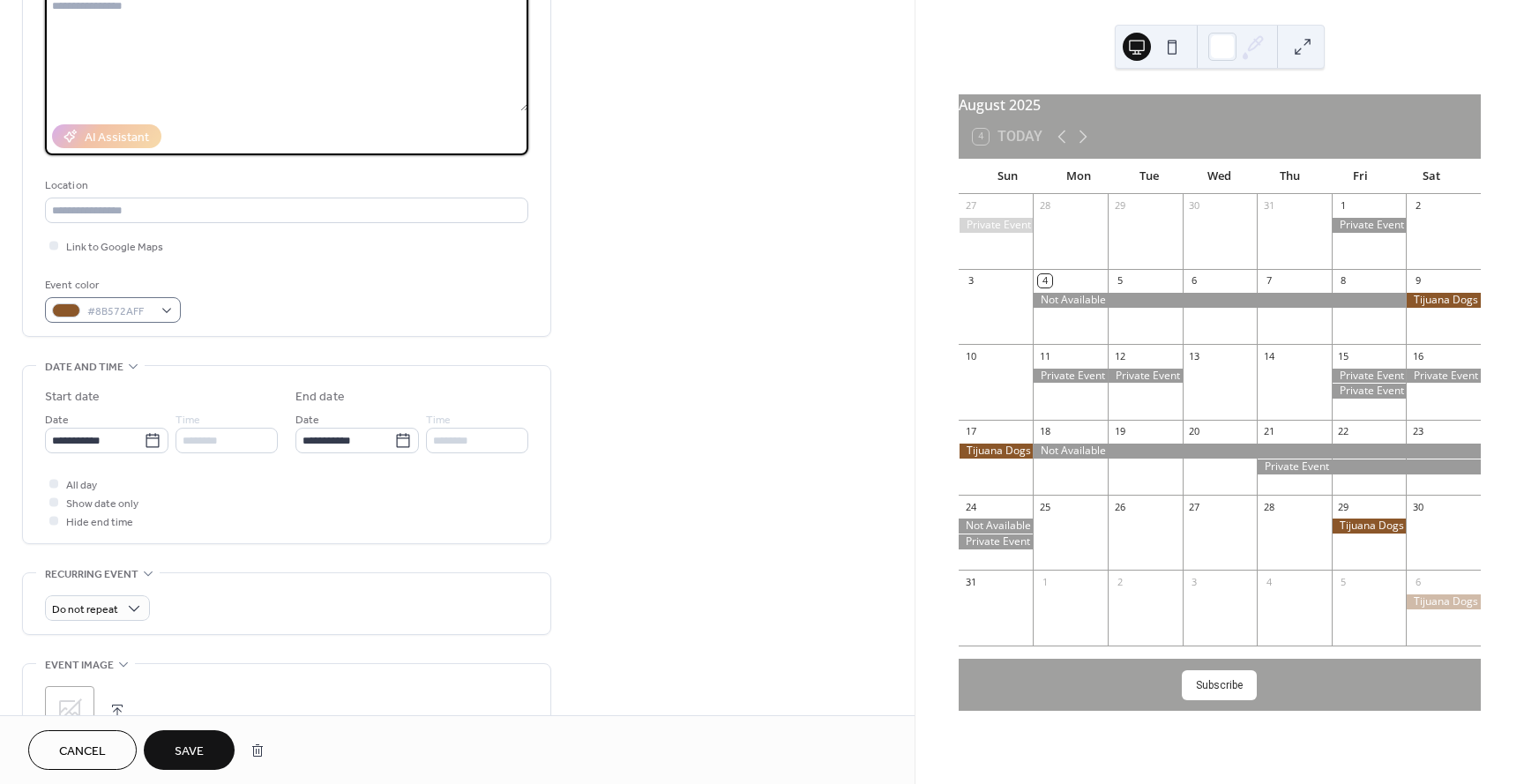 type 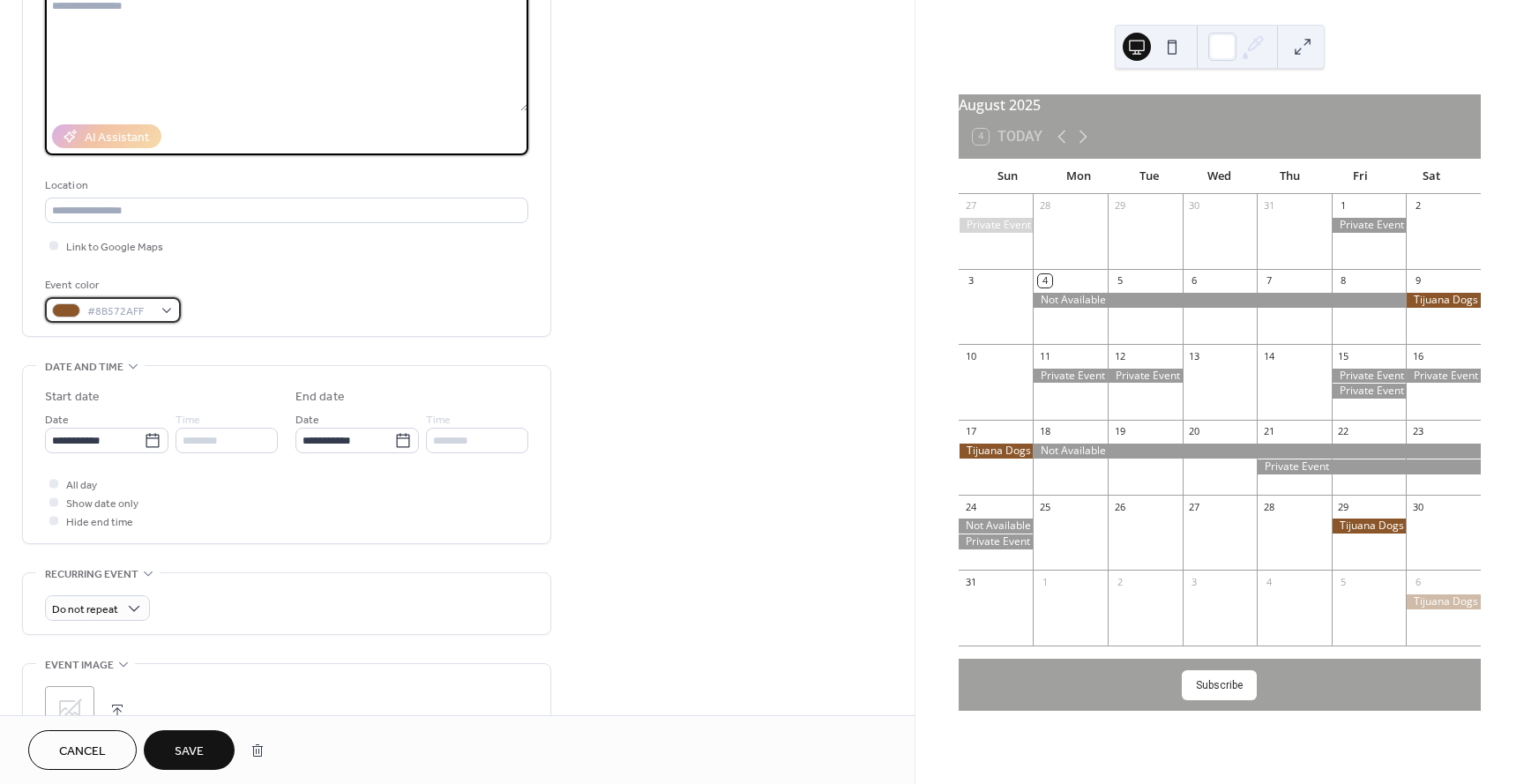 click on "#8B572AFF" at bounding box center [113, 310] 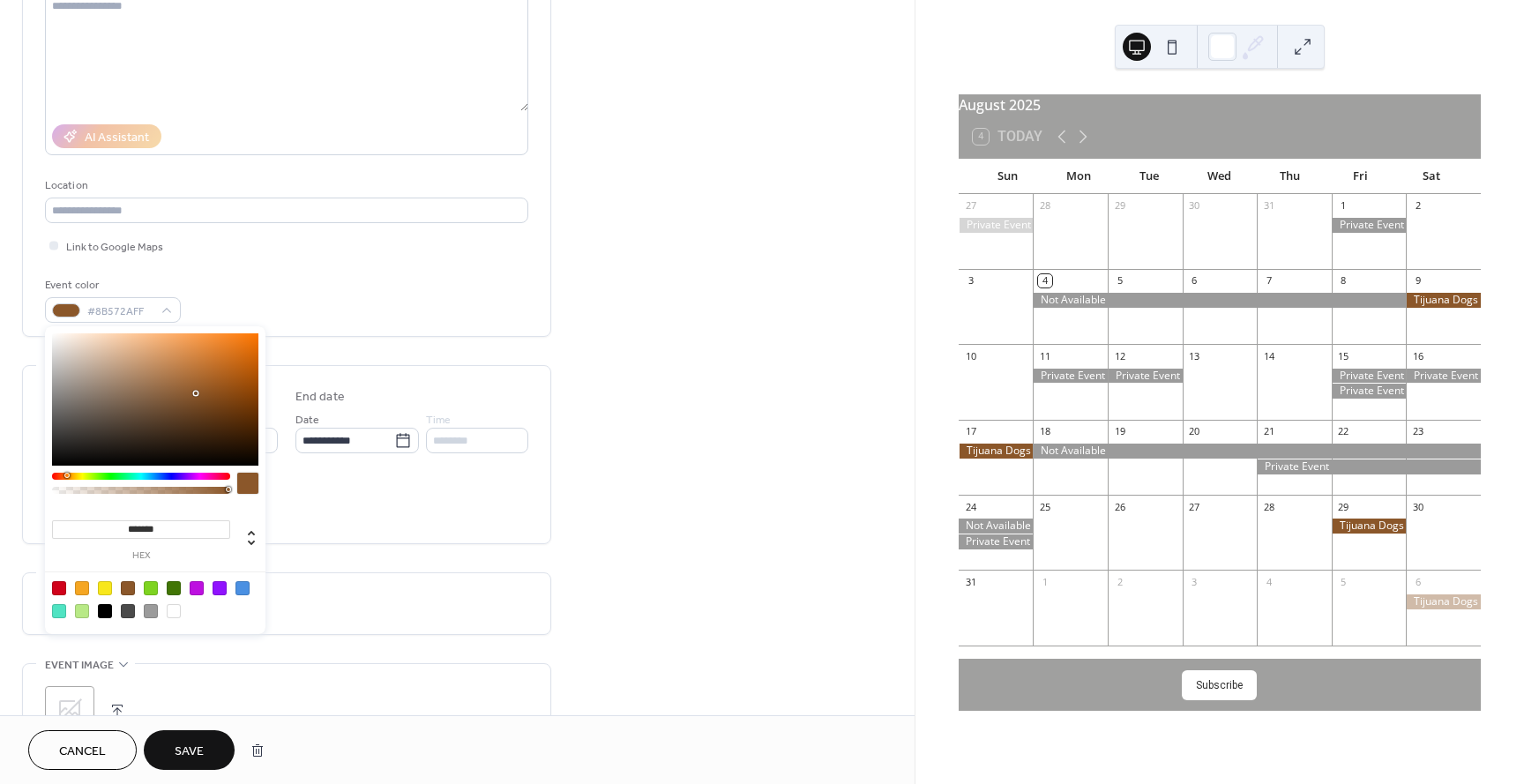 click at bounding box center [151, 611] 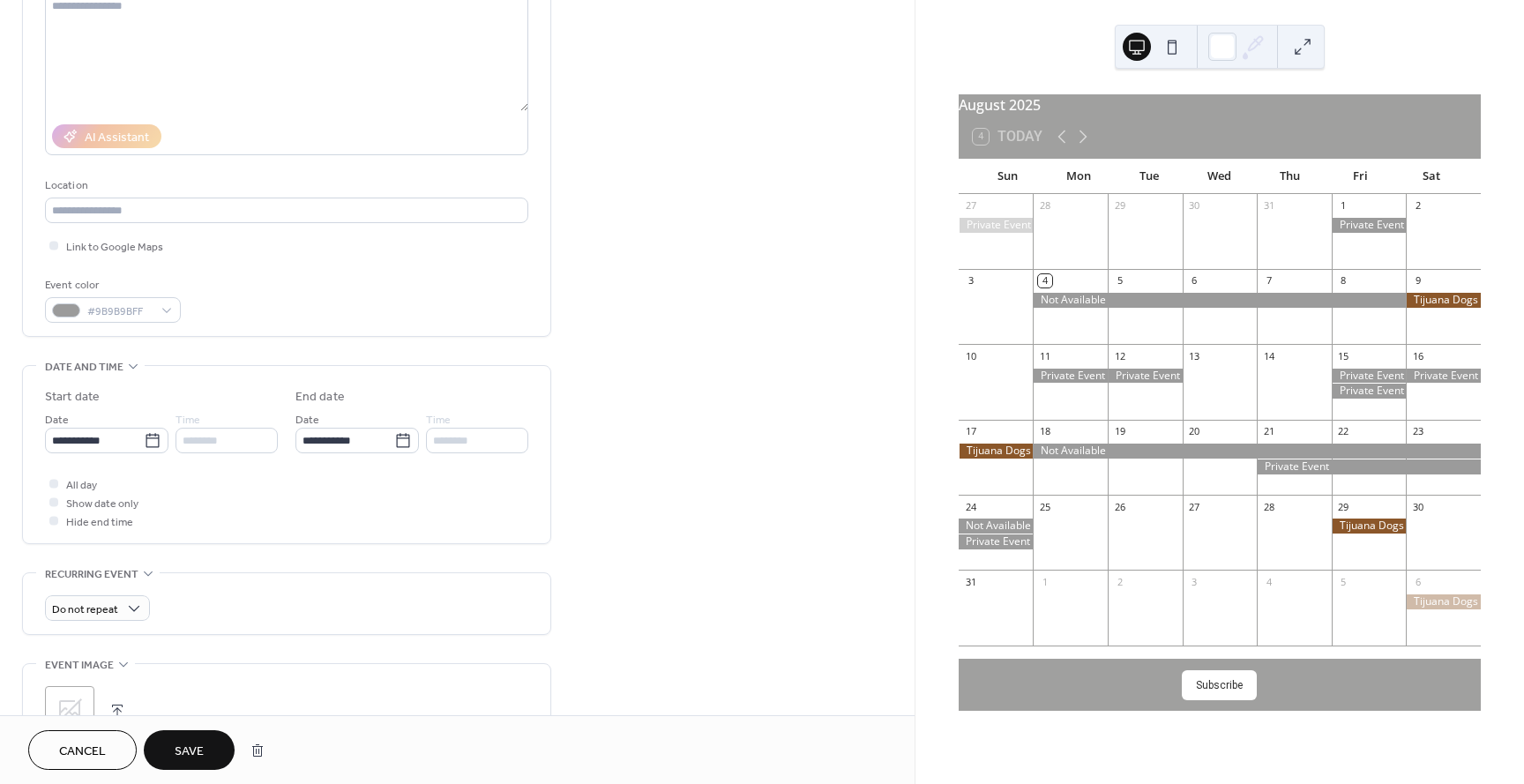 click on "All day Show date only Hide end time" at bounding box center [287, 502] 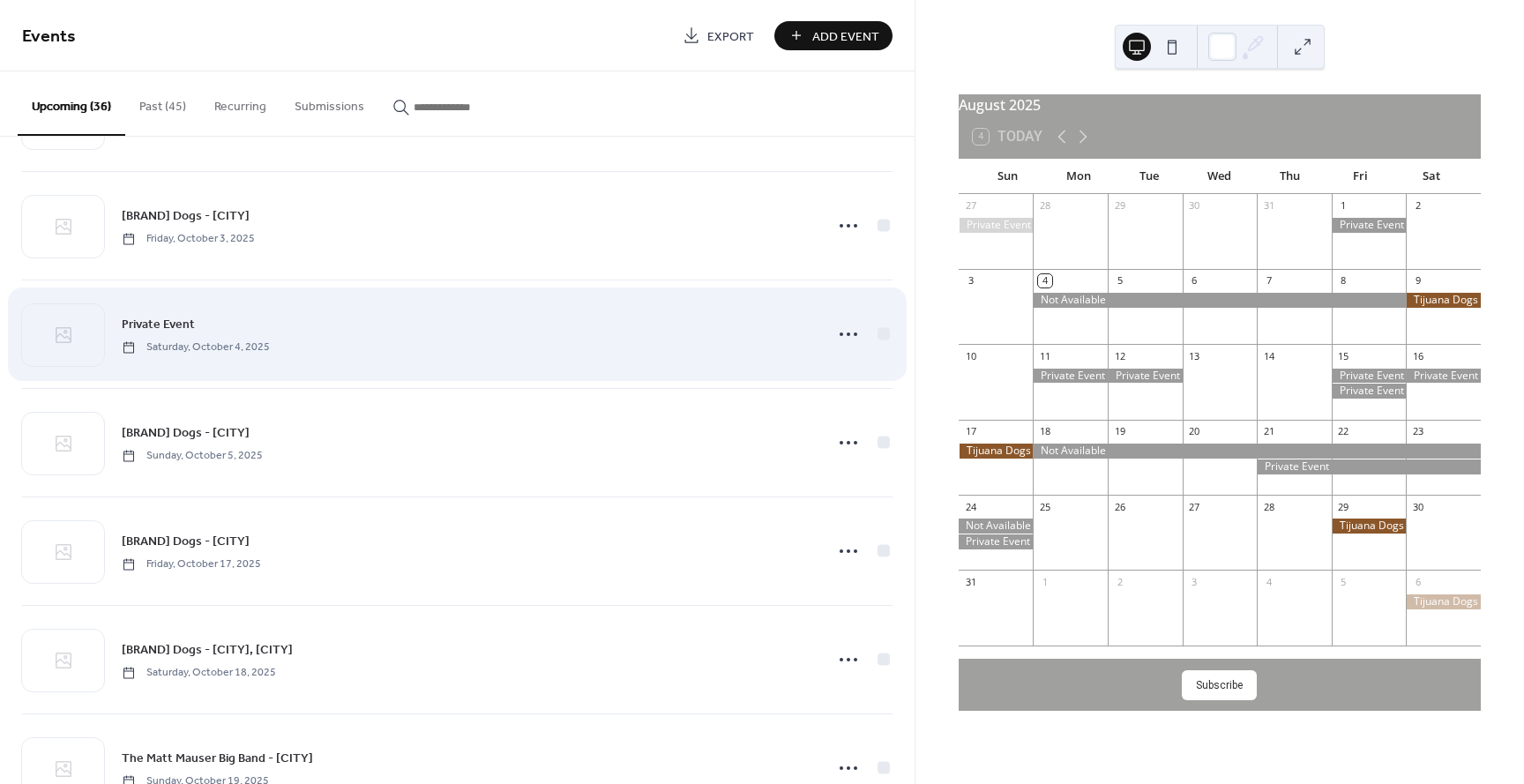 scroll, scrollTop: 2053, scrollLeft: 0, axis: vertical 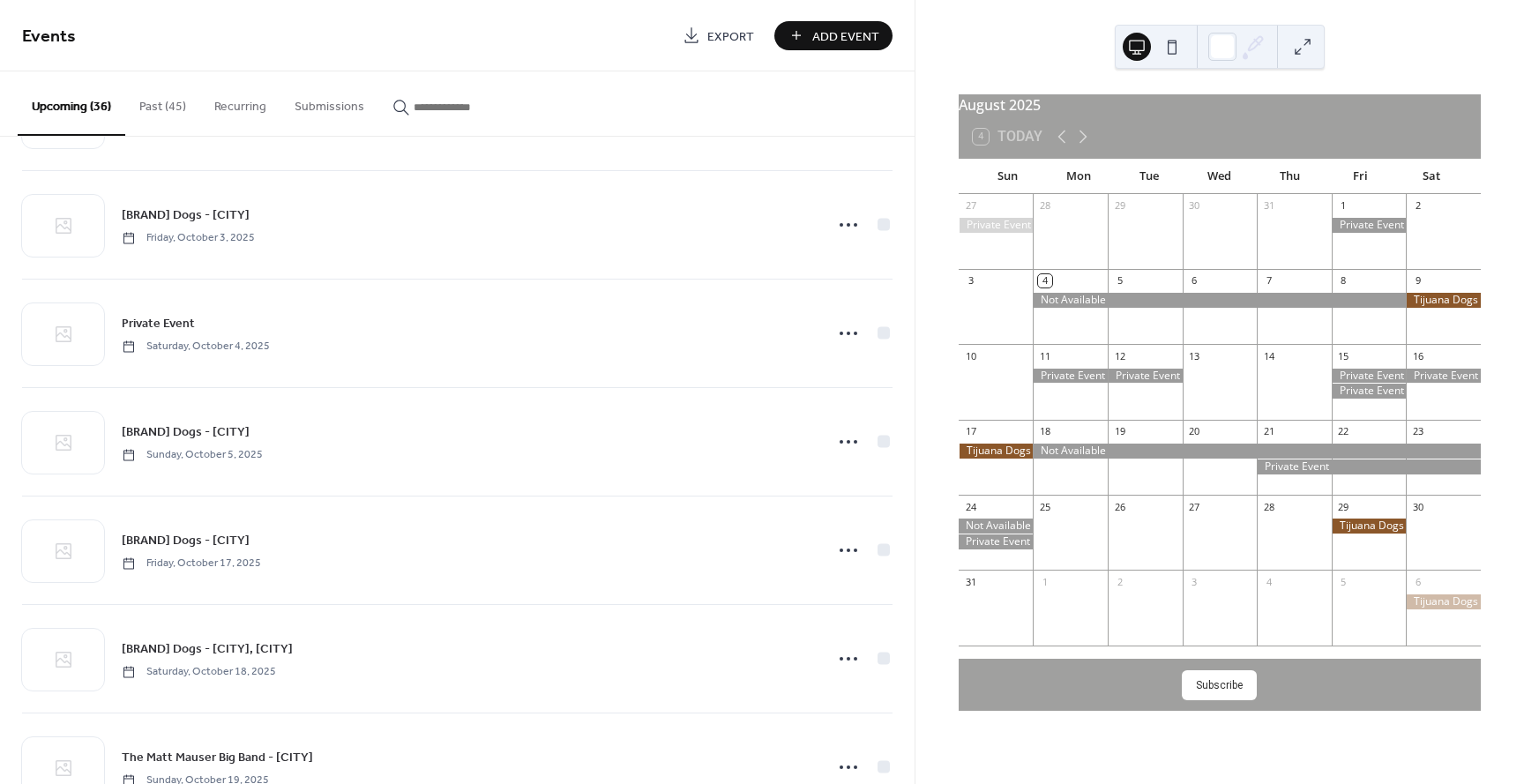 click on "Add Event" at bounding box center (846, 36) 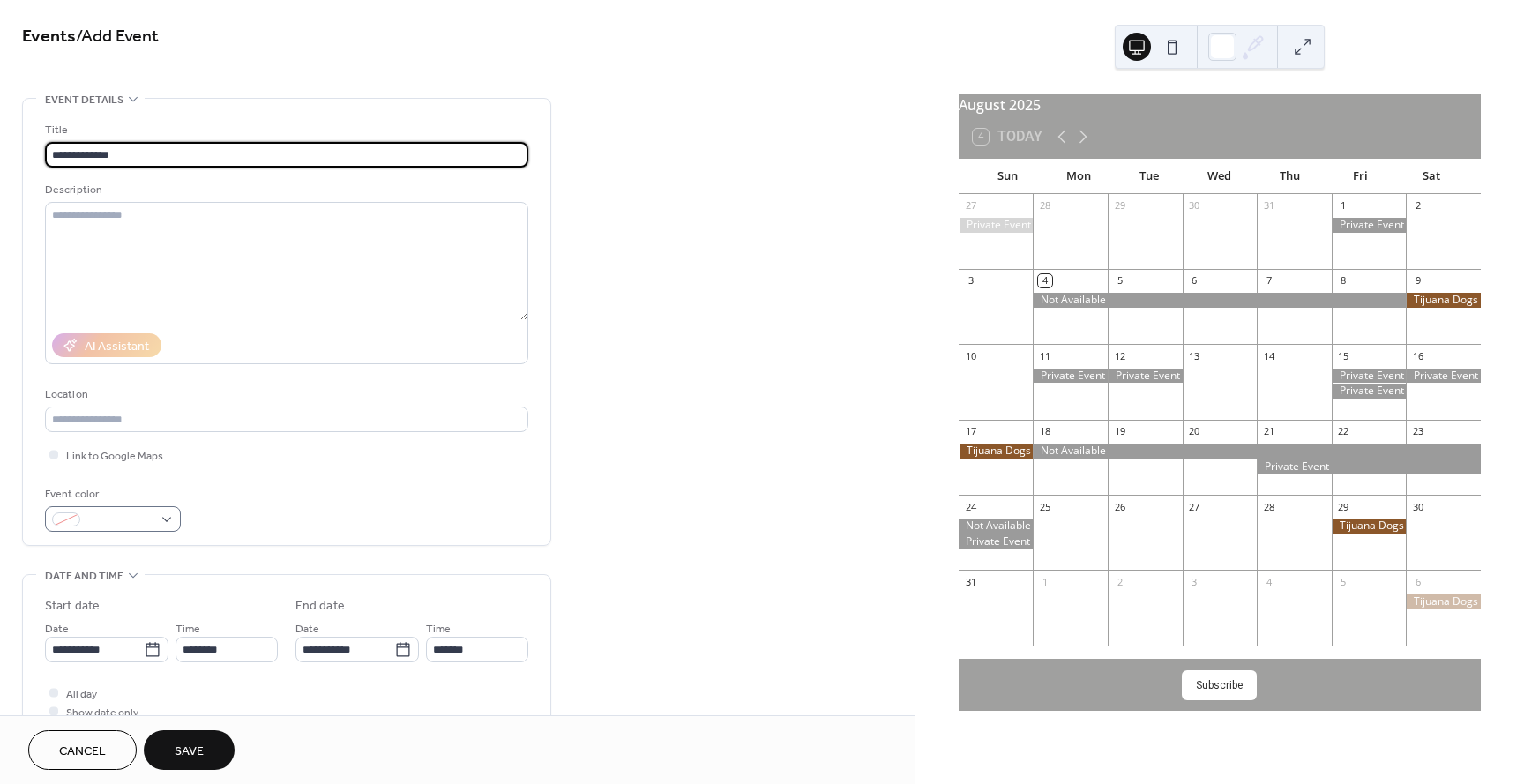 type on "**********" 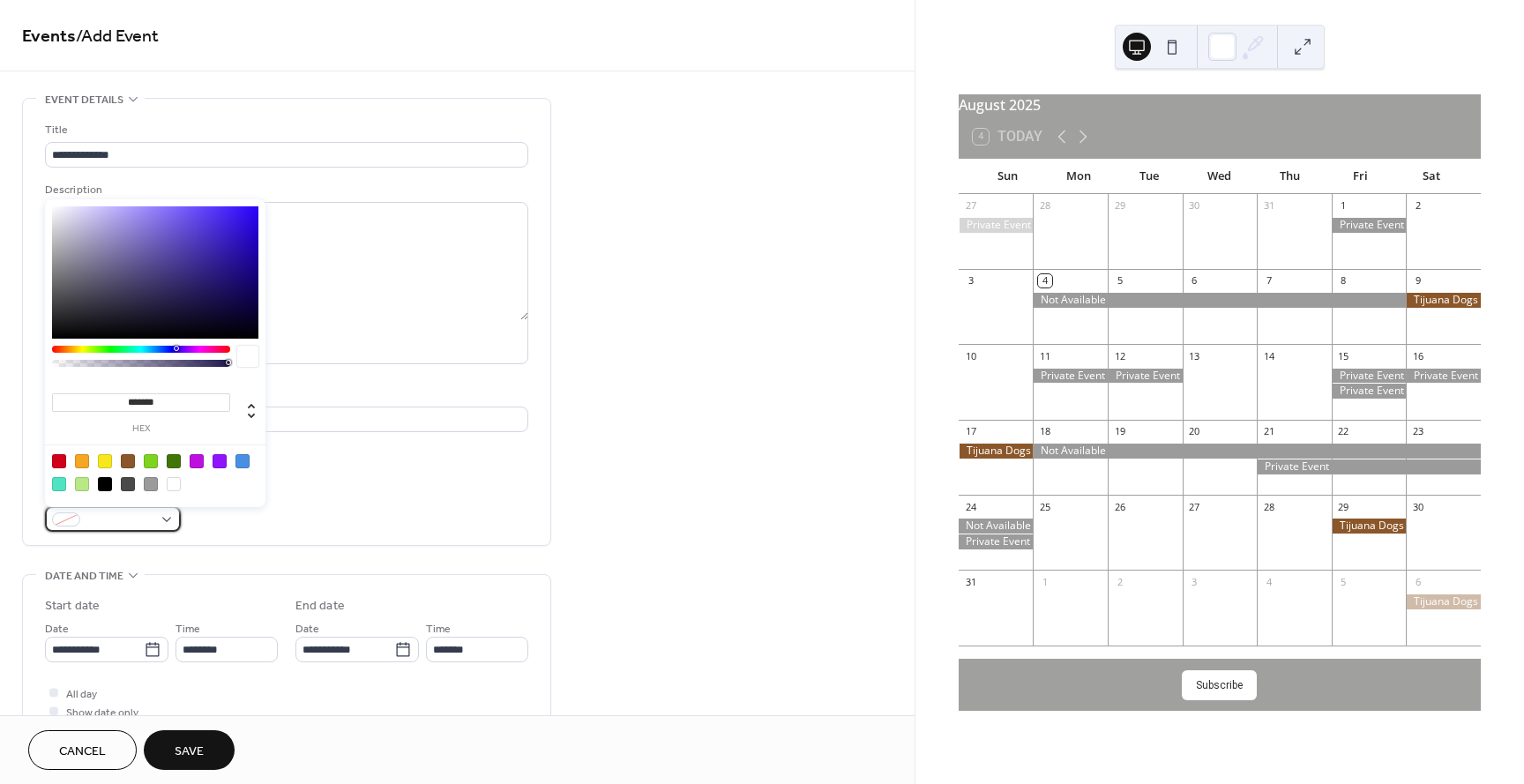 click at bounding box center [113, 519] 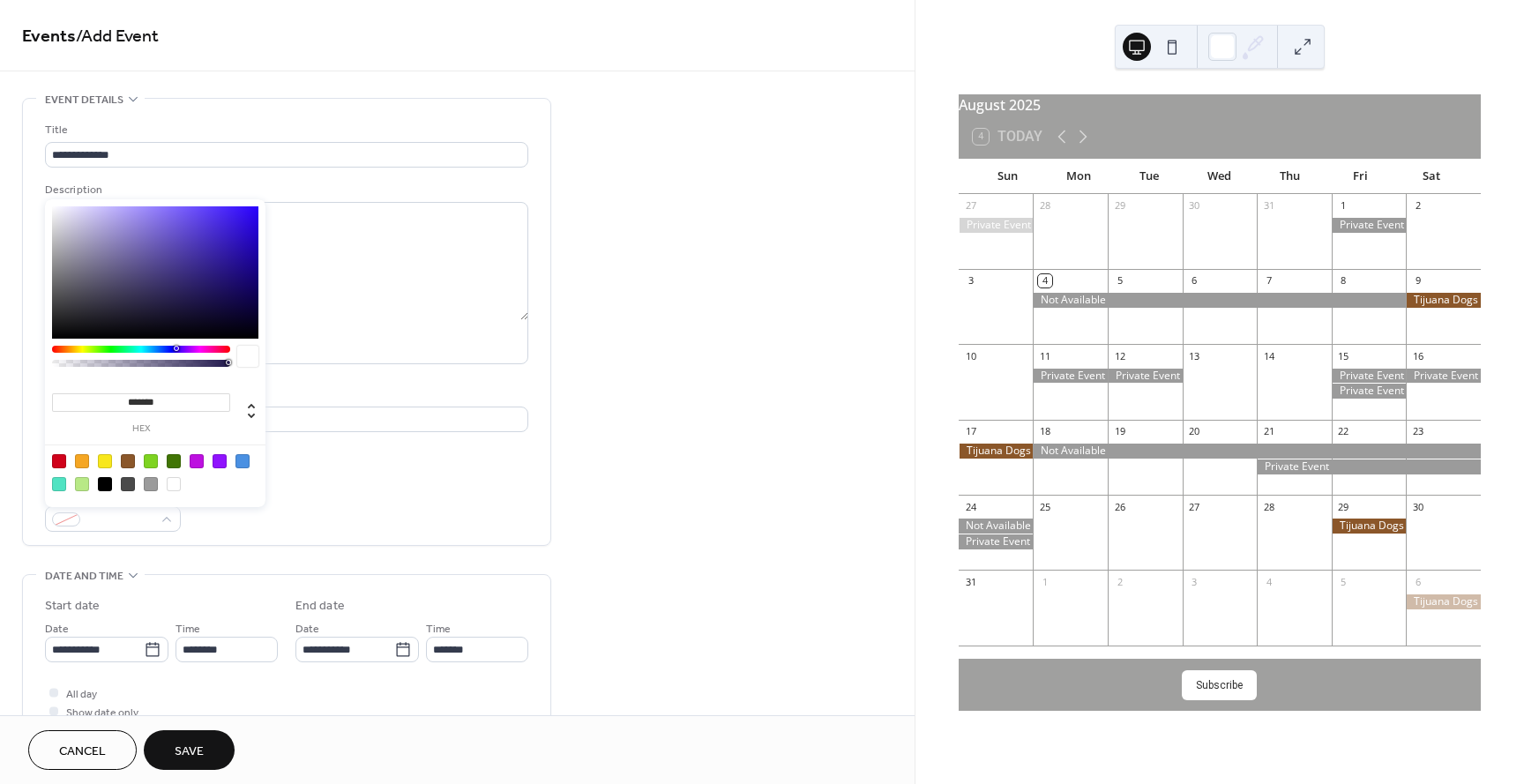 click at bounding box center [151, 484] 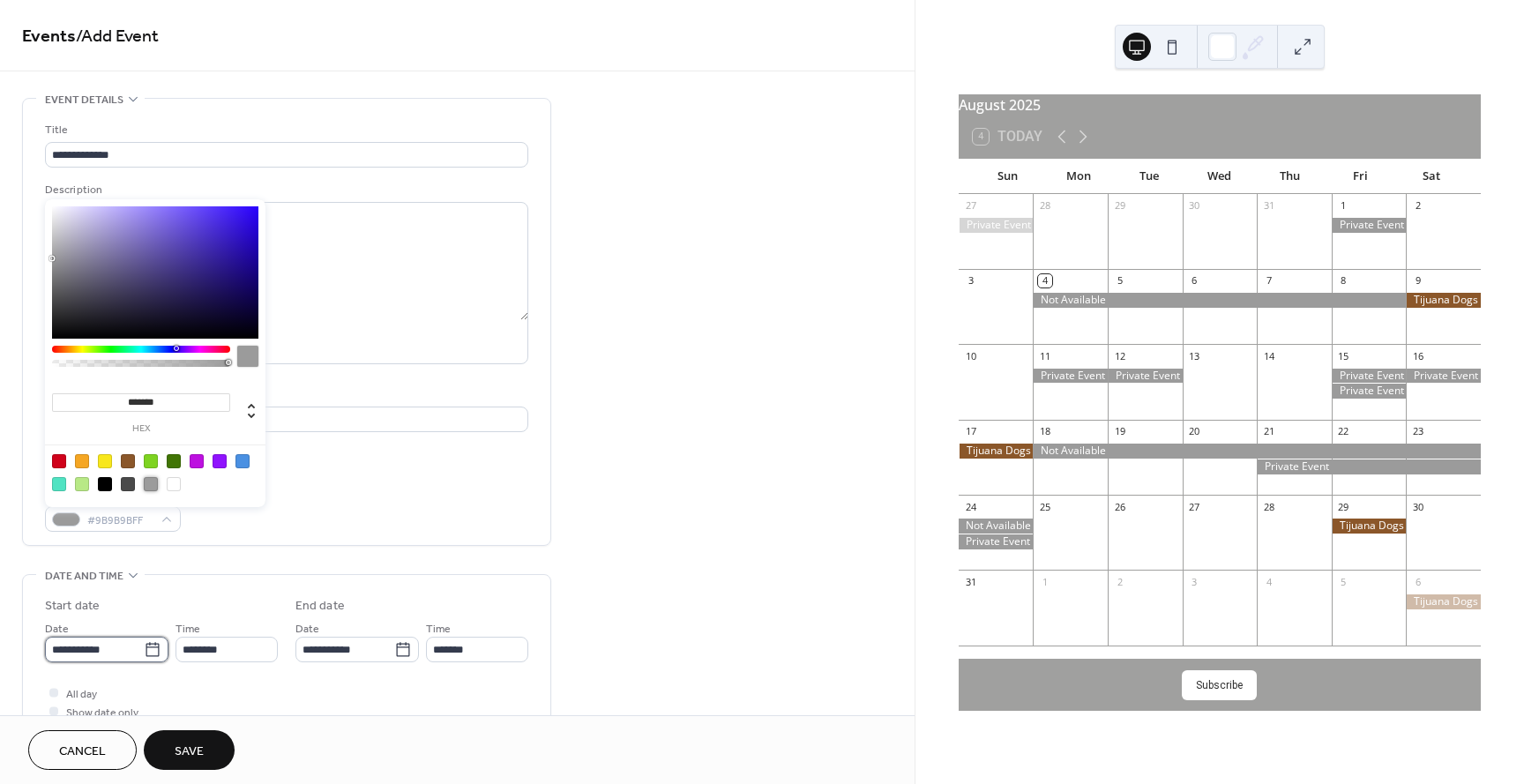 click on "**********" at bounding box center [94, 649] 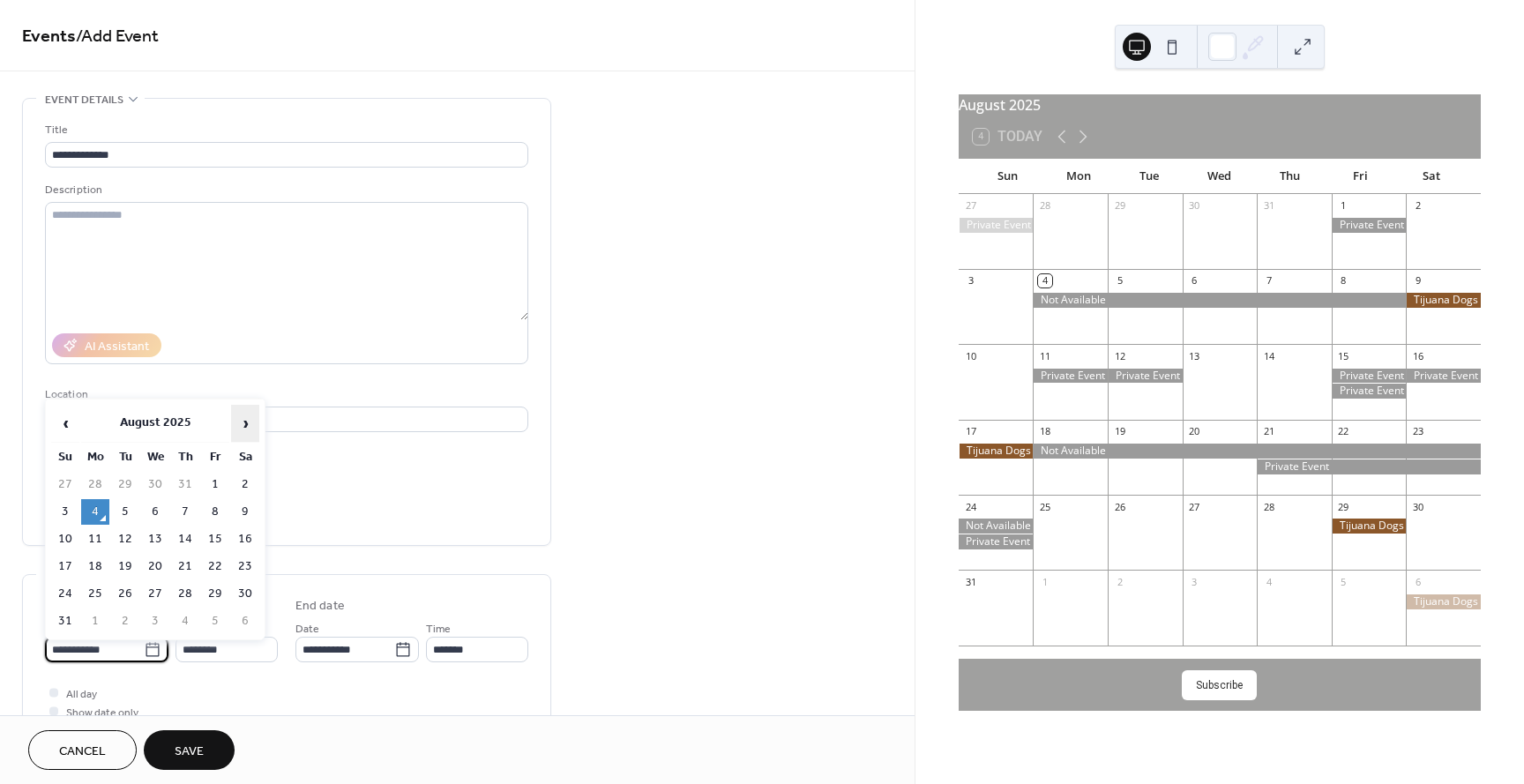 click on "›" at bounding box center (245, 423) 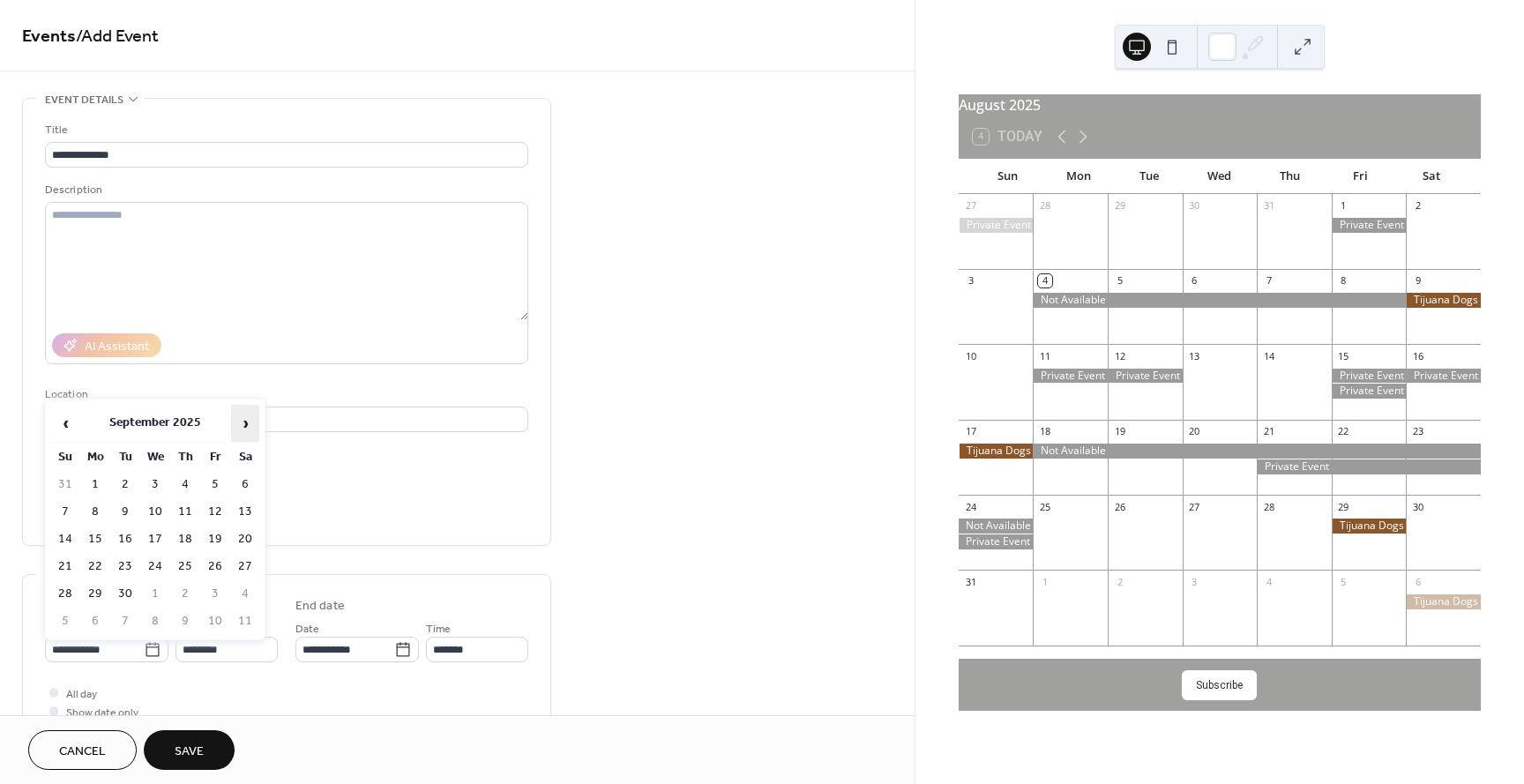 click on "›" at bounding box center (245, 423) 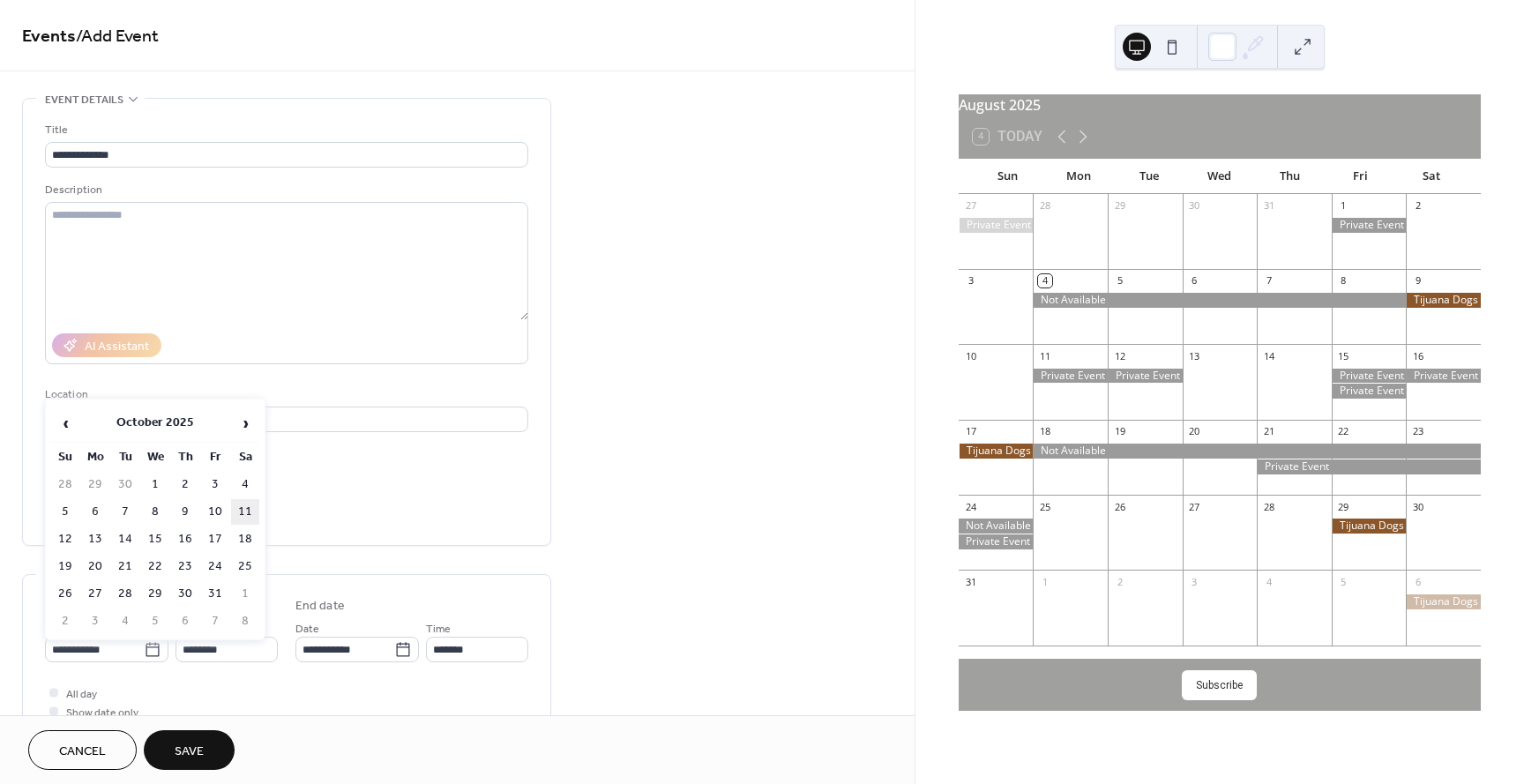 click on "11" at bounding box center (245, 511) 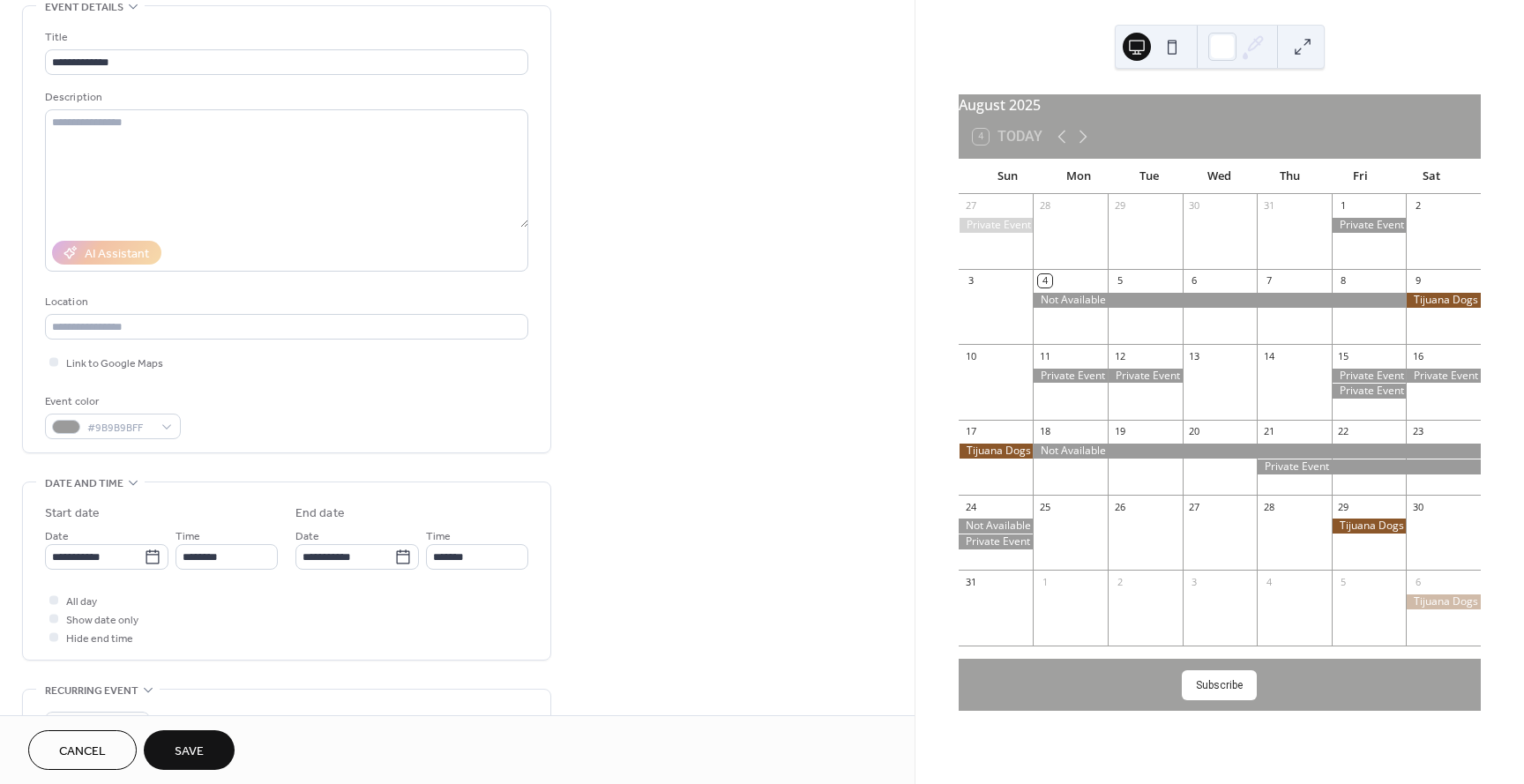 scroll, scrollTop: 122, scrollLeft: 0, axis: vertical 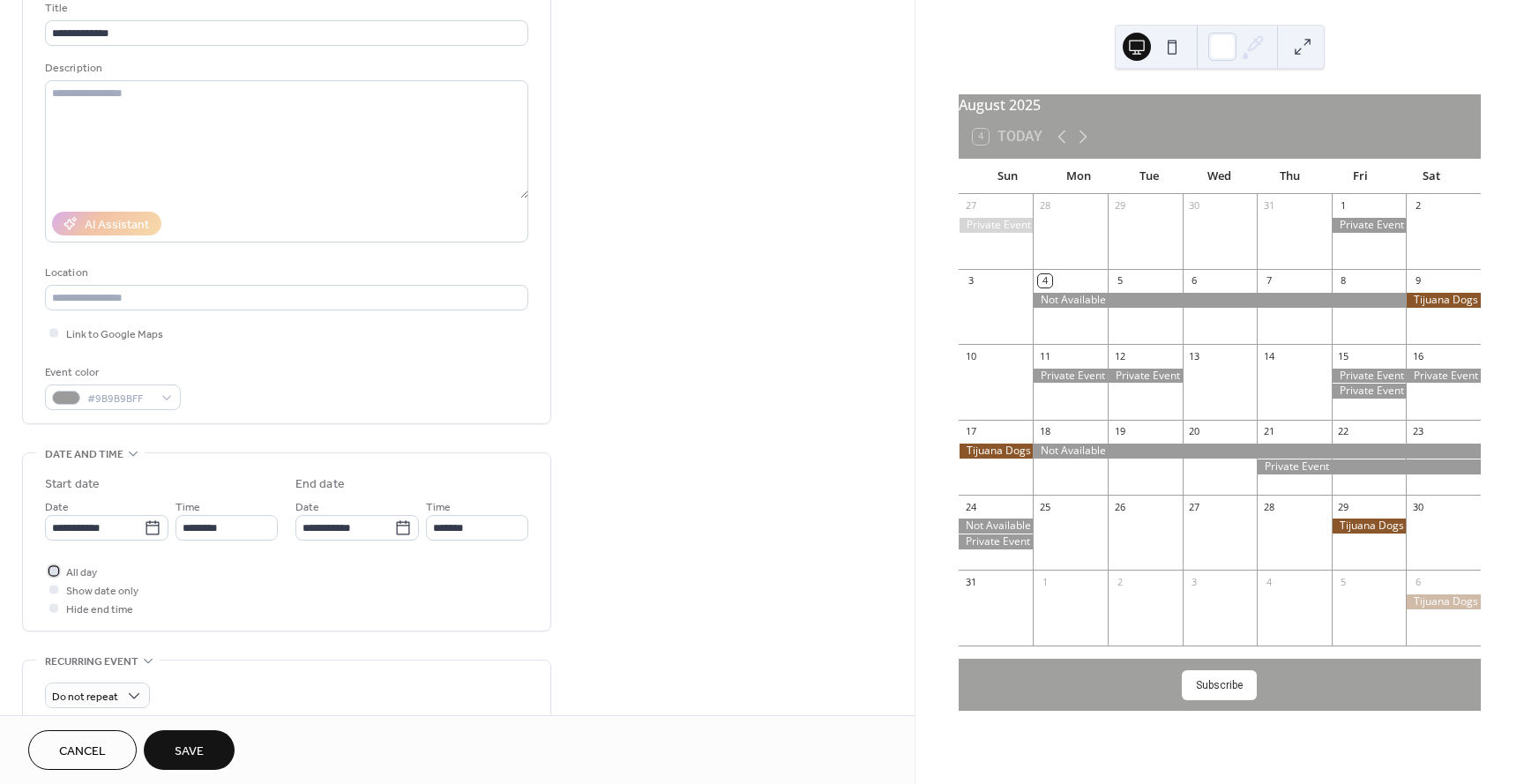 click at bounding box center [54, 571] 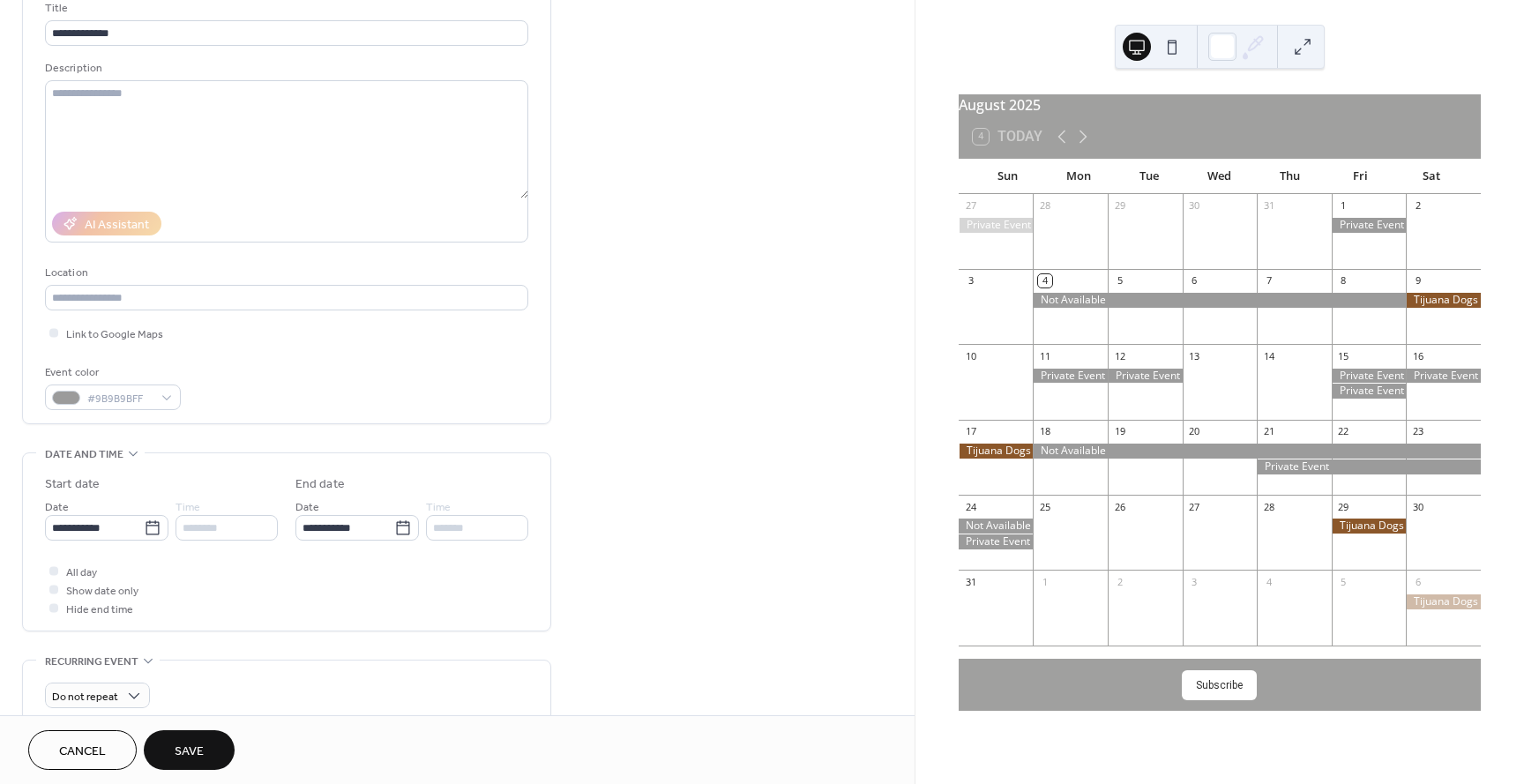 click on "Save" at bounding box center [189, 751] 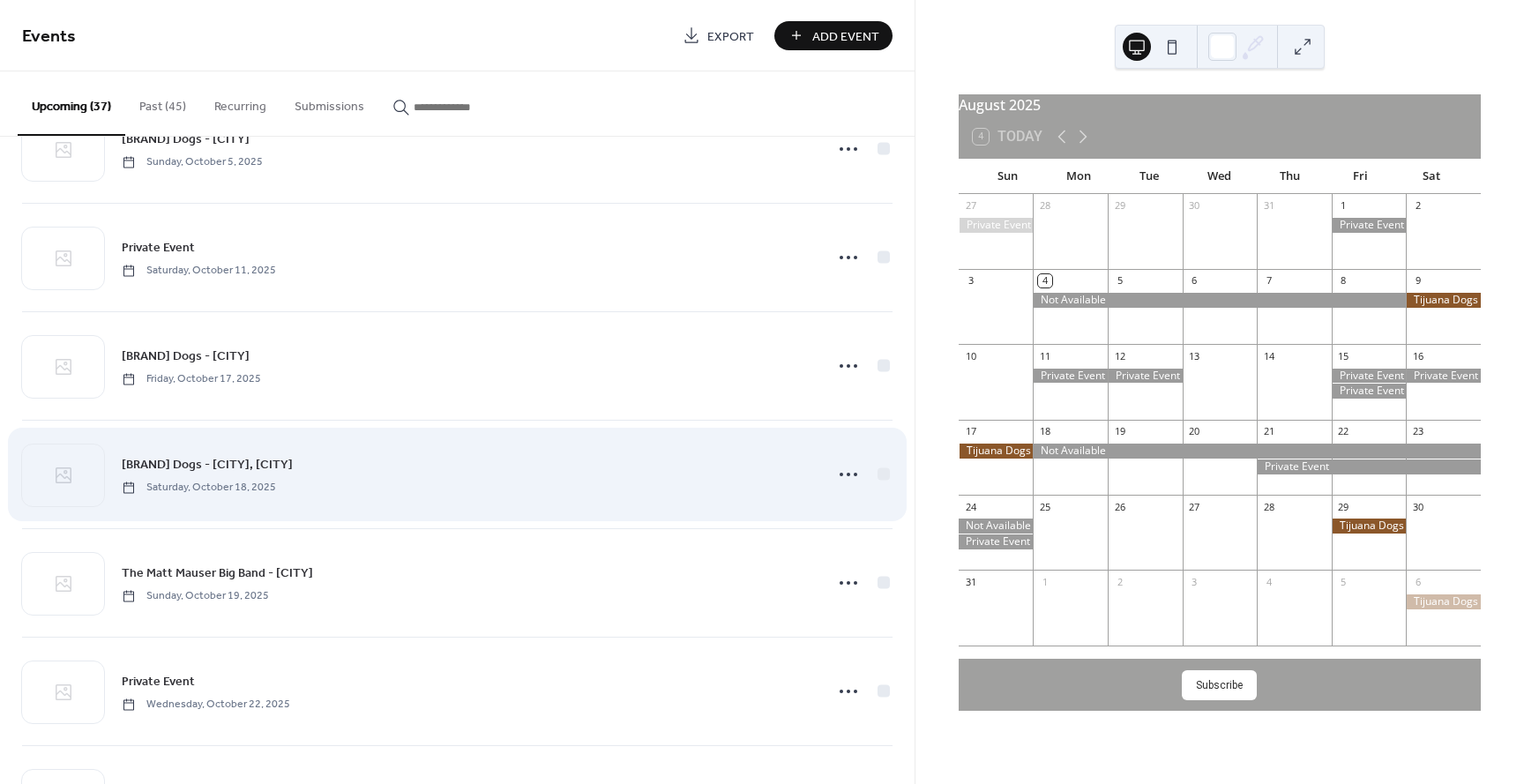 scroll, scrollTop: 2351, scrollLeft: 0, axis: vertical 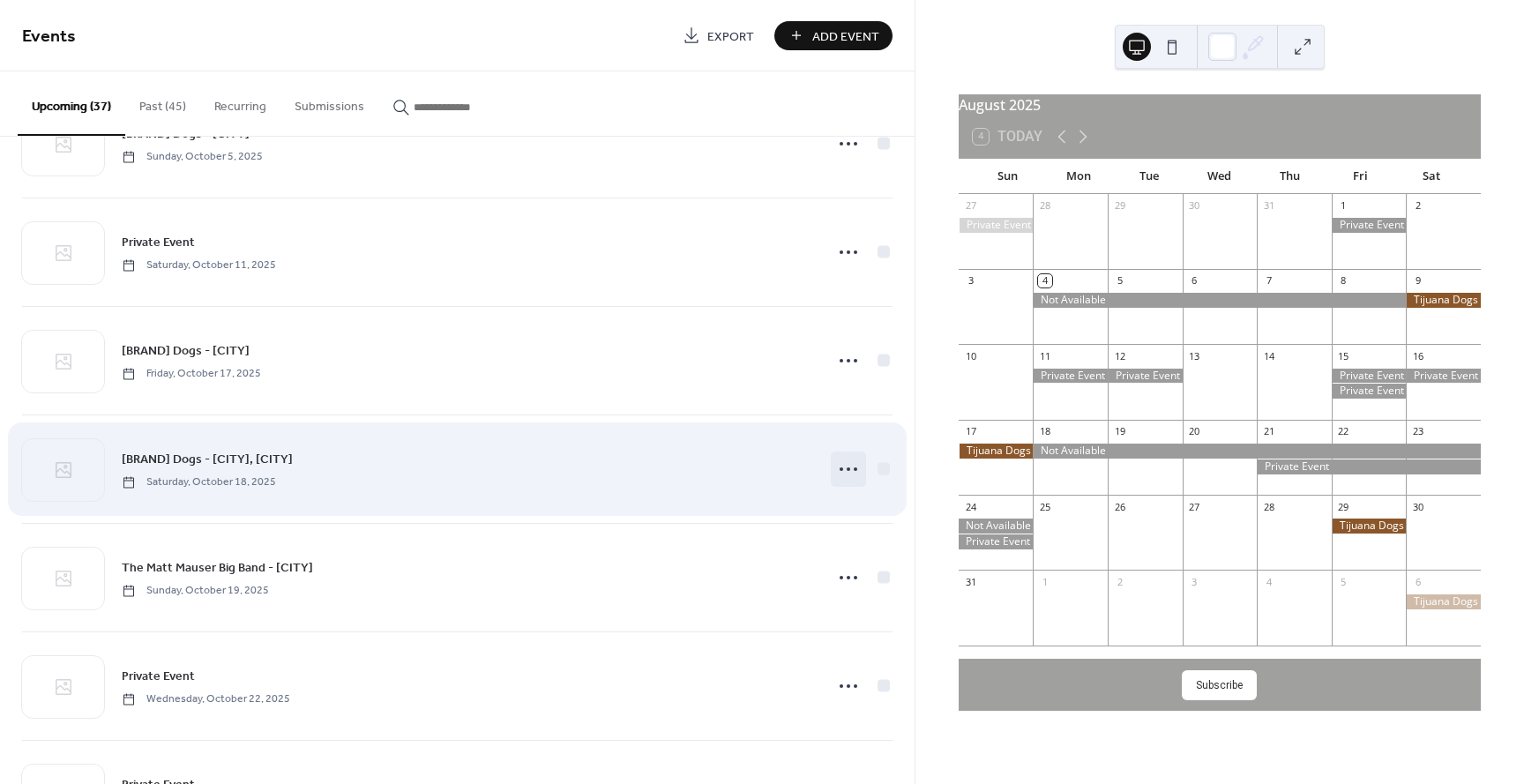 click 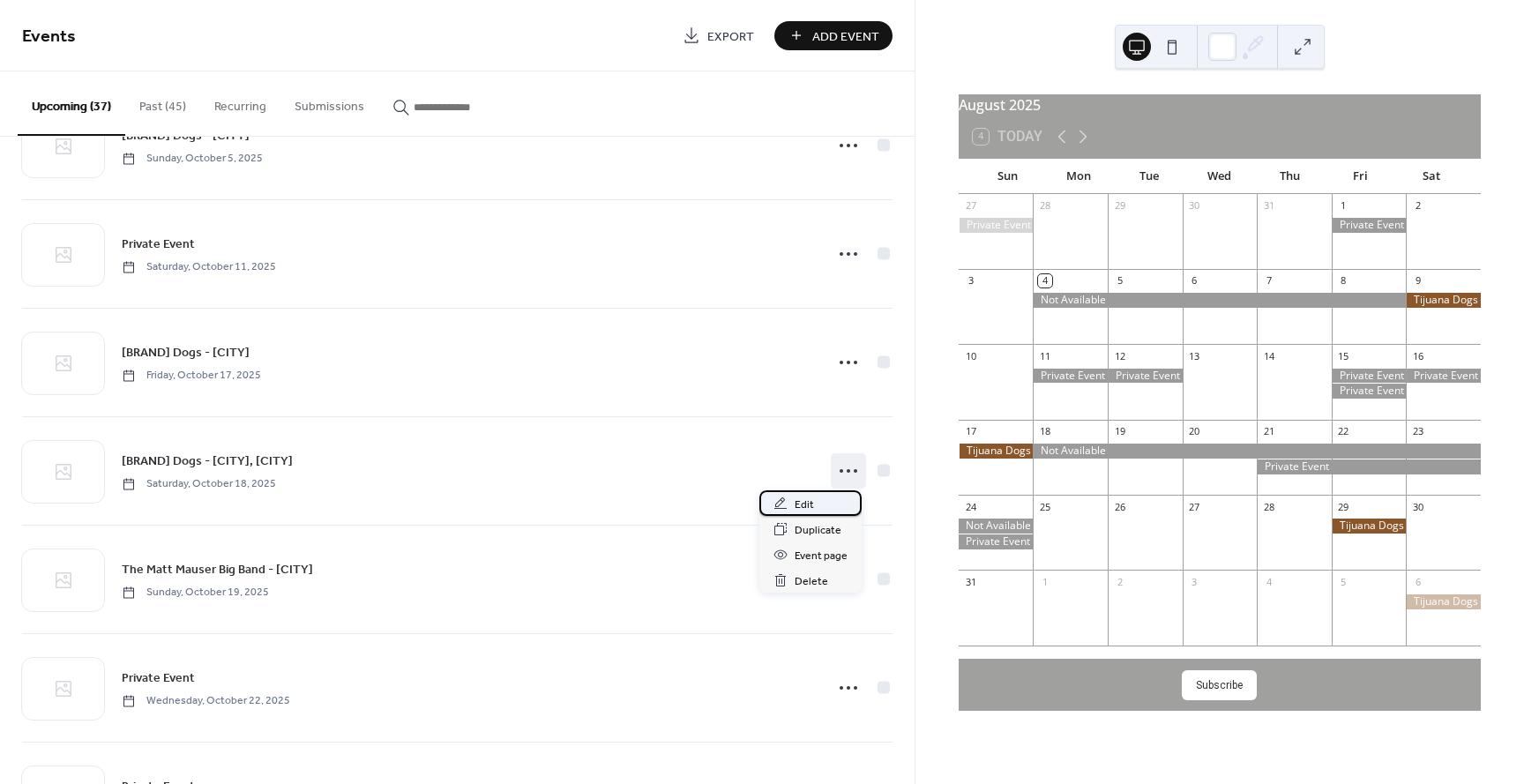 click on "Edit" at bounding box center [804, 504] 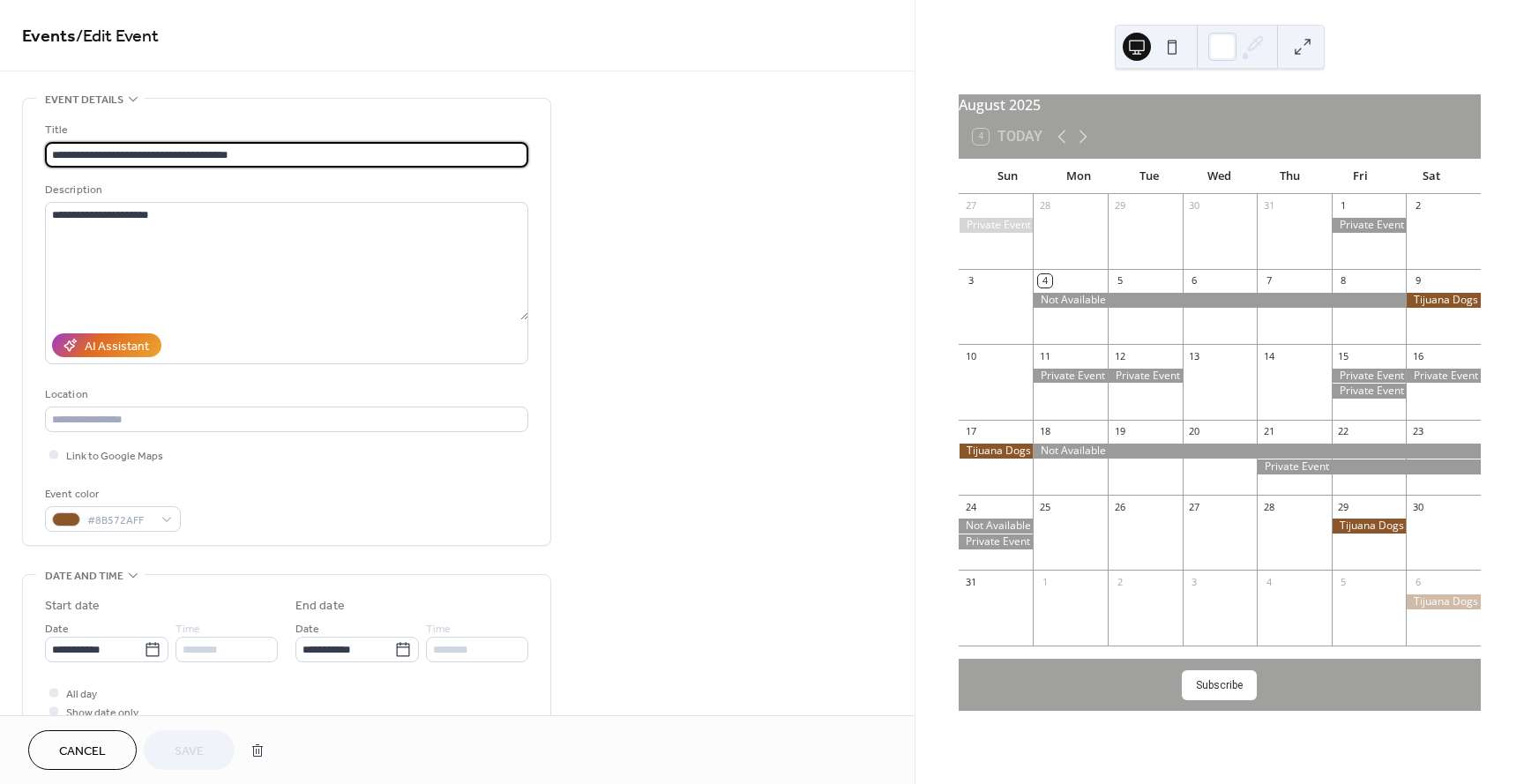scroll, scrollTop: 0, scrollLeft: 0, axis: both 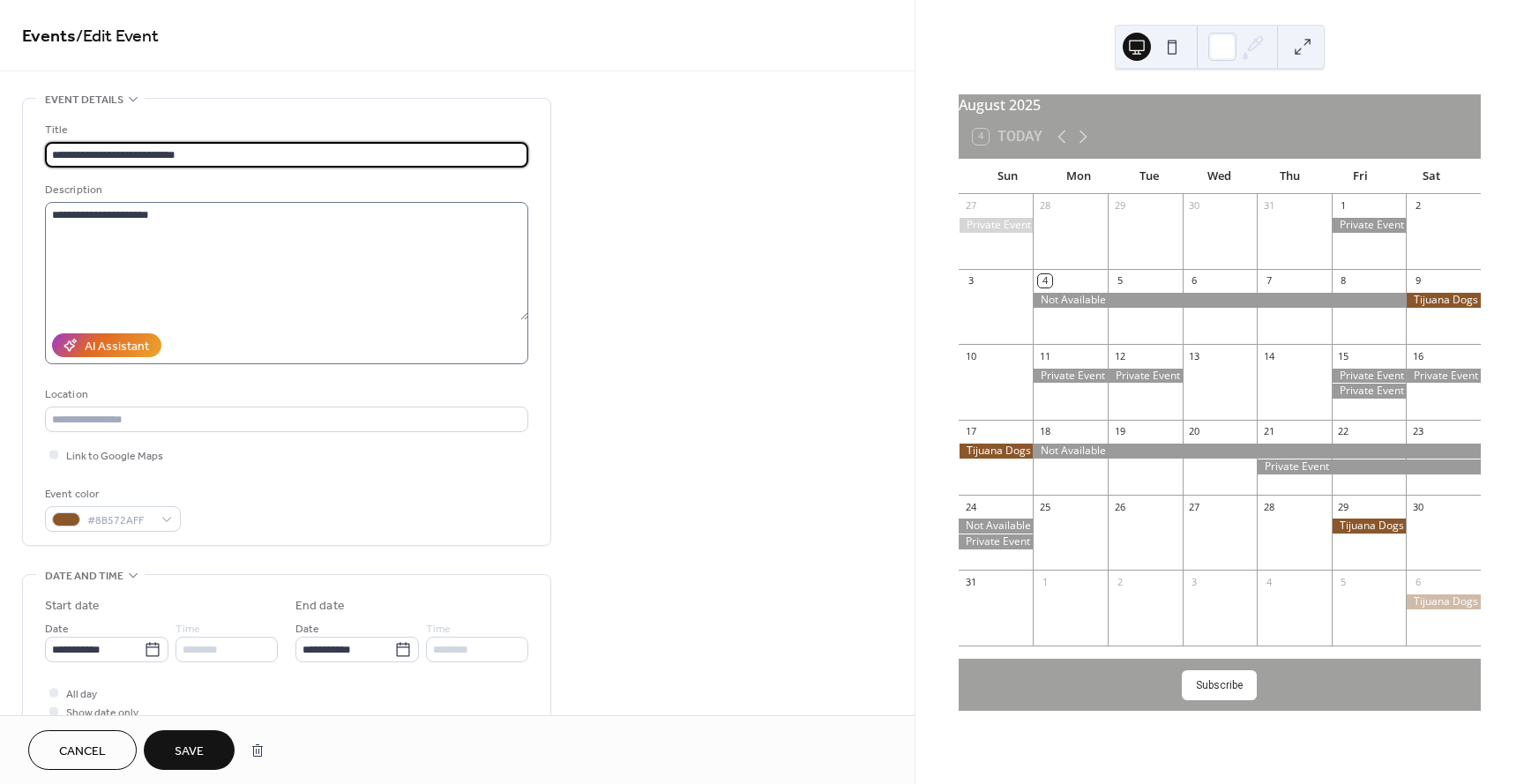 type on "**********" 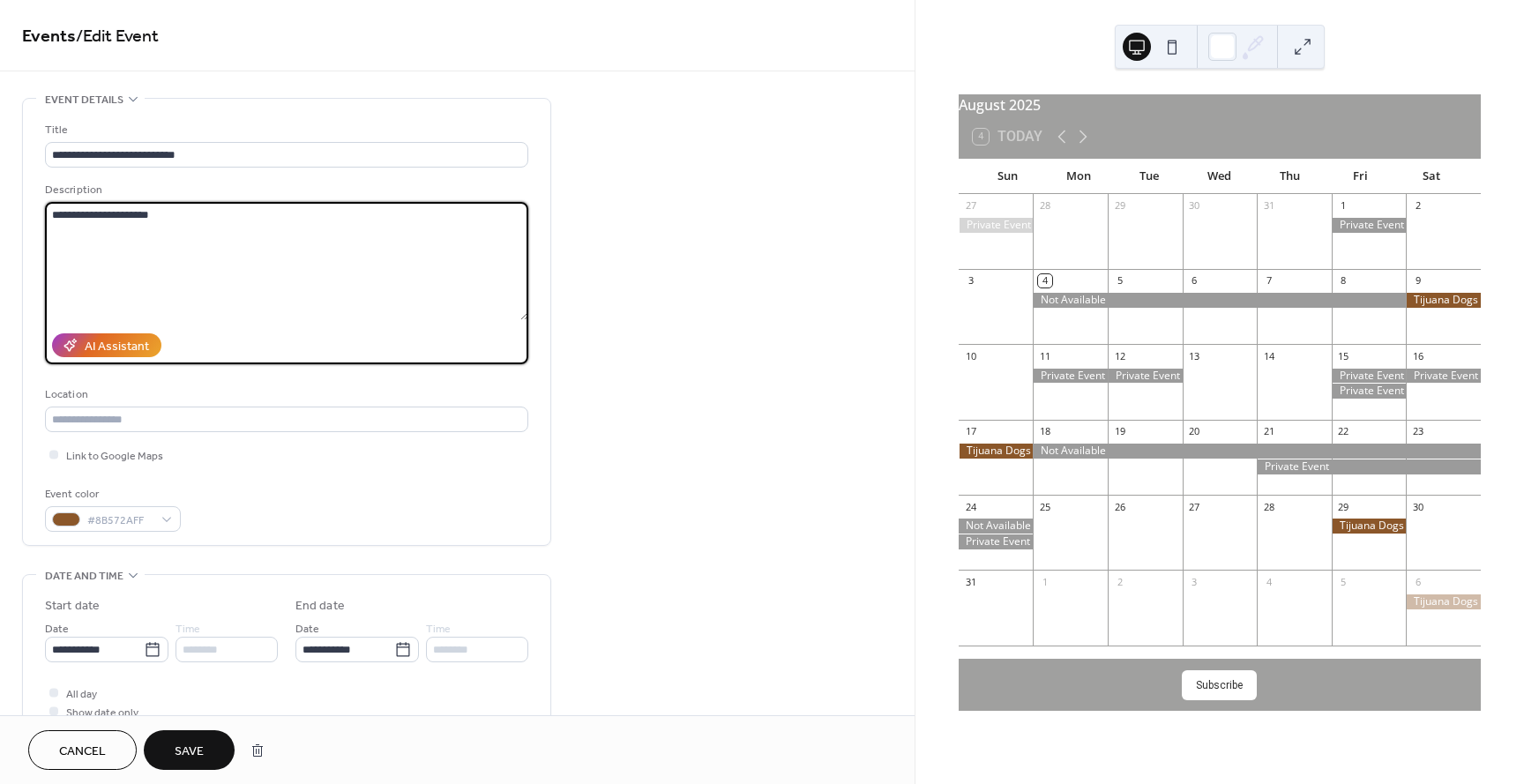 drag, startPoint x: 159, startPoint y: 215, endPoint x: 70, endPoint y: 210, distance: 89.14034 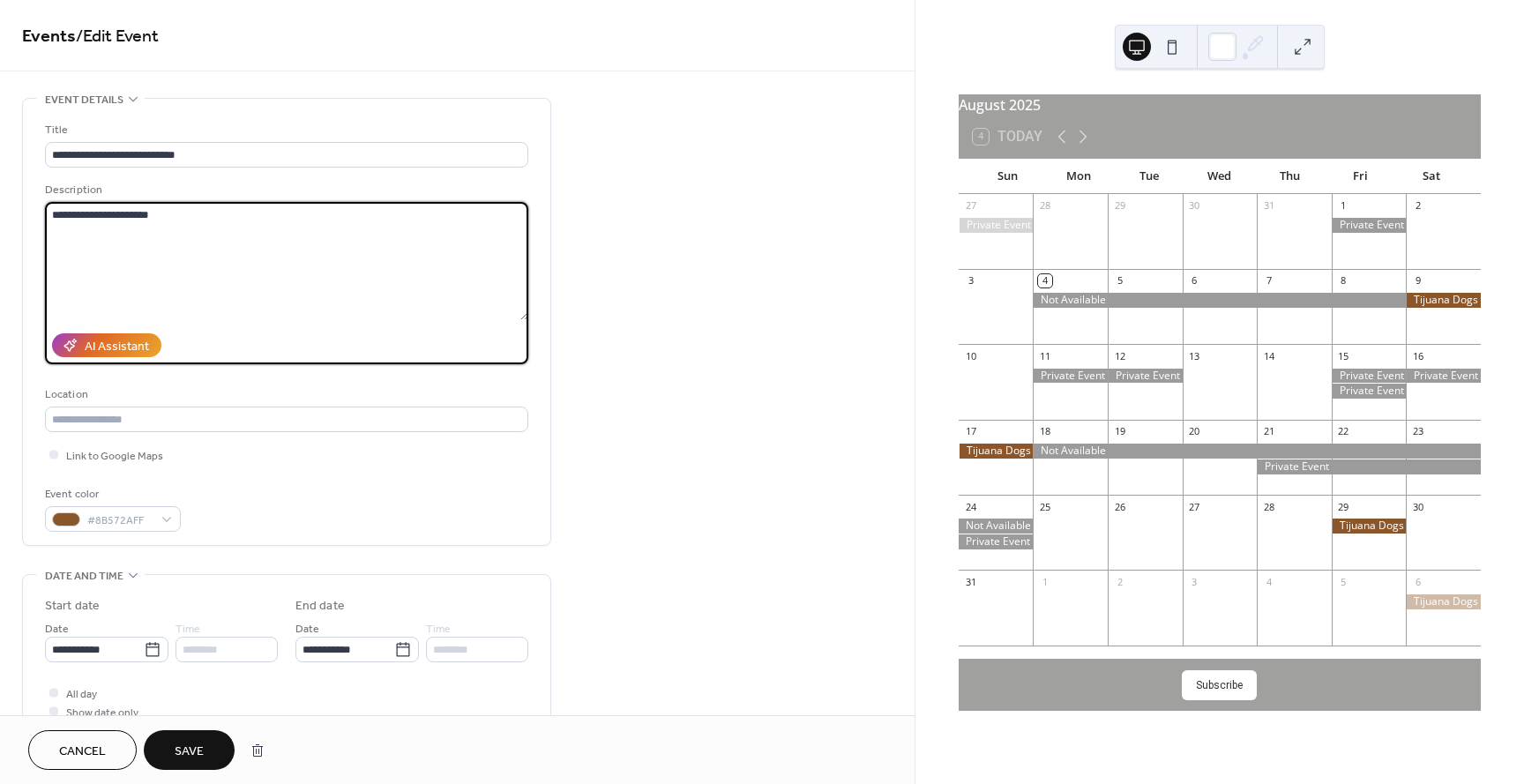 click on "**********" at bounding box center [287, 261] 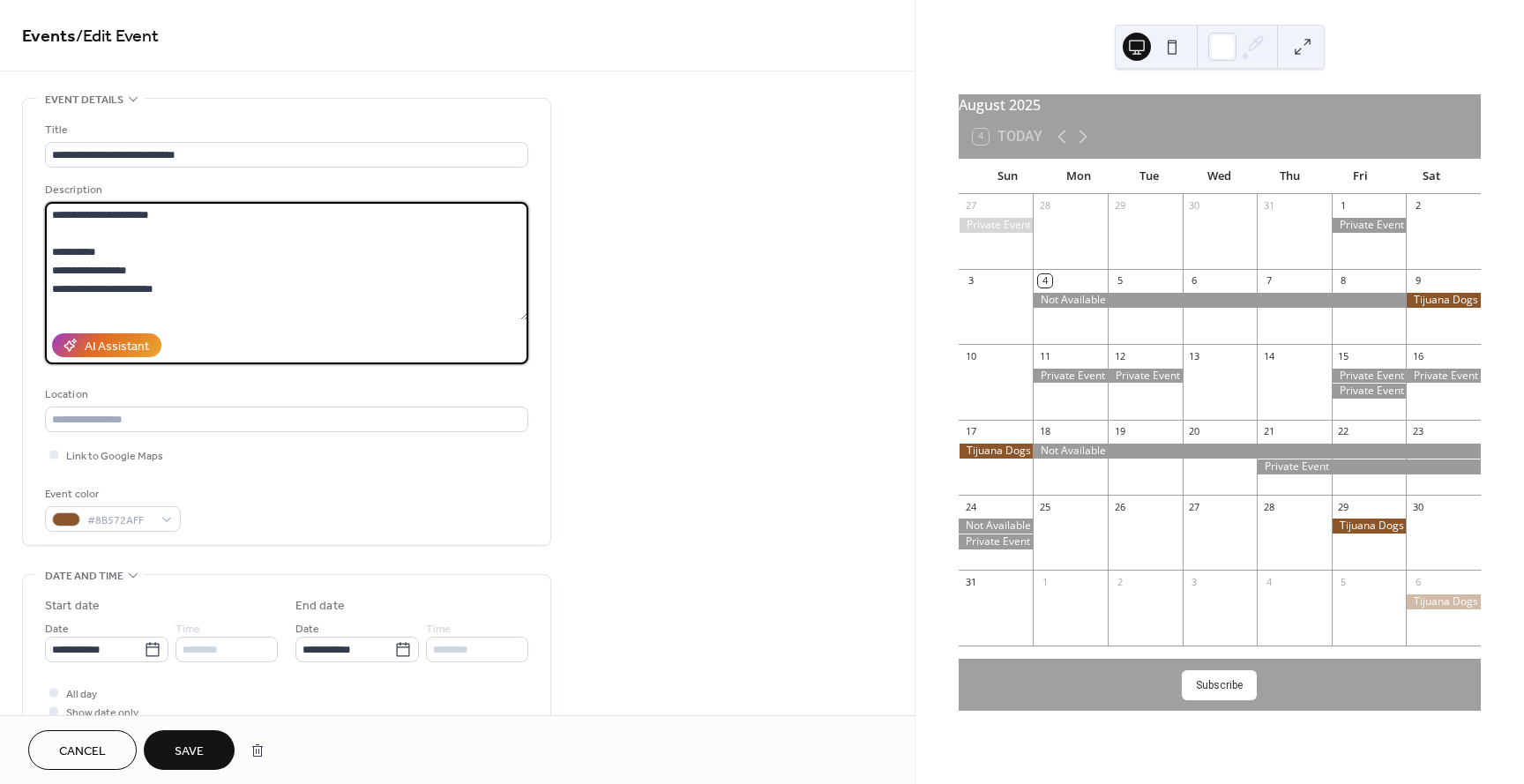 type on "**********" 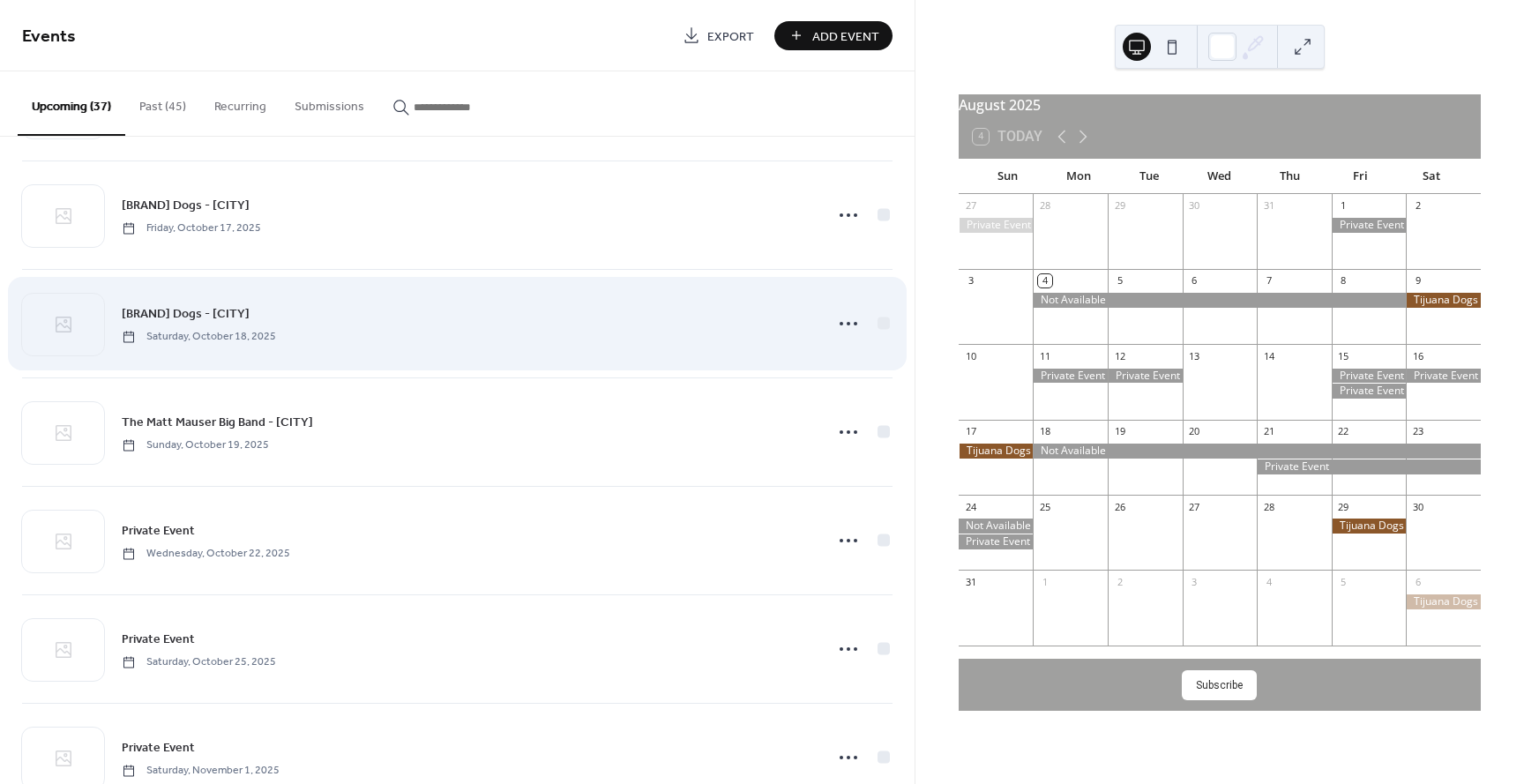 scroll, scrollTop: 2502, scrollLeft: 0, axis: vertical 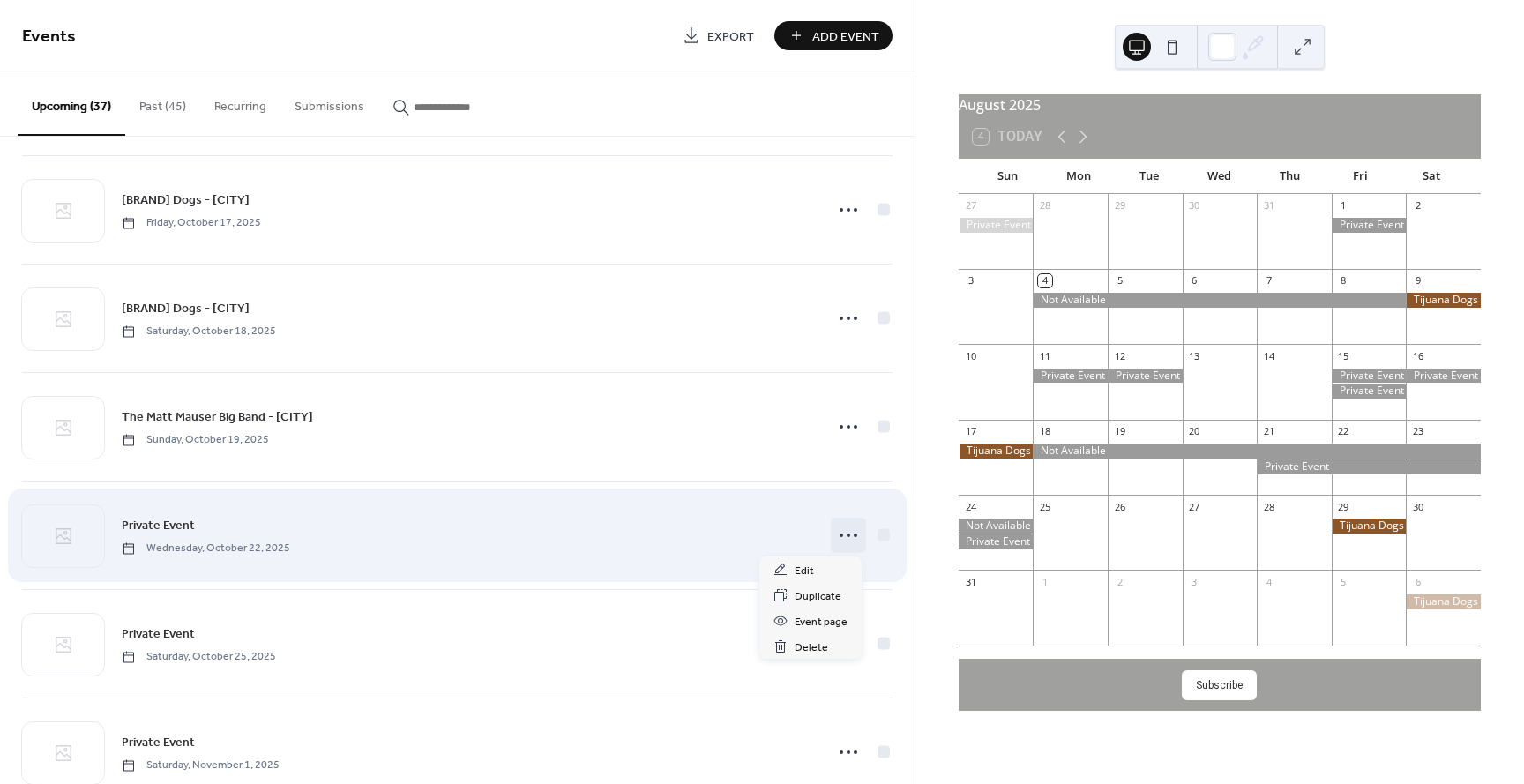 click 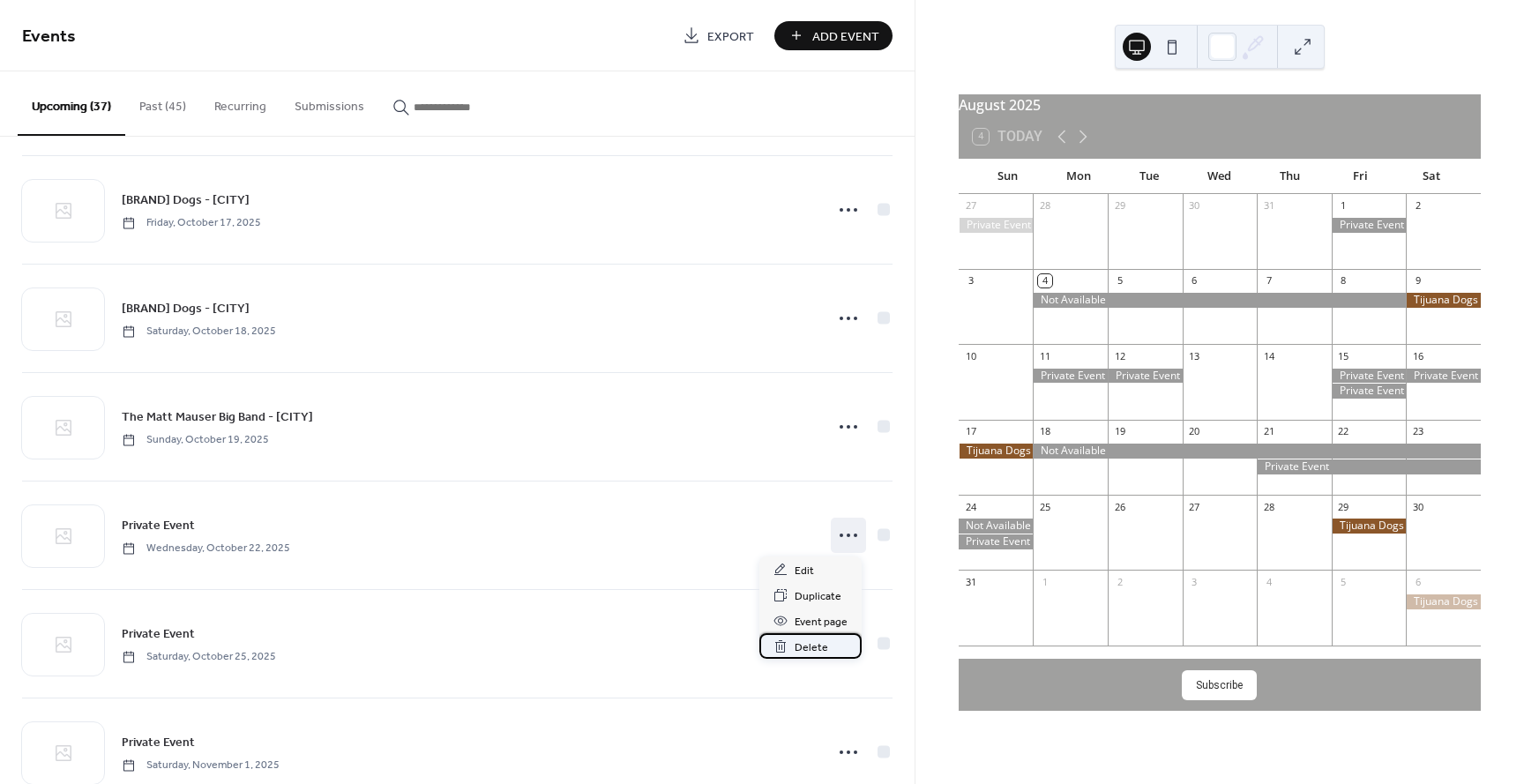 click on "Delete" at bounding box center [811, 647] 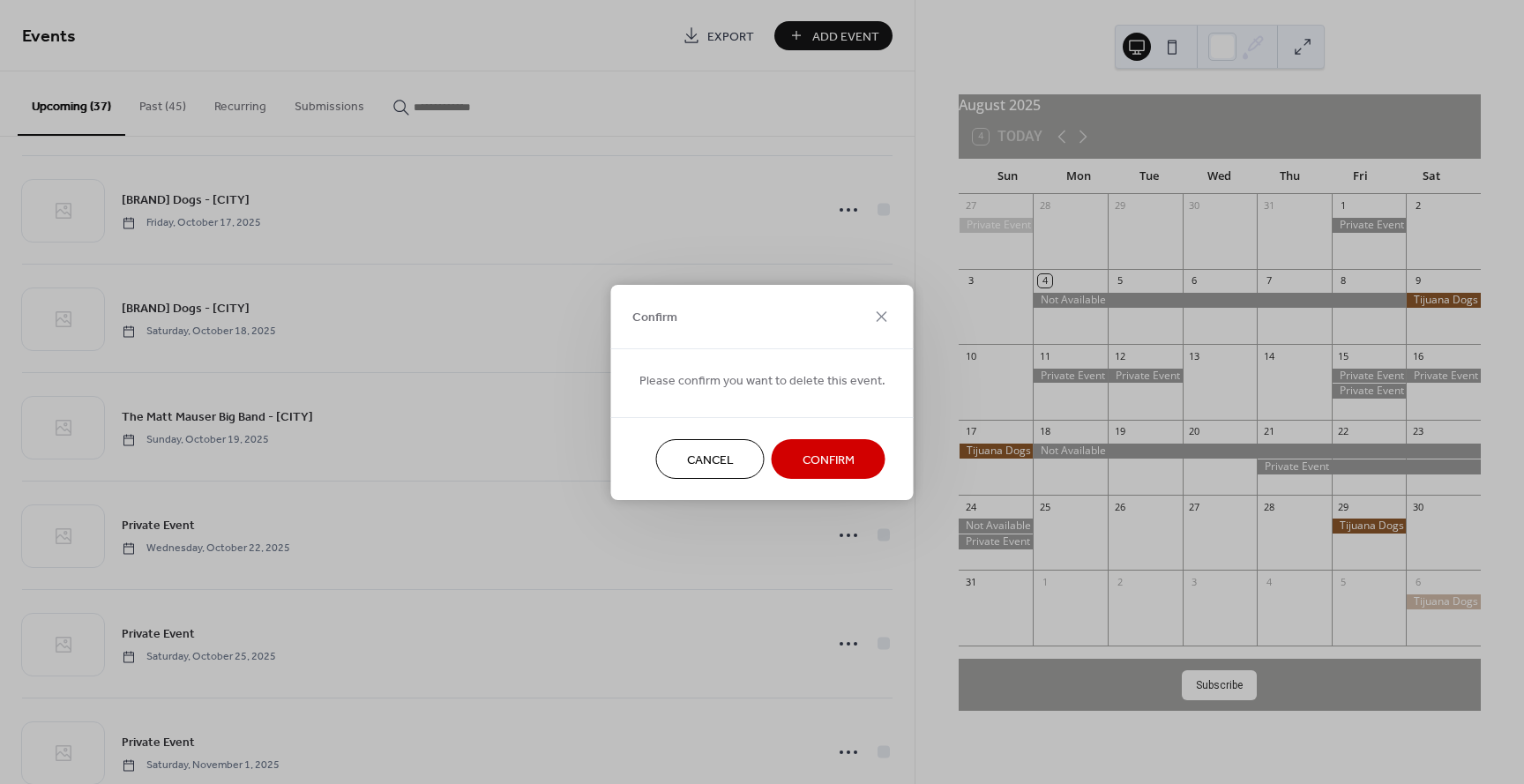 click on "Confirm" at bounding box center (828, 459) 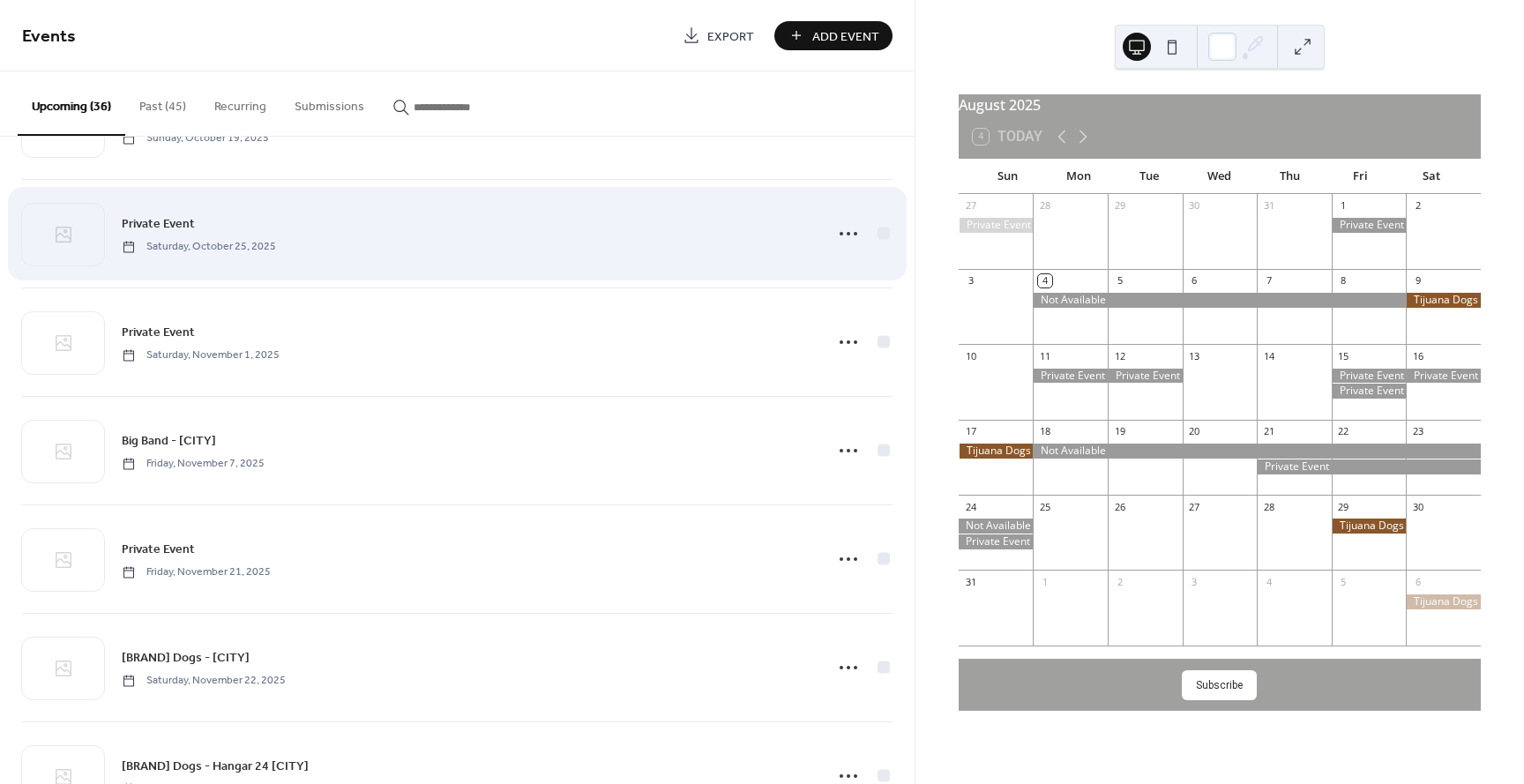 scroll, scrollTop: 2804, scrollLeft: 0, axis: vertical 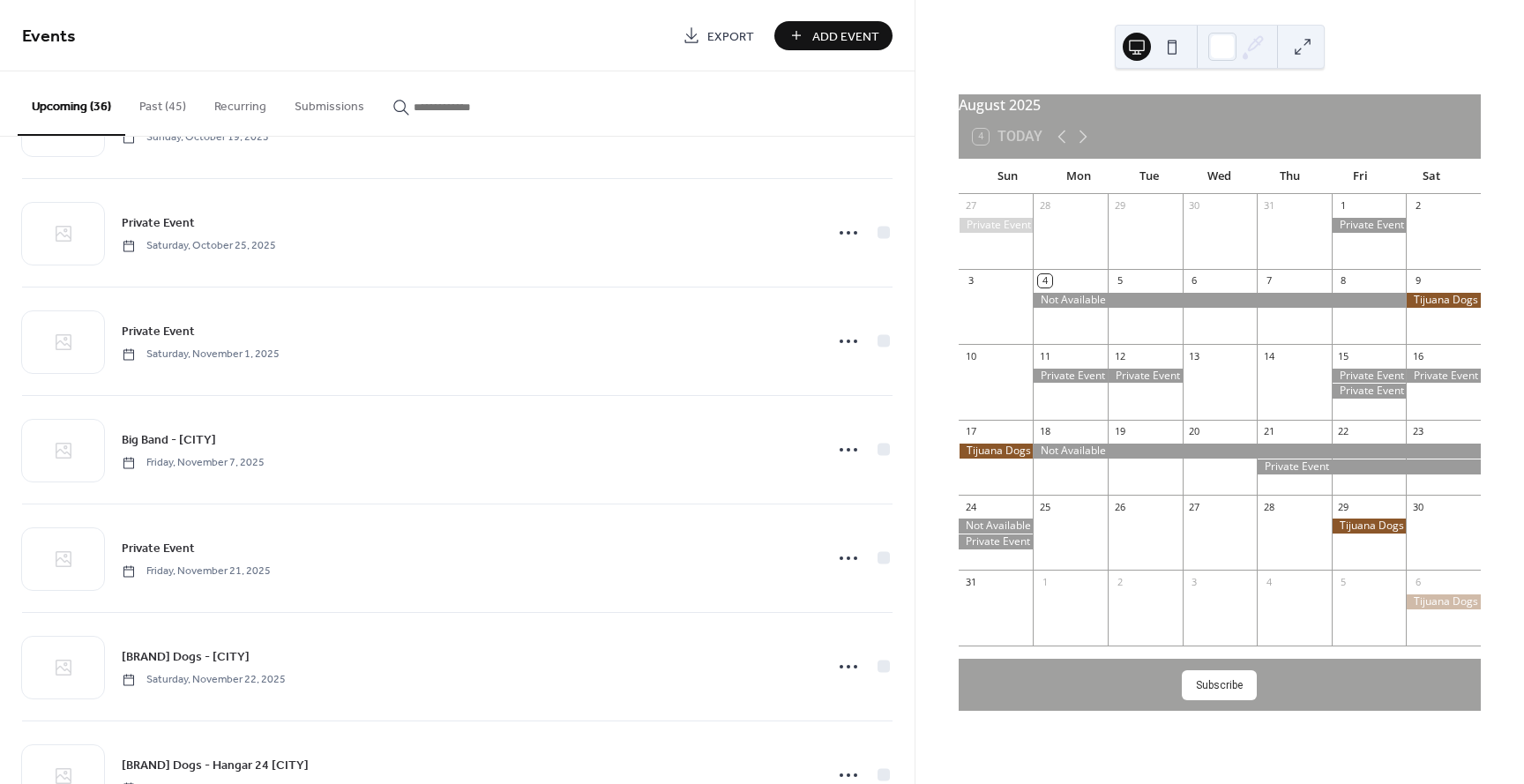 click on "Add Event" at bounding box center [833, 35] 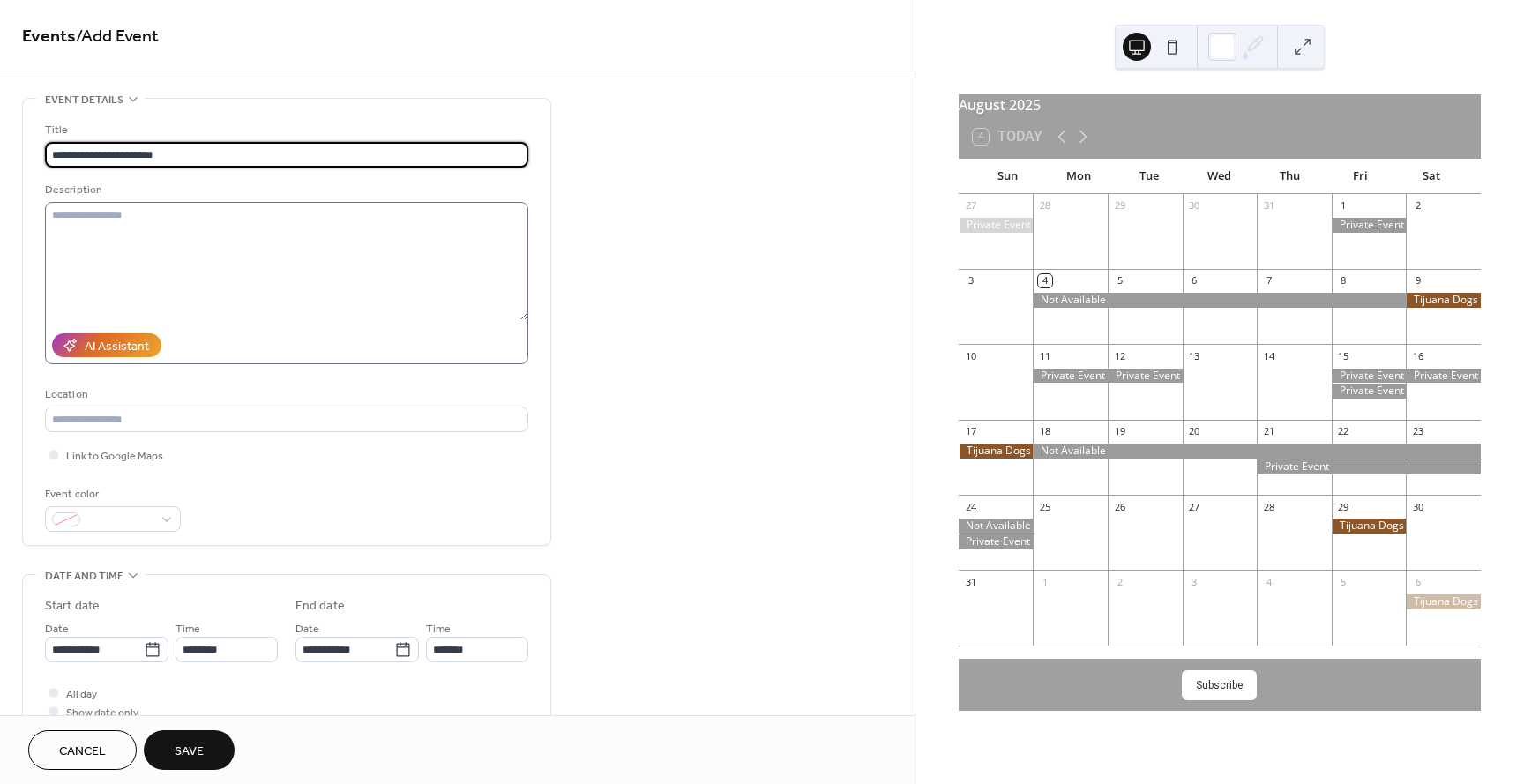type on "**********" 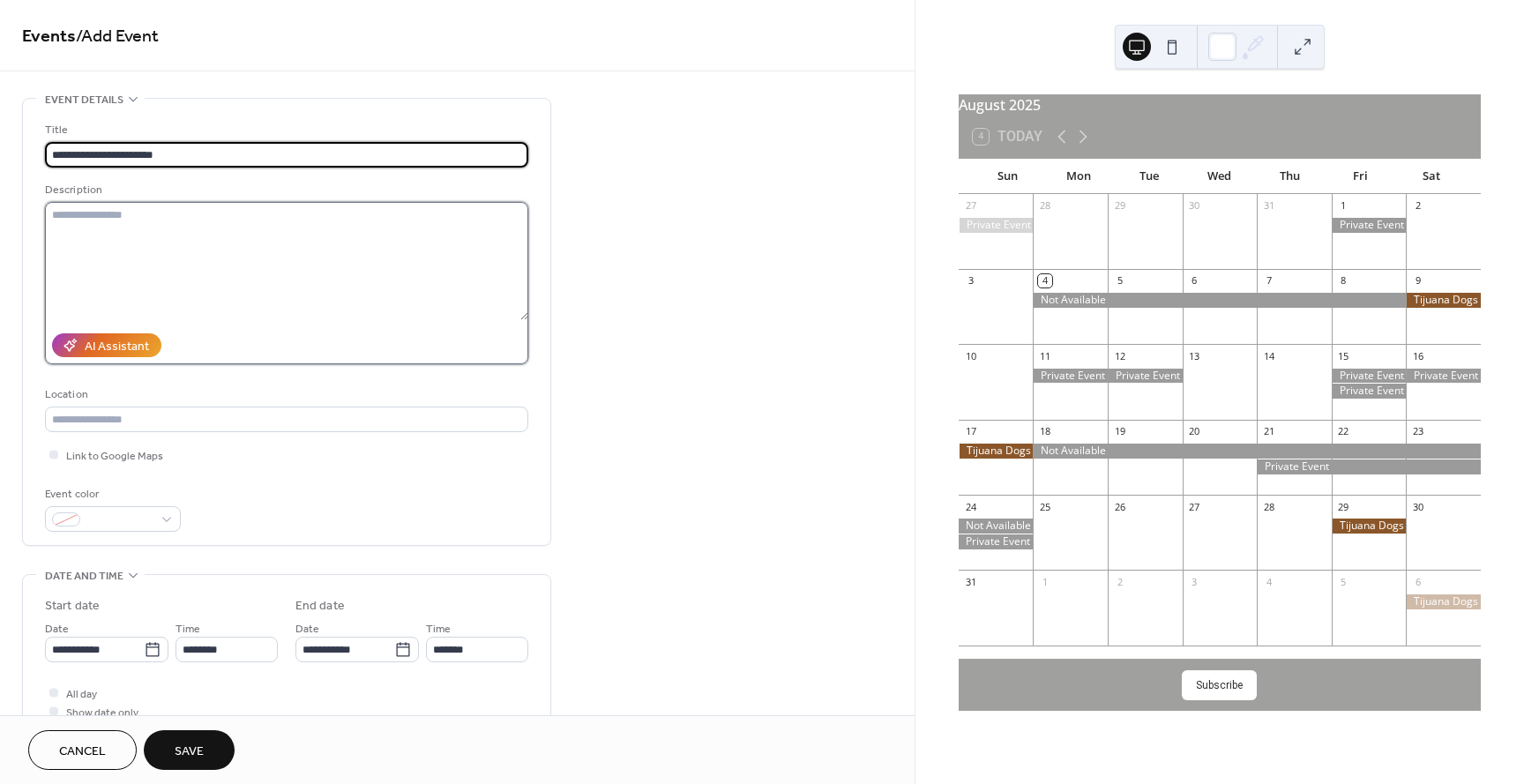 click at bounding box center (287, 261) 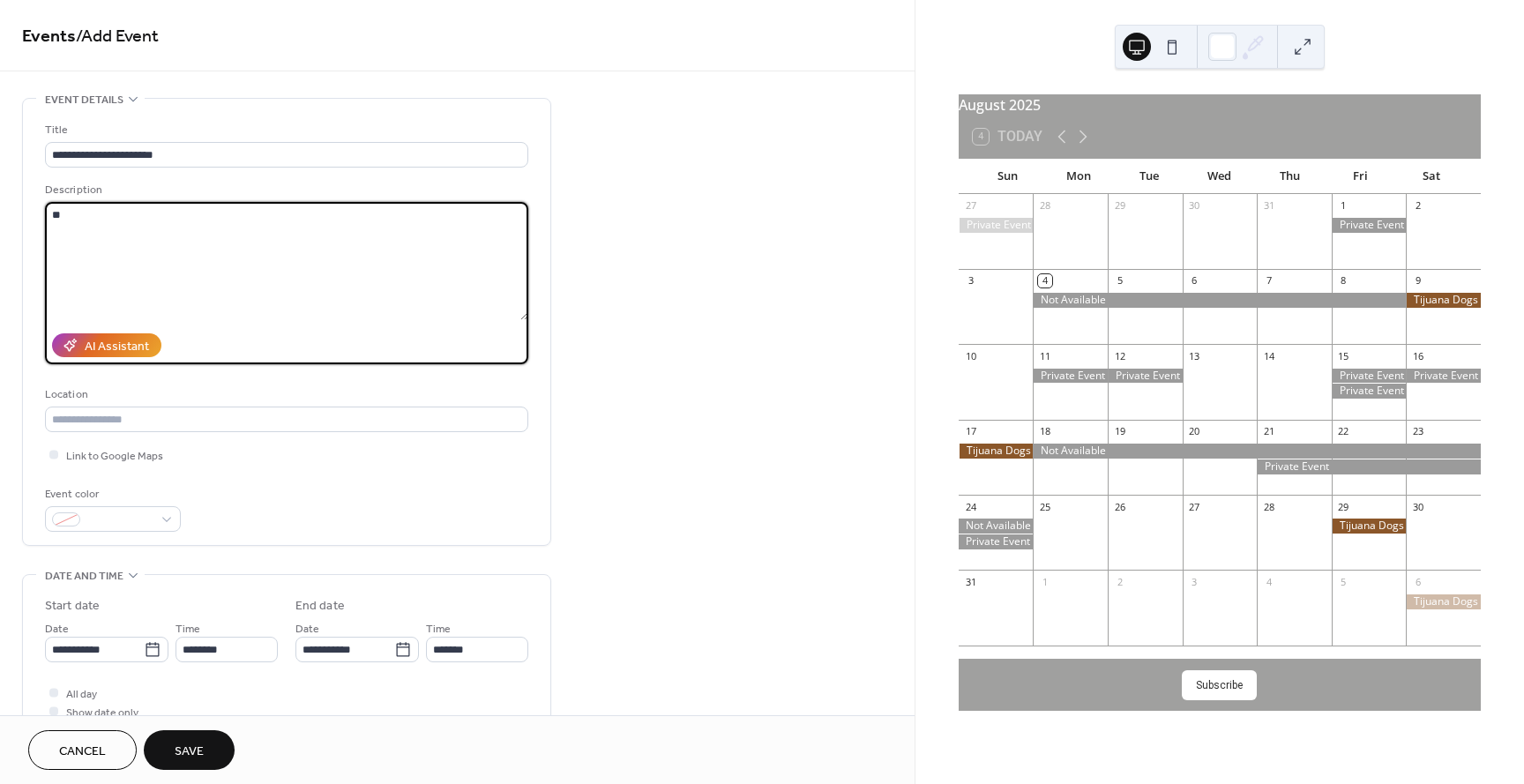 type on "*" 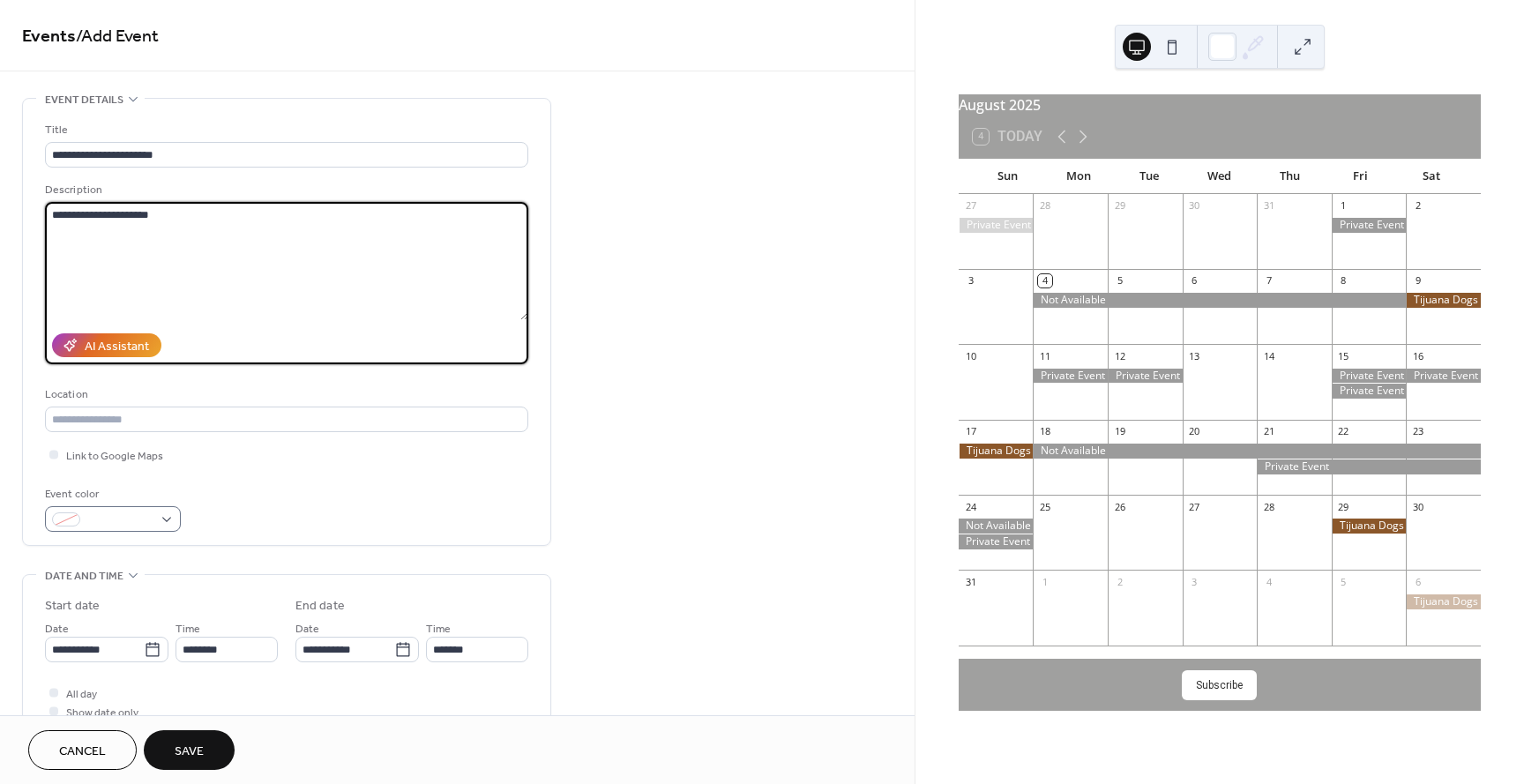 type on "**********" 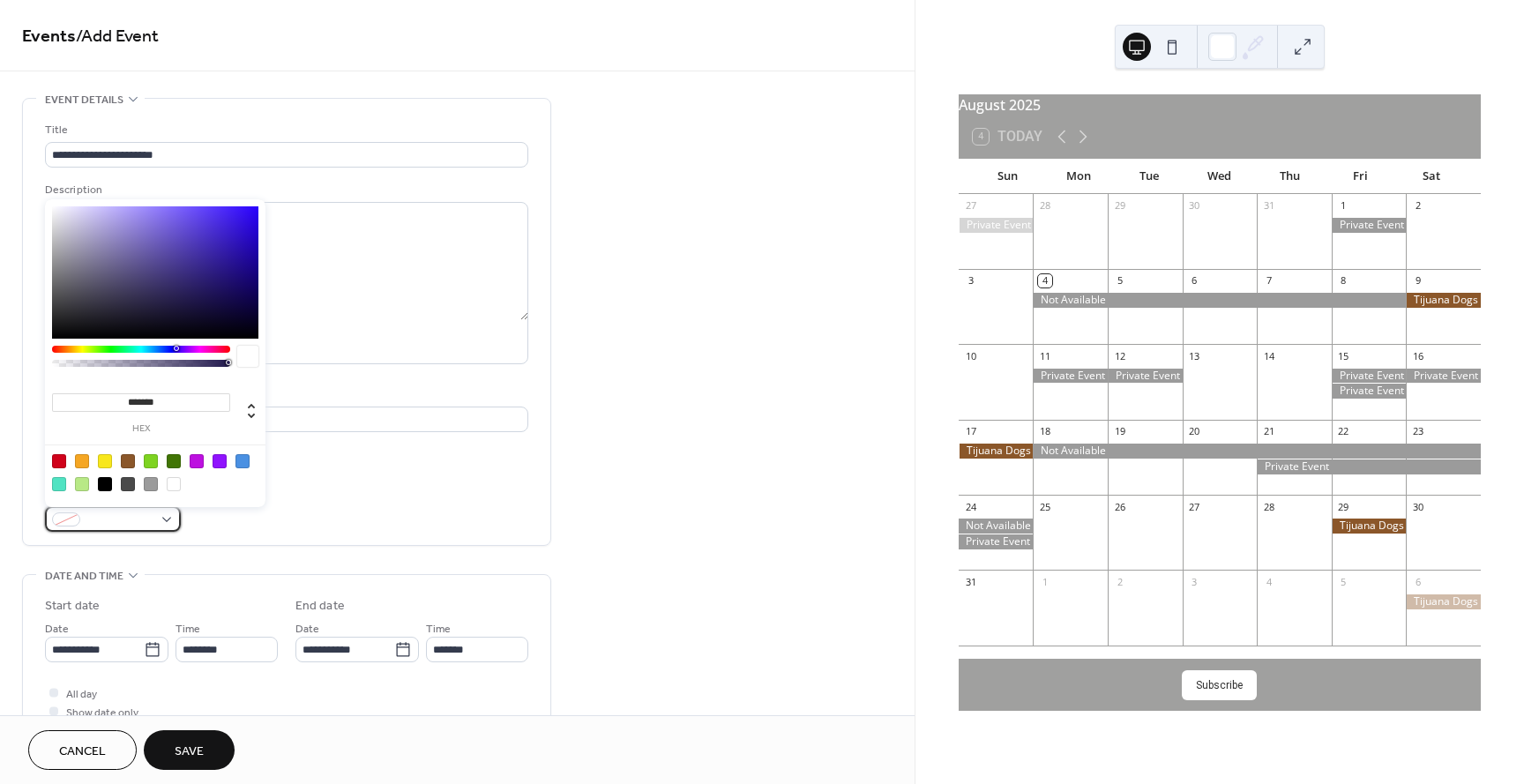 click at bounding box center [120, 520] 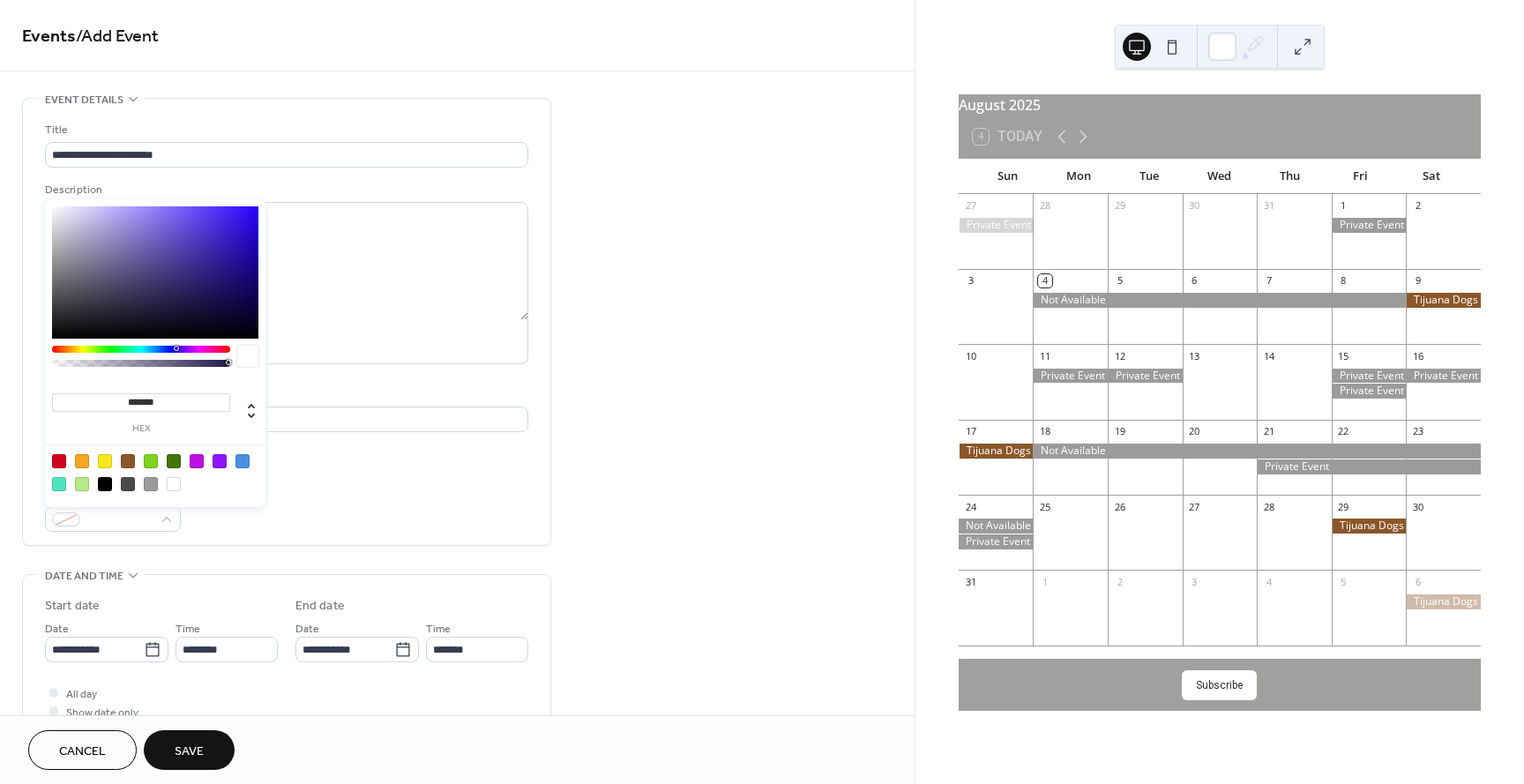 click at bounding box center [243, 461] 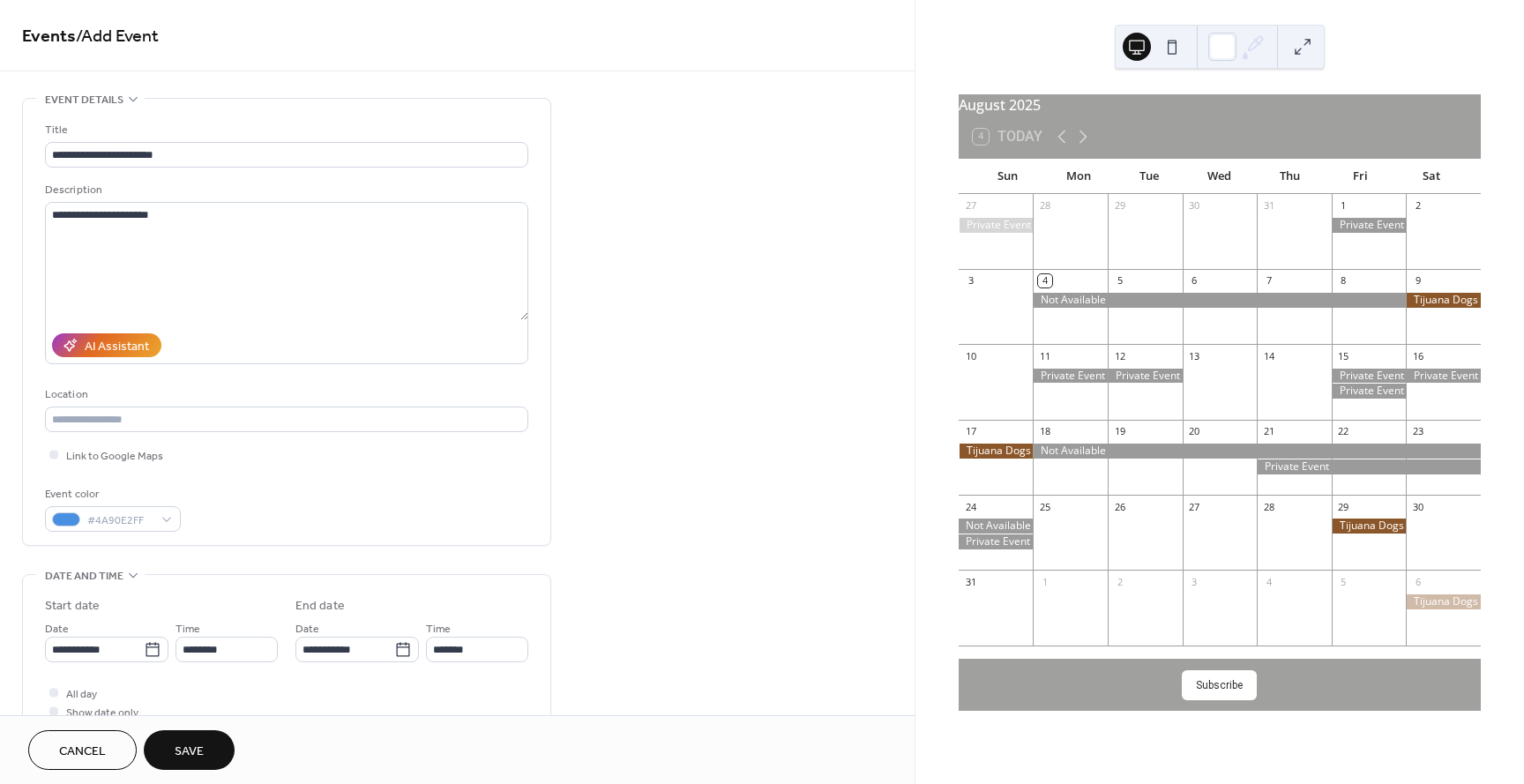 click on "Event color #4A90E2FF" at bounding box center (287, 508) 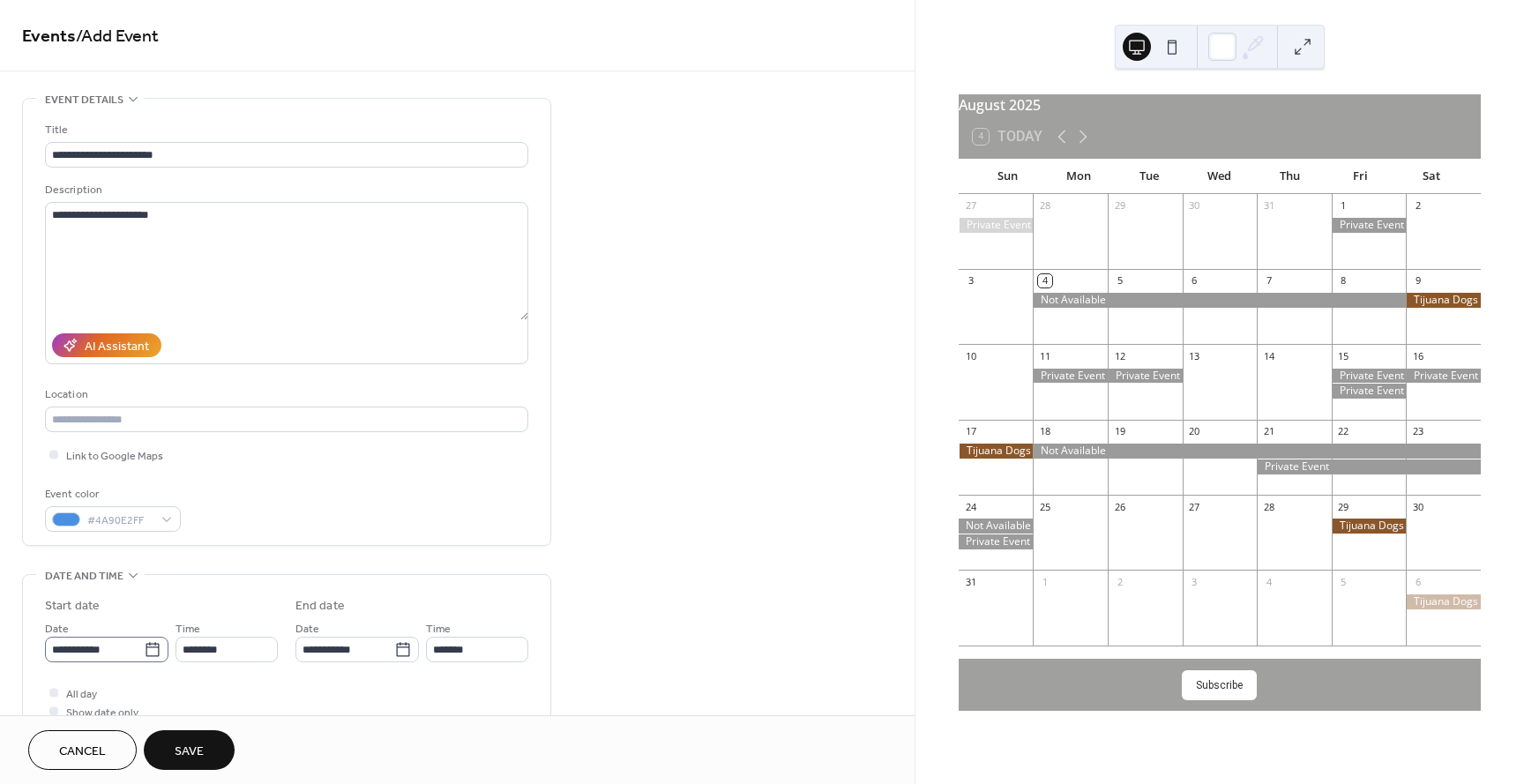 click 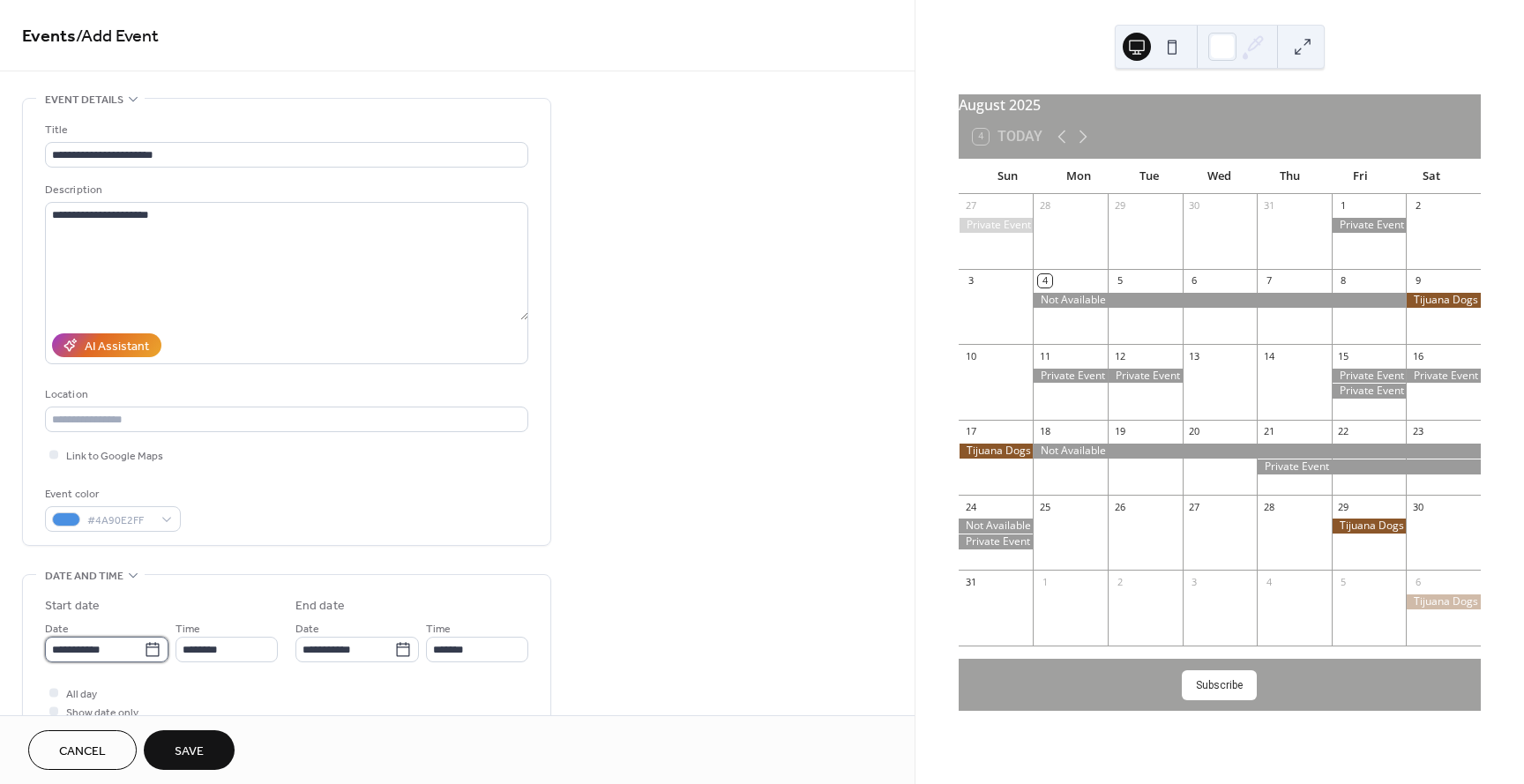 click on "**********" at bounding box center (94, 649) 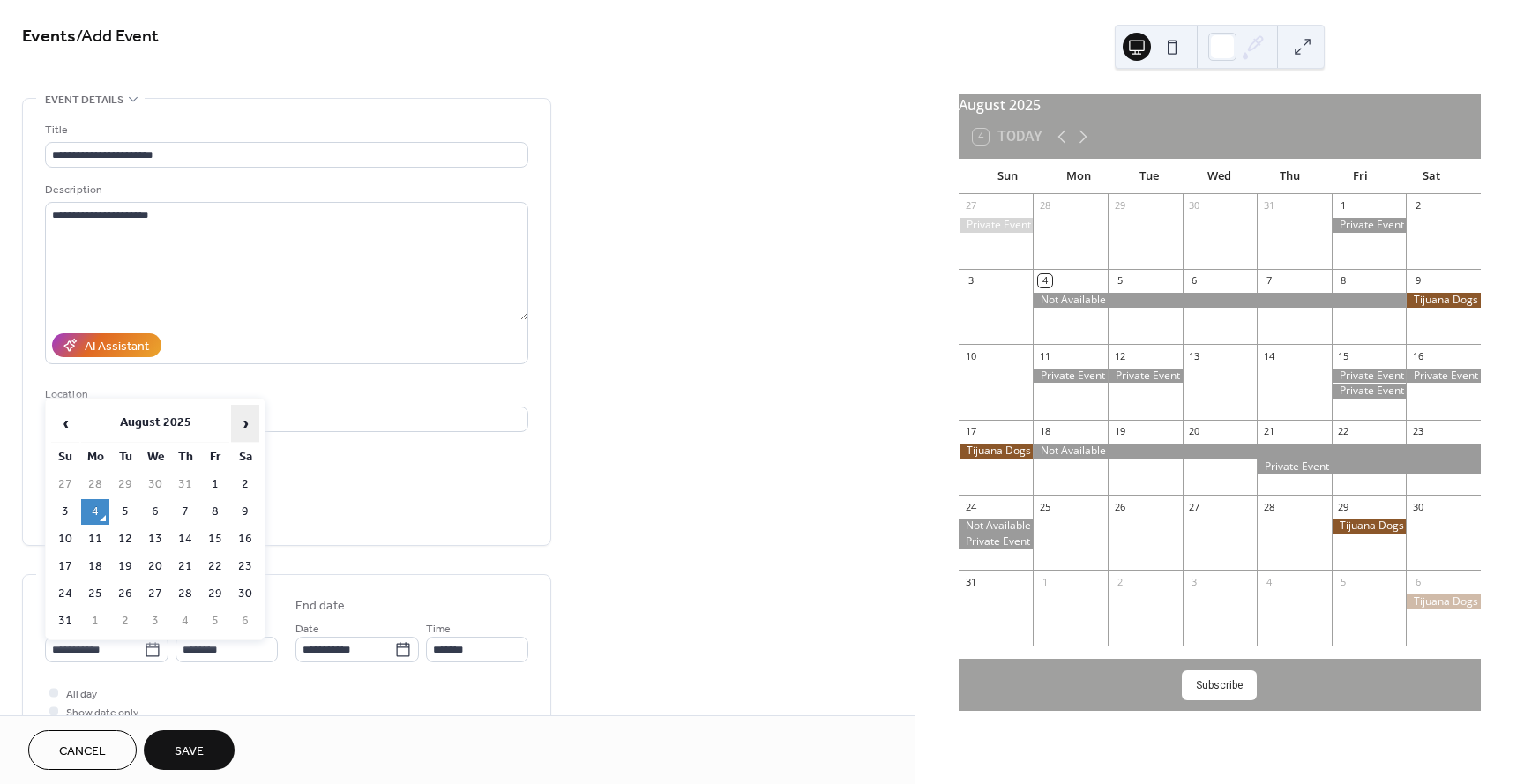 click on "›" at bounding box center [245, 423] 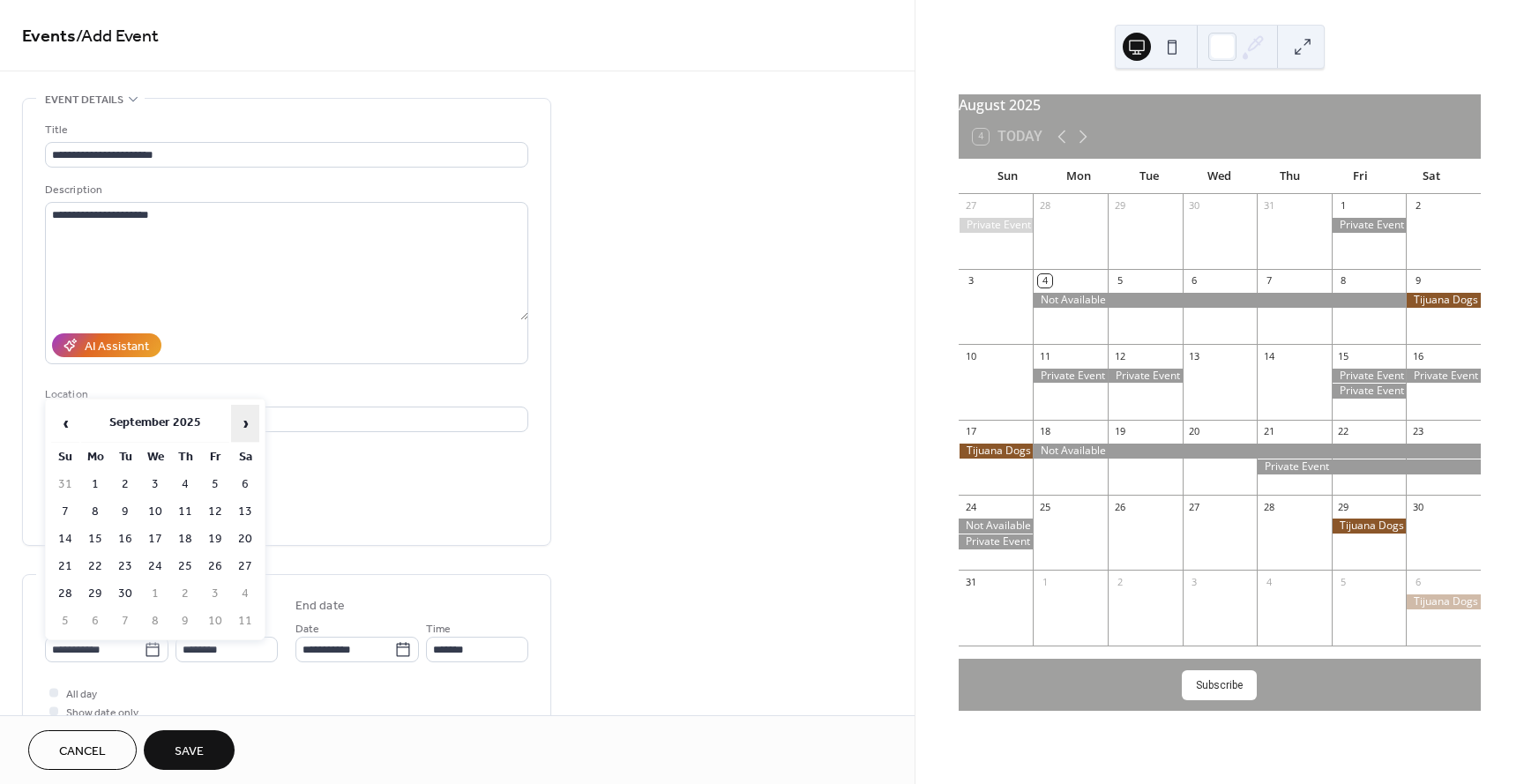click on "›" at bounding box center (245, 423) 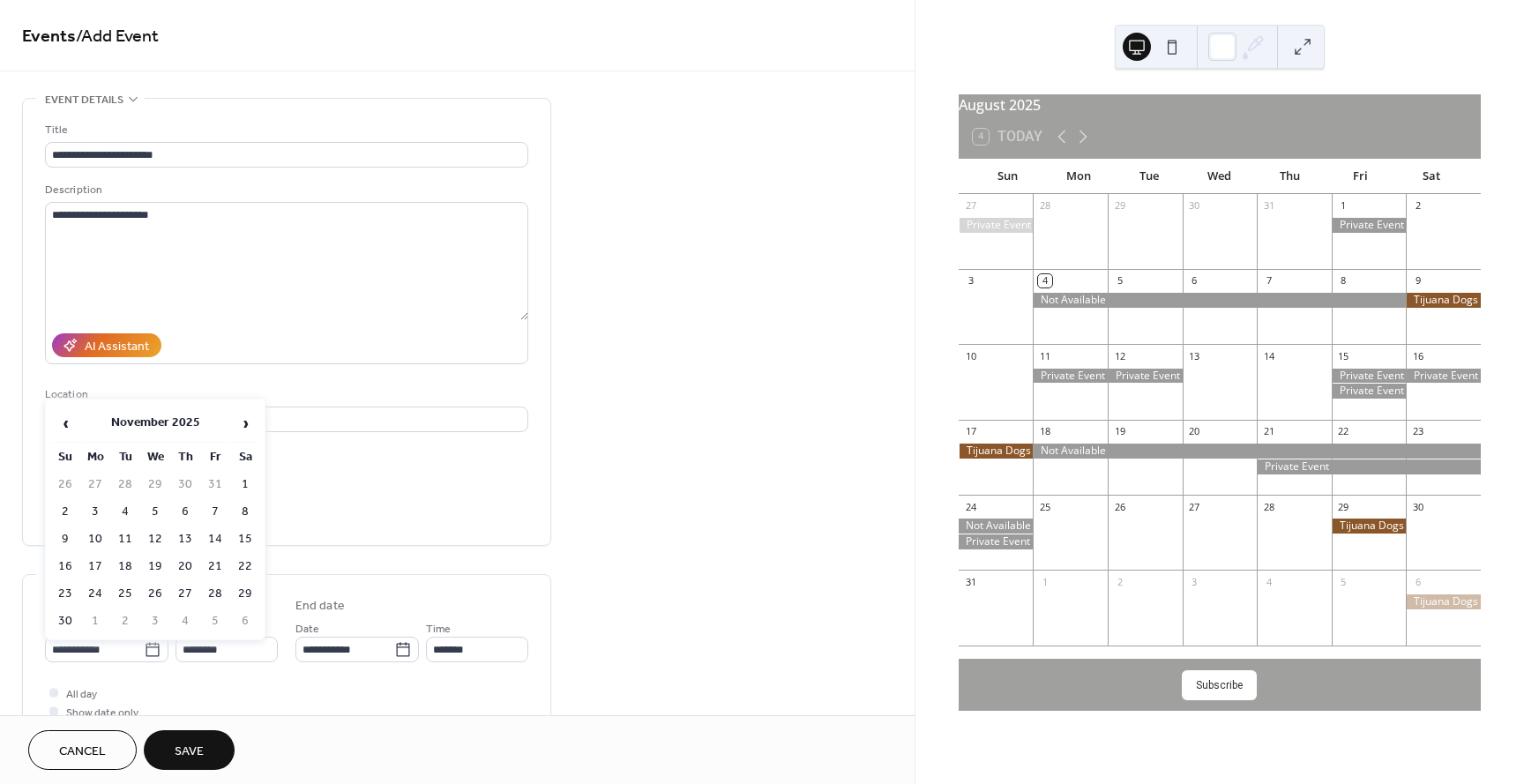 click on "8" at bounding box center (245, 511) 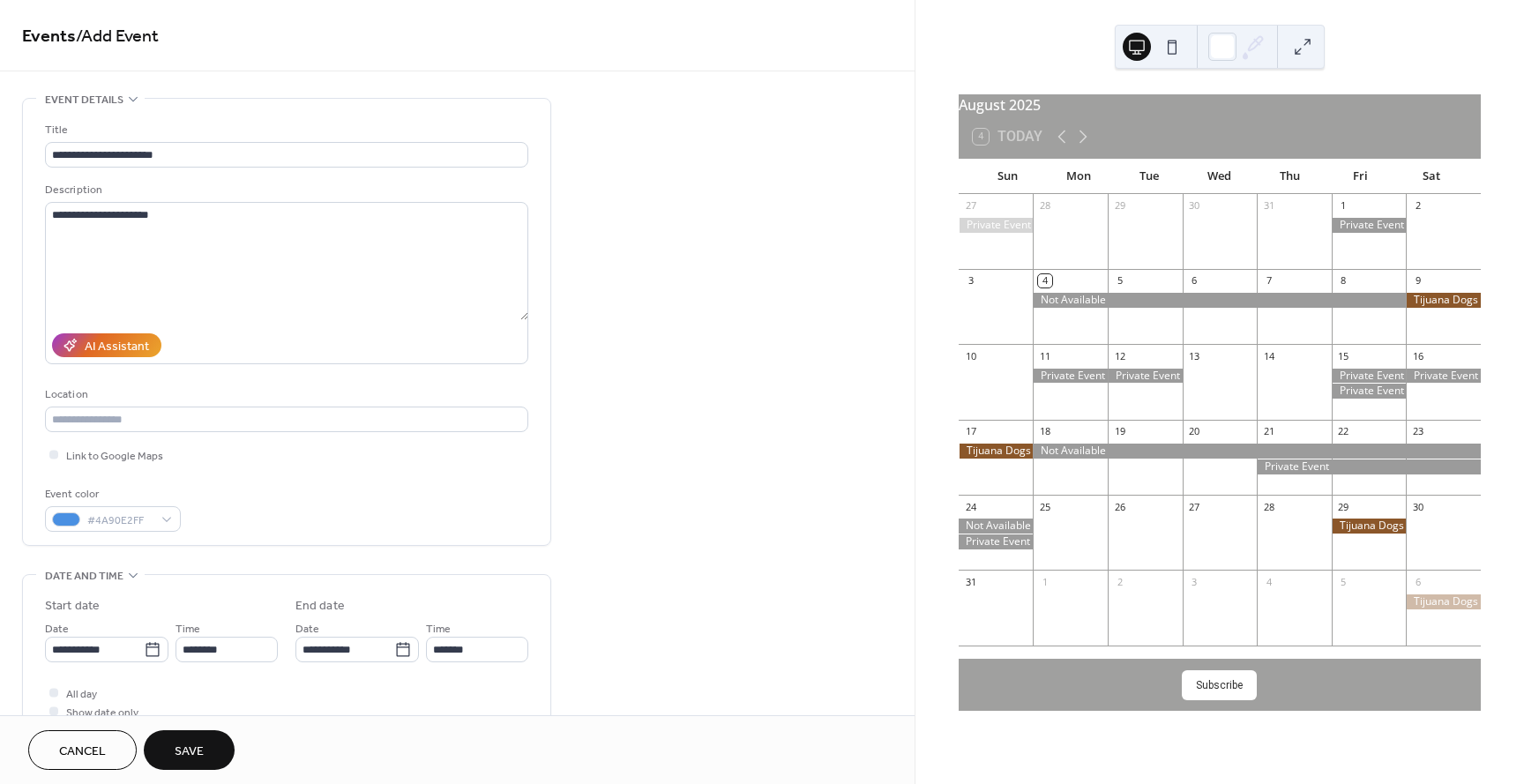 click on "Event color #4A90E2FF" at bounding box center [287, 508] 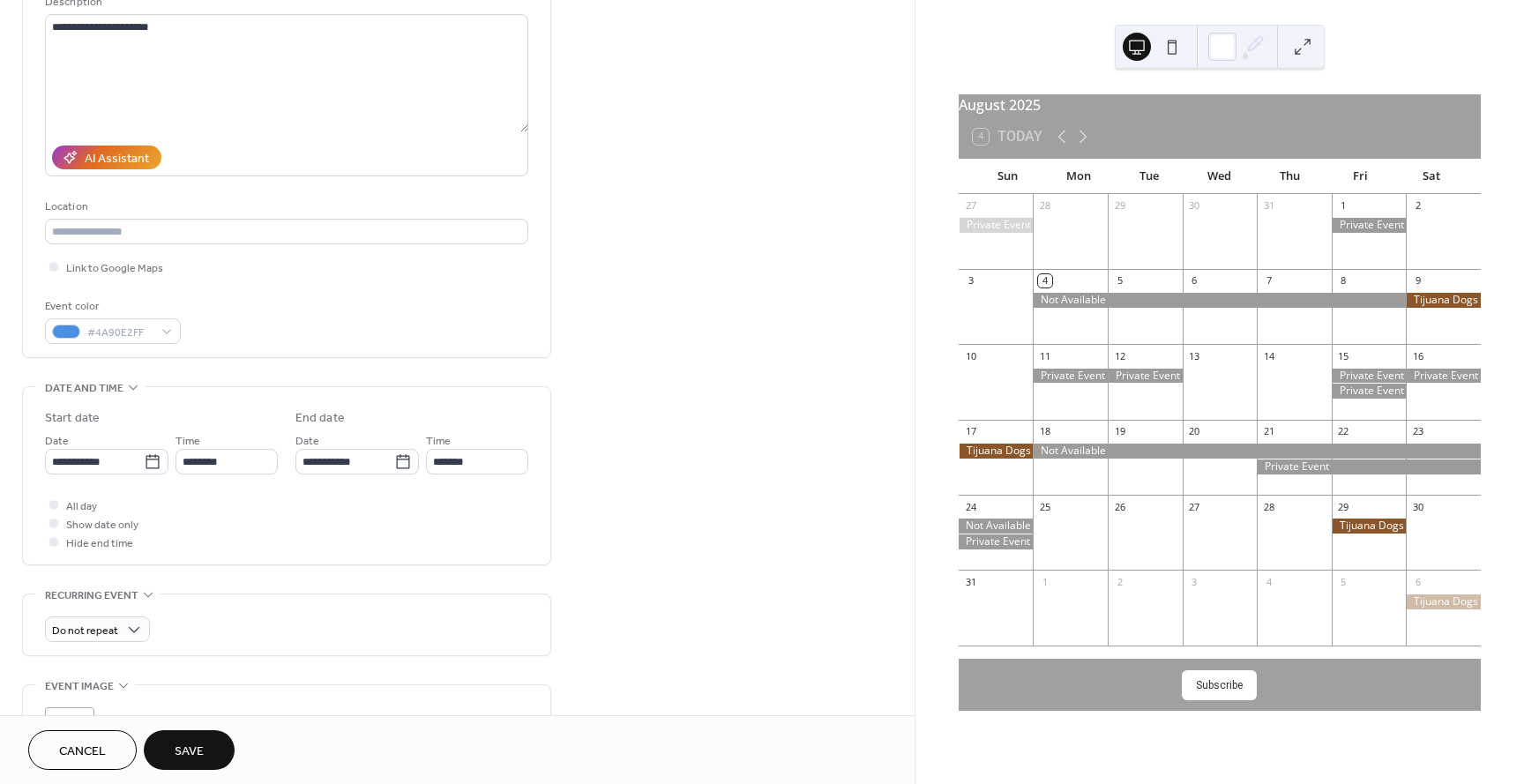 scroll, scrollTop: 214, scrollLeft: 0, axis: vertical 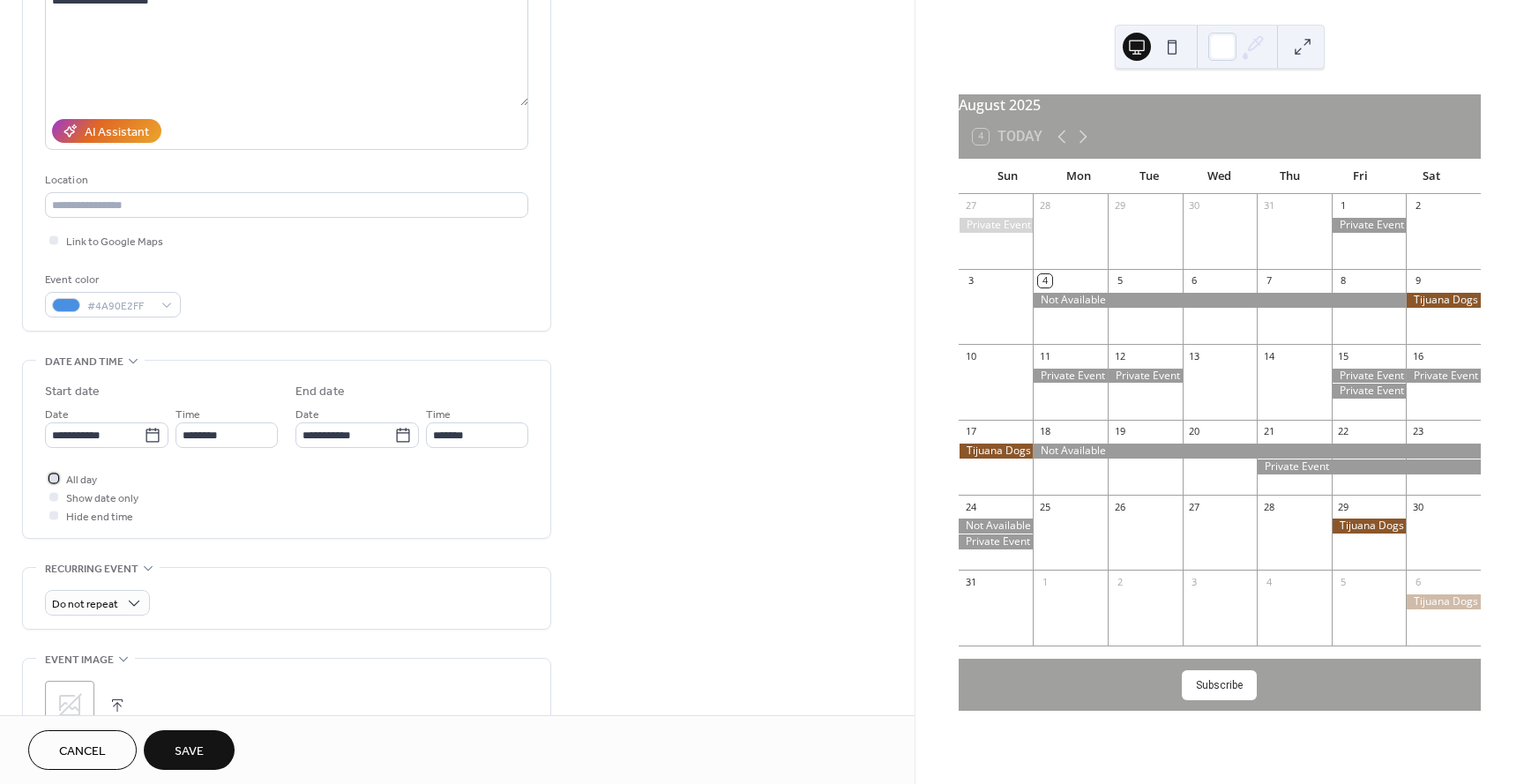 click at bounding box center (54, 478) 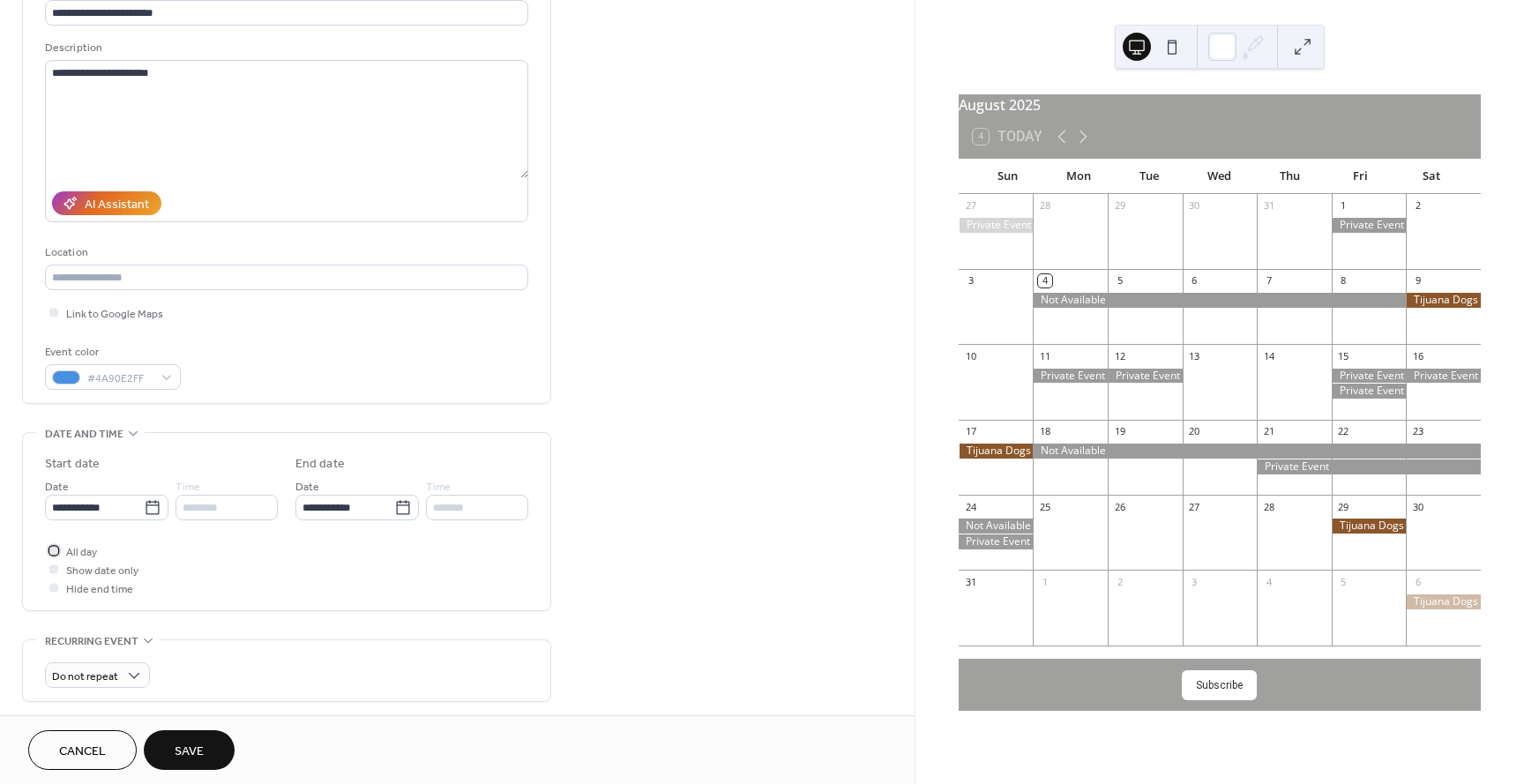 scroll, scrollTop: 0, scrollLeft: 0, axis: both 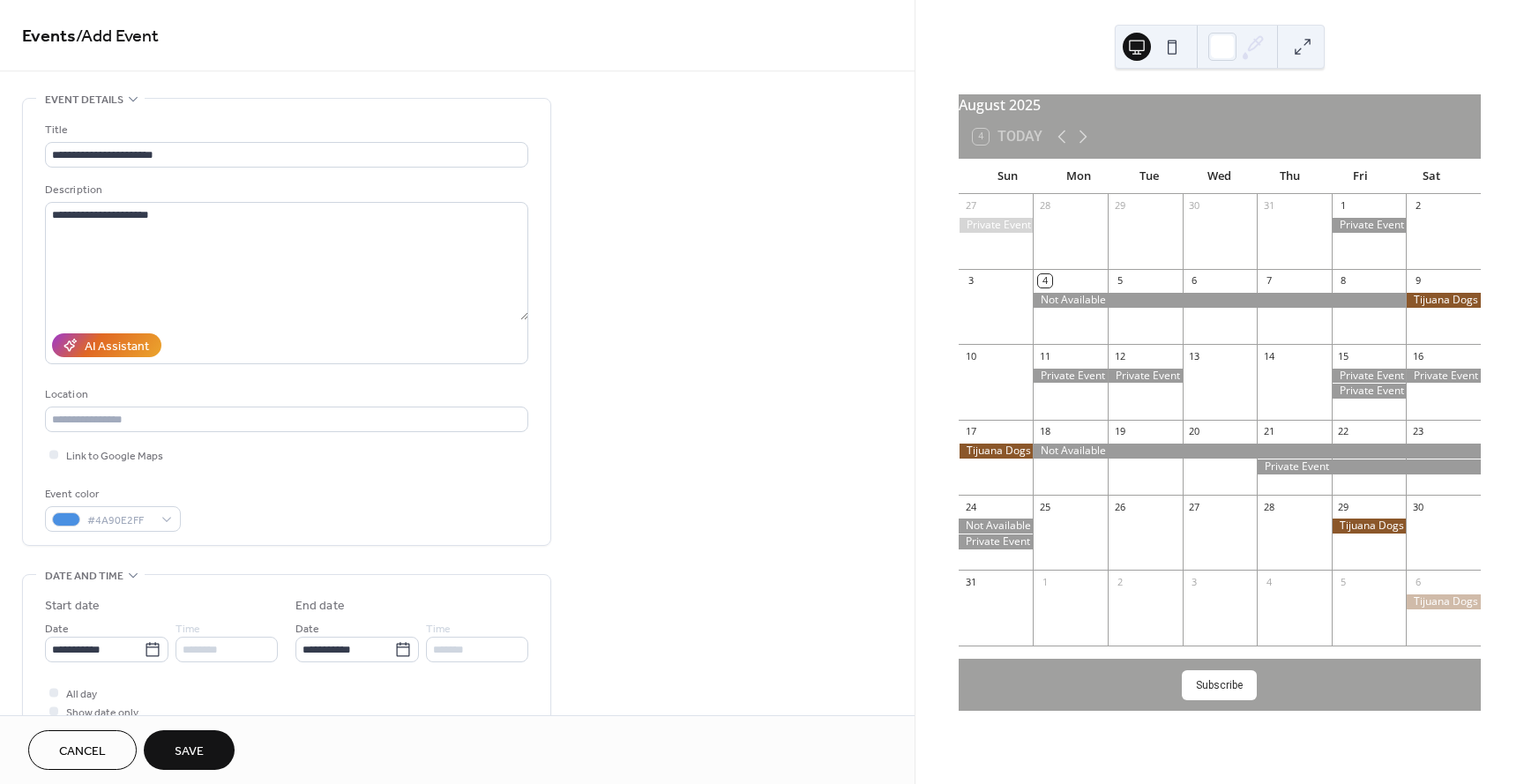 click on "Save" at bounding box center [189, 751] 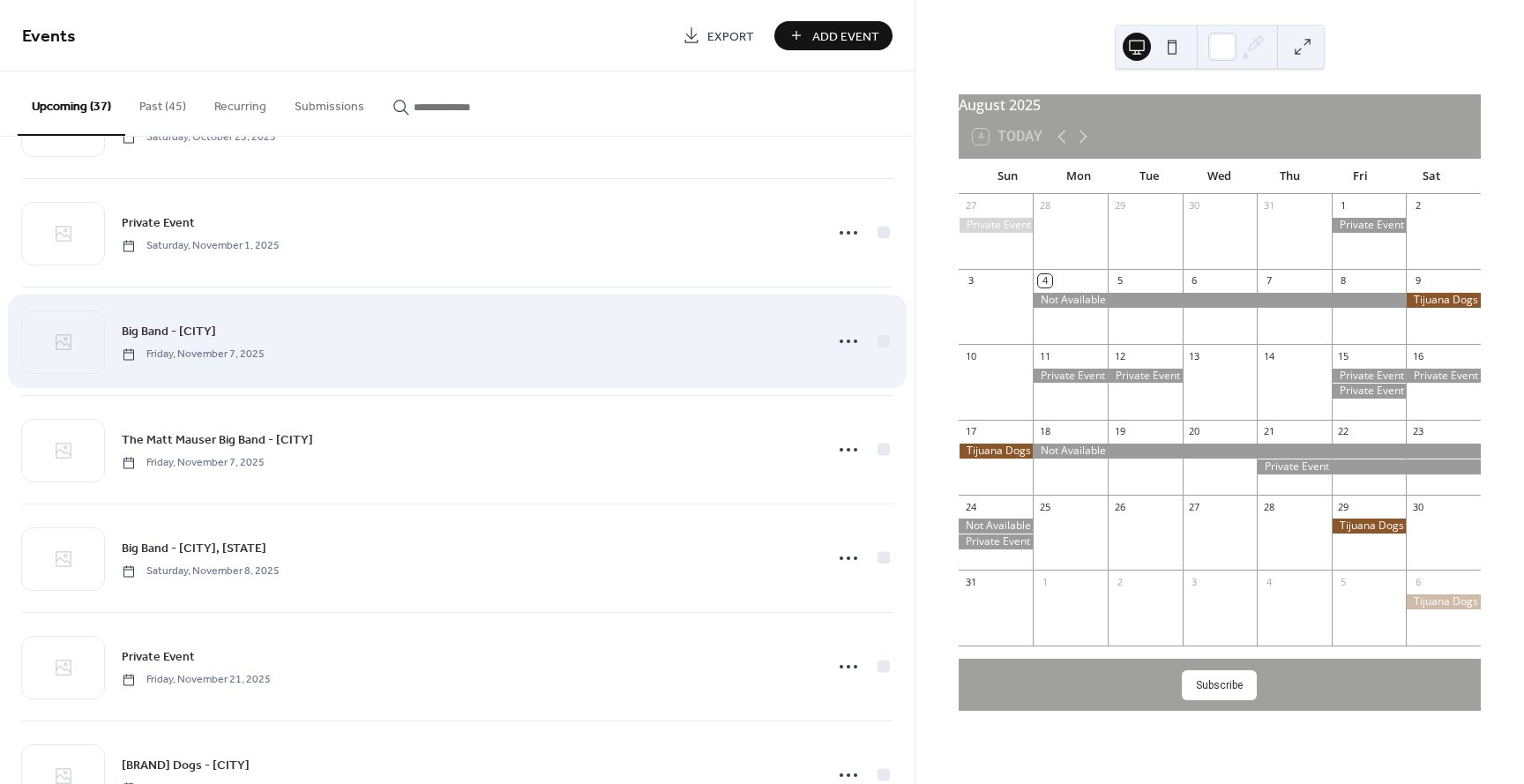 scroll, scrollTop: 2916, scrollLeft: 0, axis: vertical 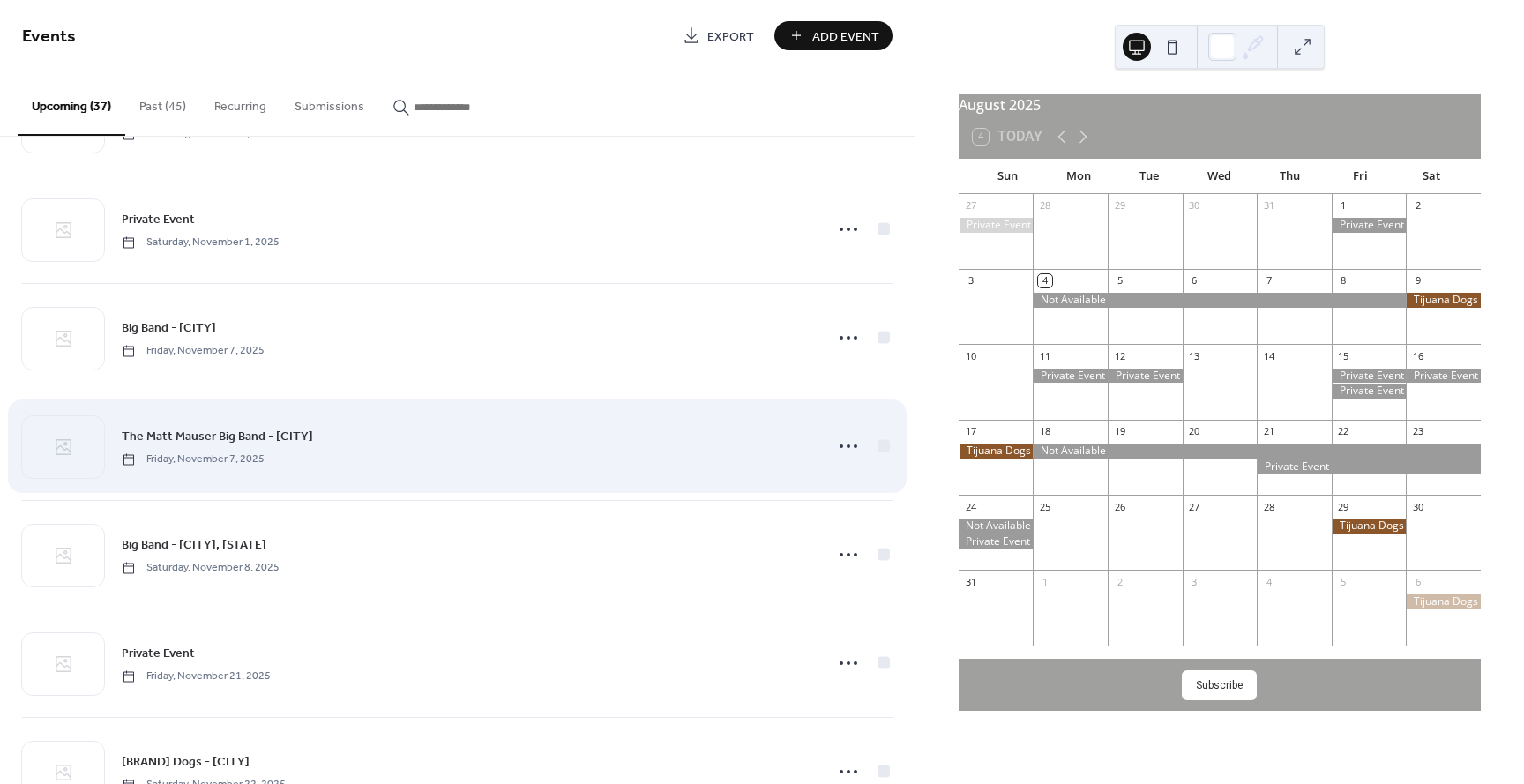 click on "The Matt Mauser Big Band - Irvine" at bounding box center (217, 437) 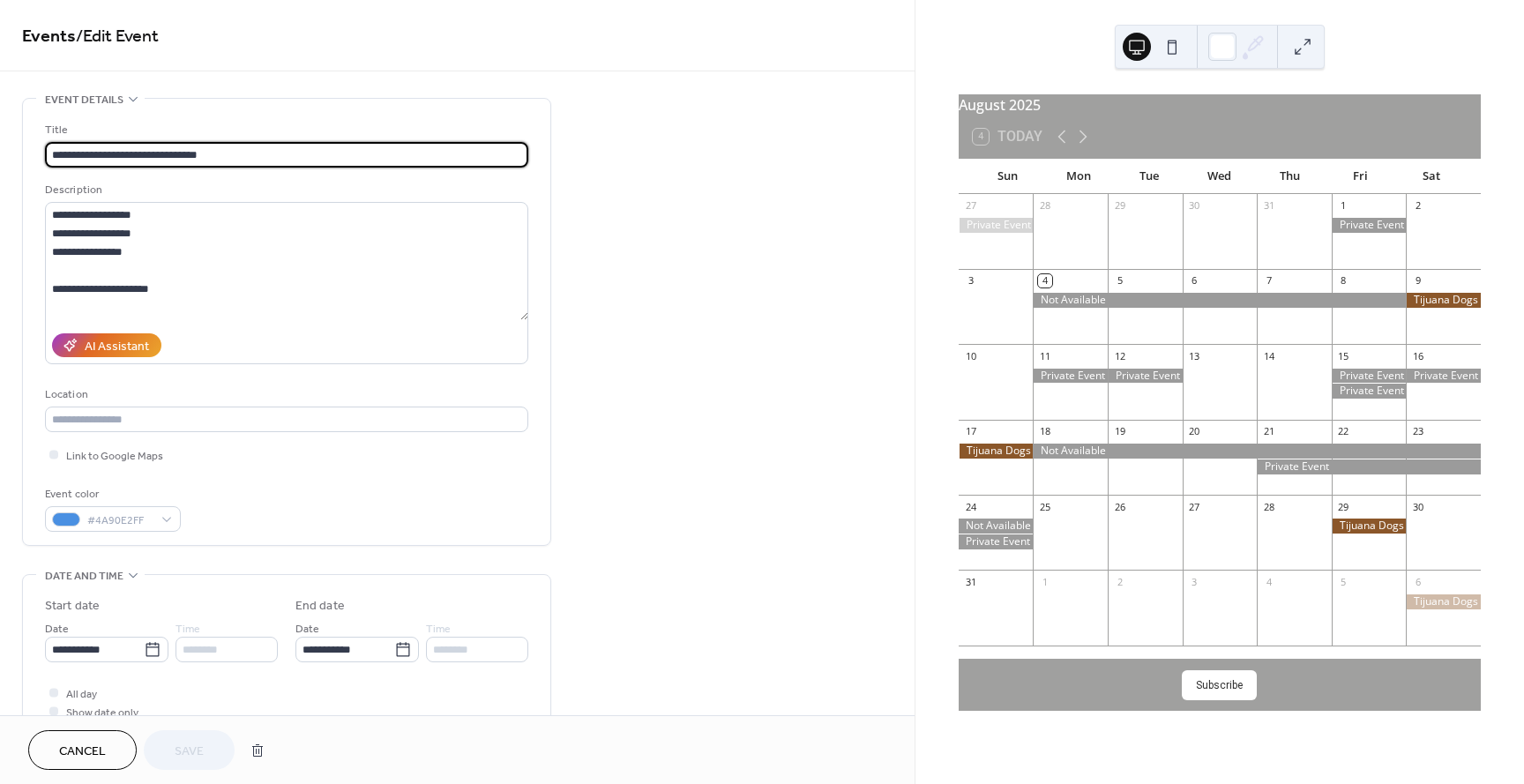 click on "Cancel" at bounding box center (82, 750) 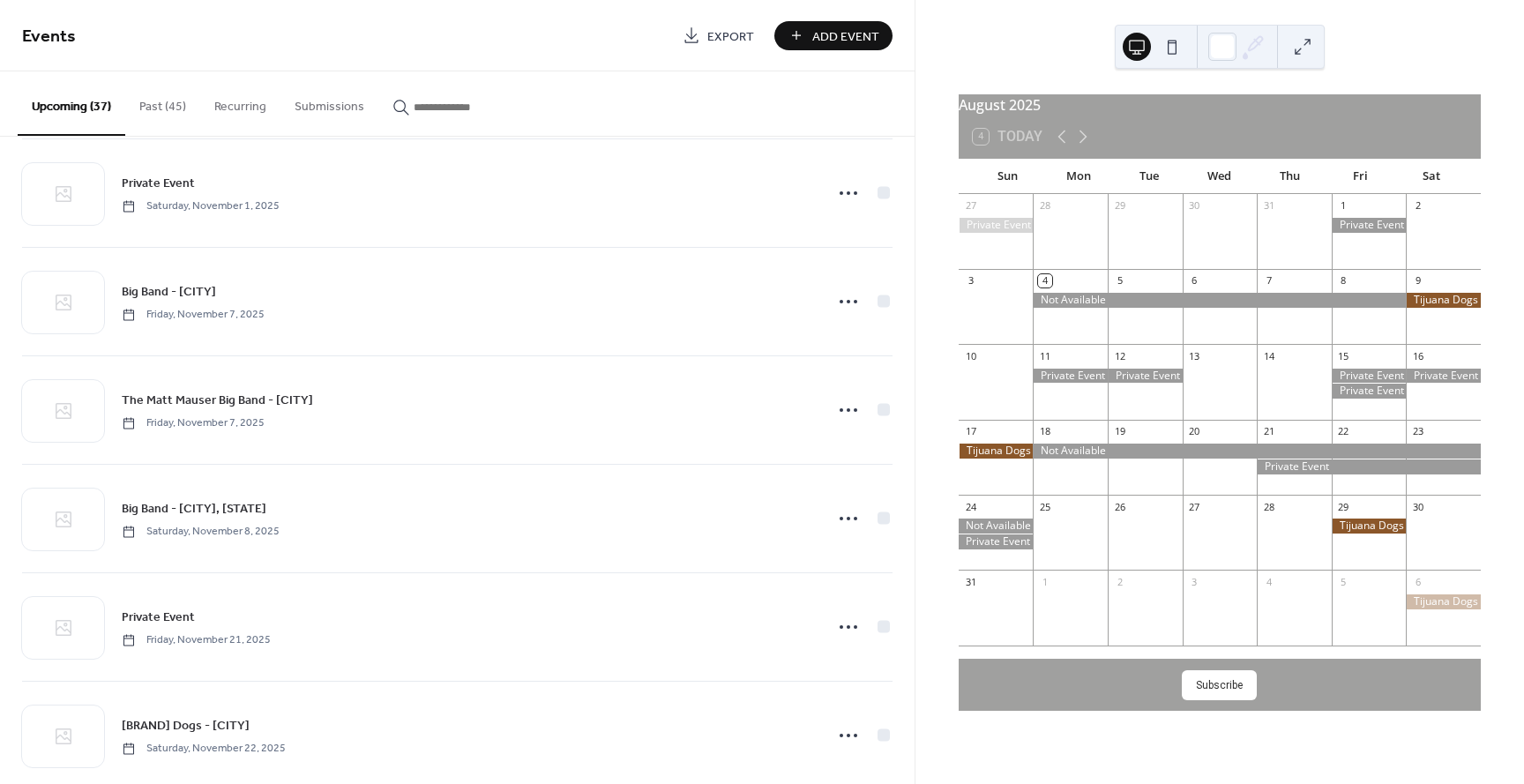 scroll, scrollTop: 2954, scrollLeft: 0, axis: vertical 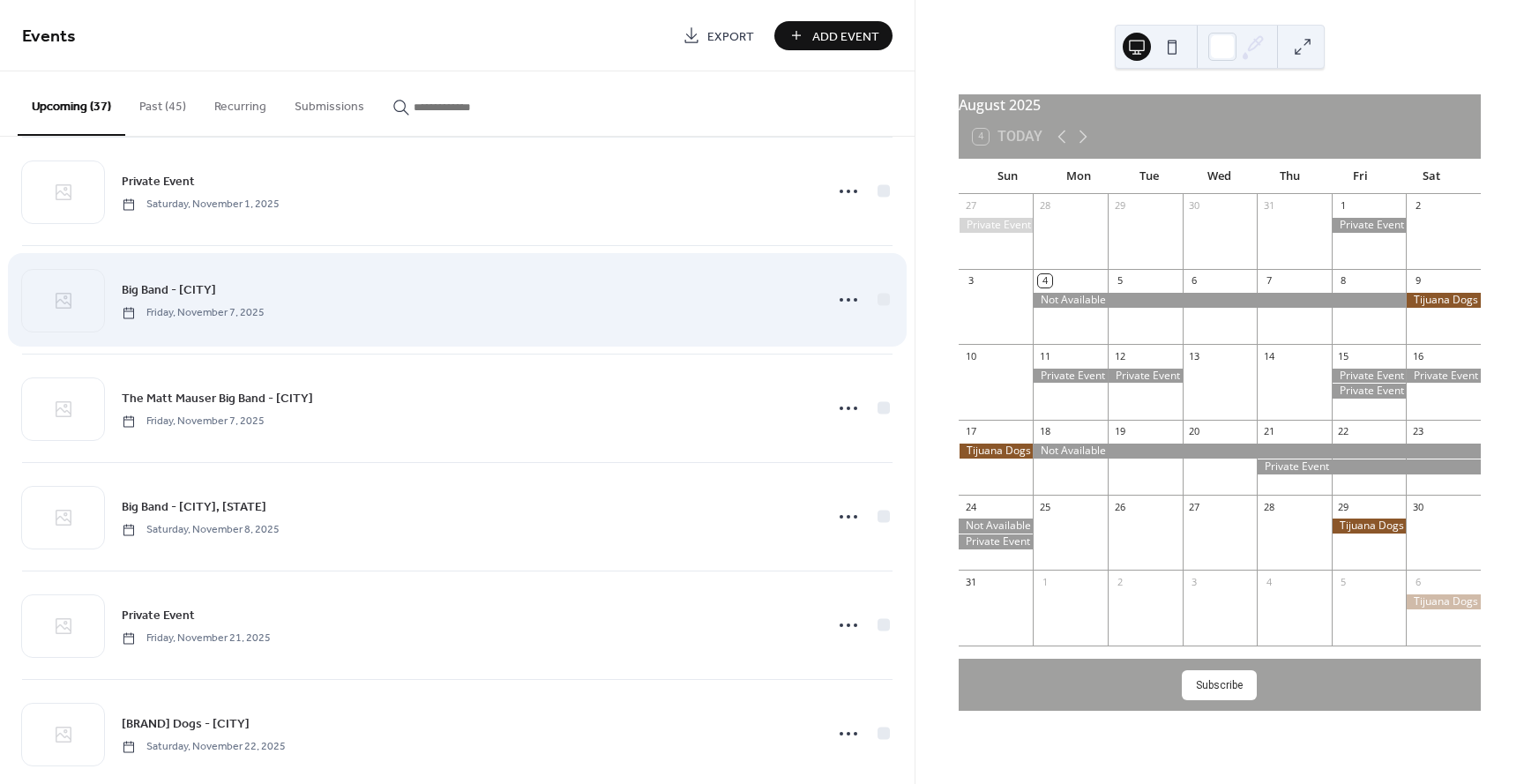 click on "Big Band - Irvine" at bounding box center (168, 290) 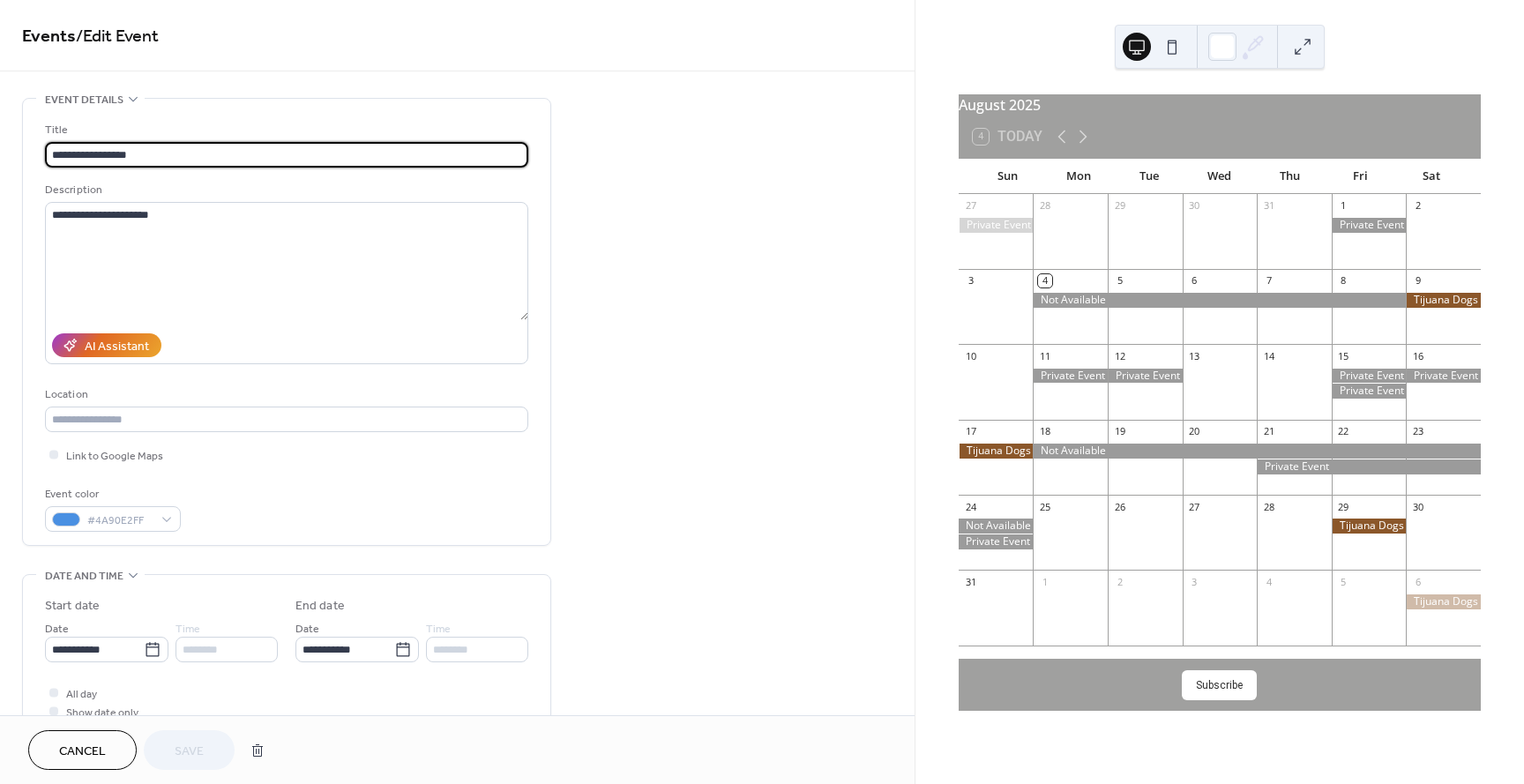 click on "Cancel" at bounding box center (82, 750) 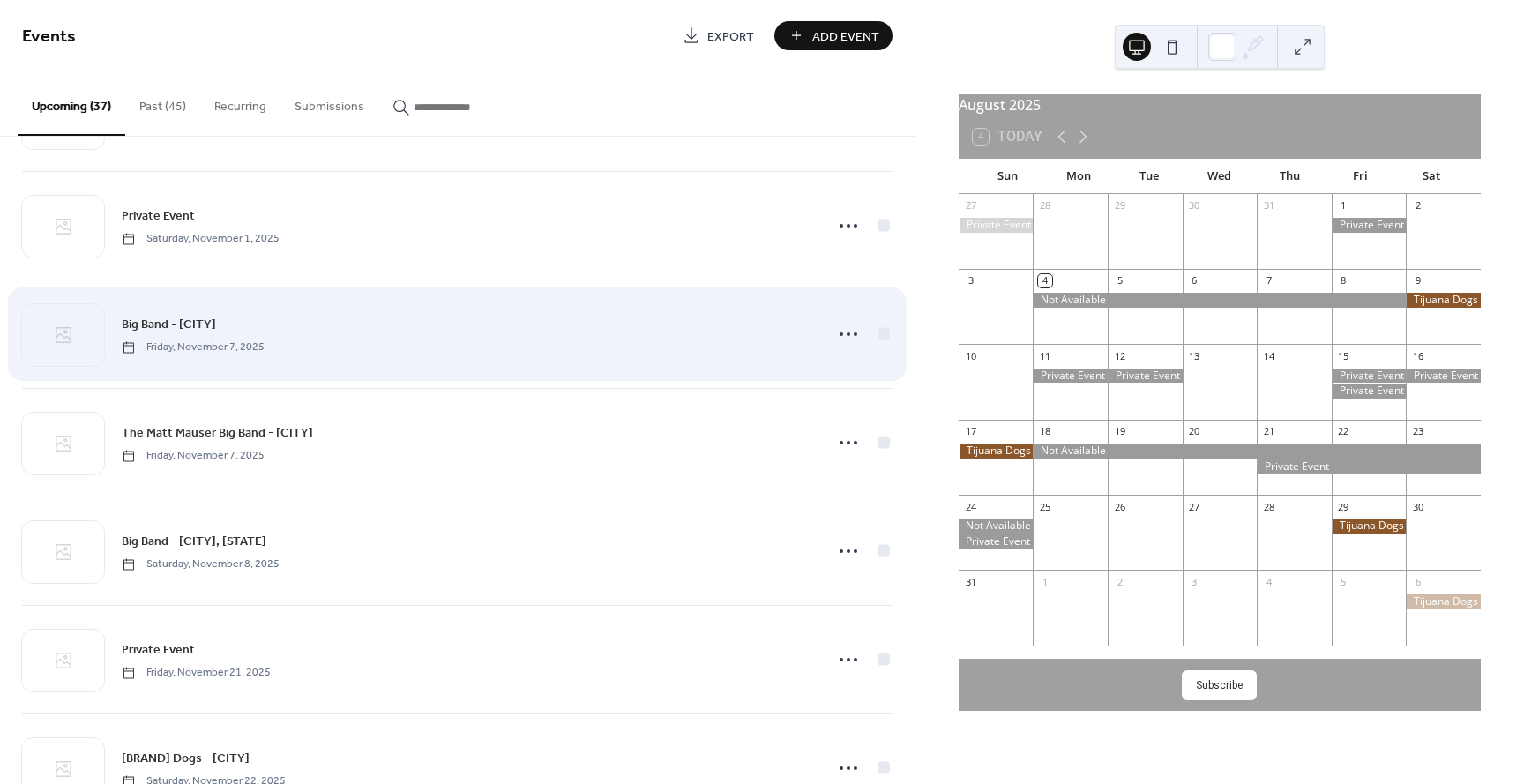 scroll, scrollTop: 2934, scrollLeft: 0, axis: vertical 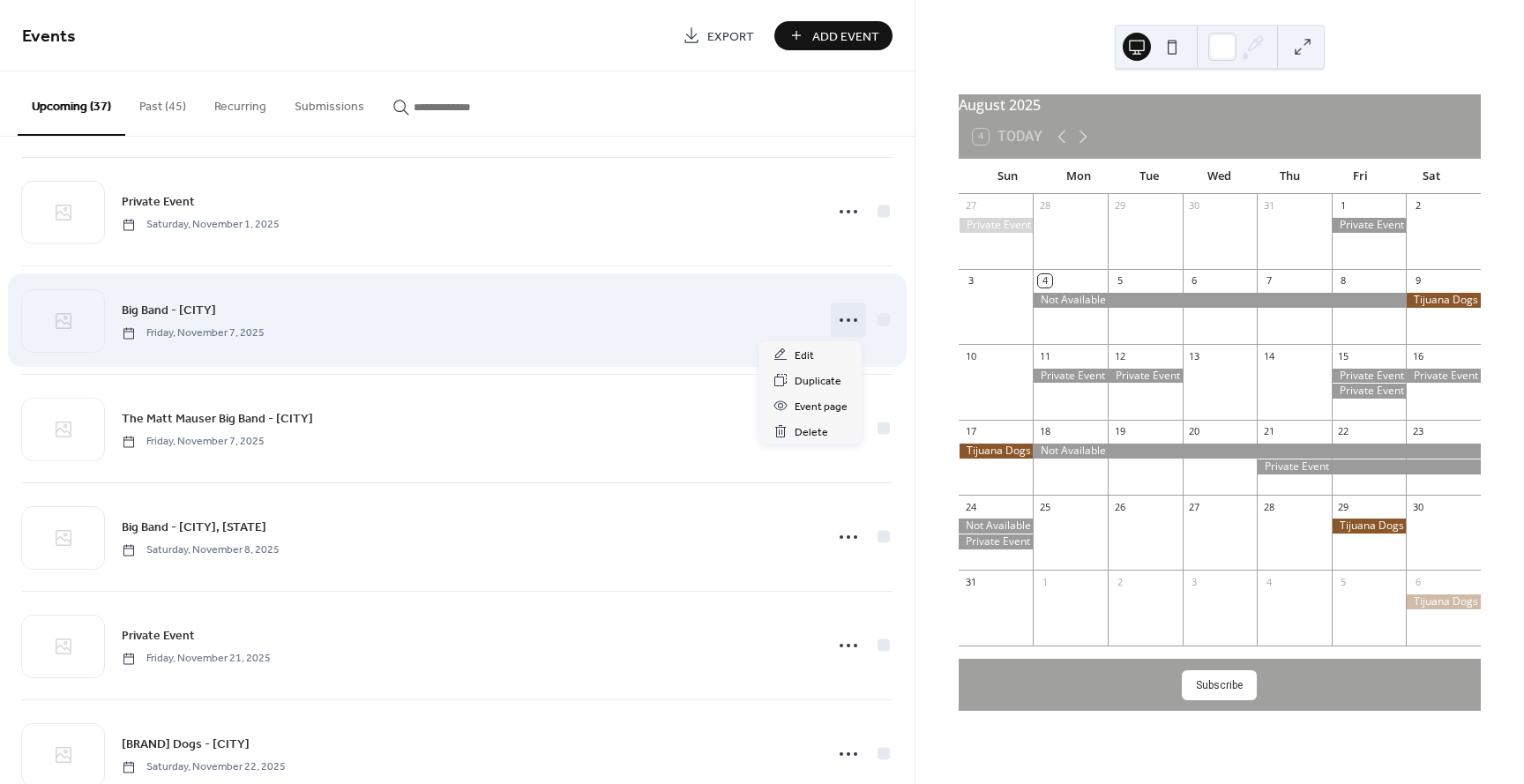 click 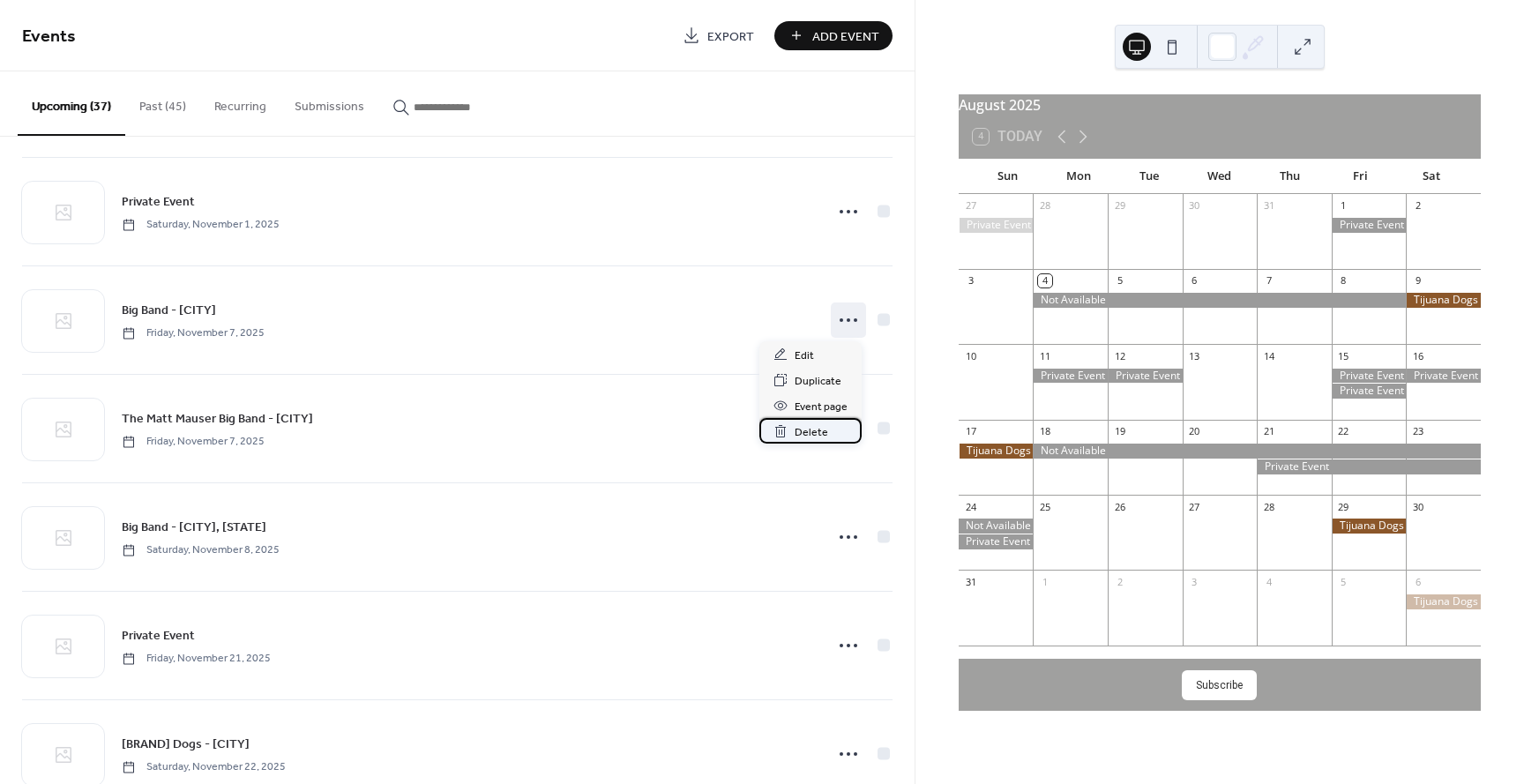 click on "Delete" at bounding box center (811, 432) 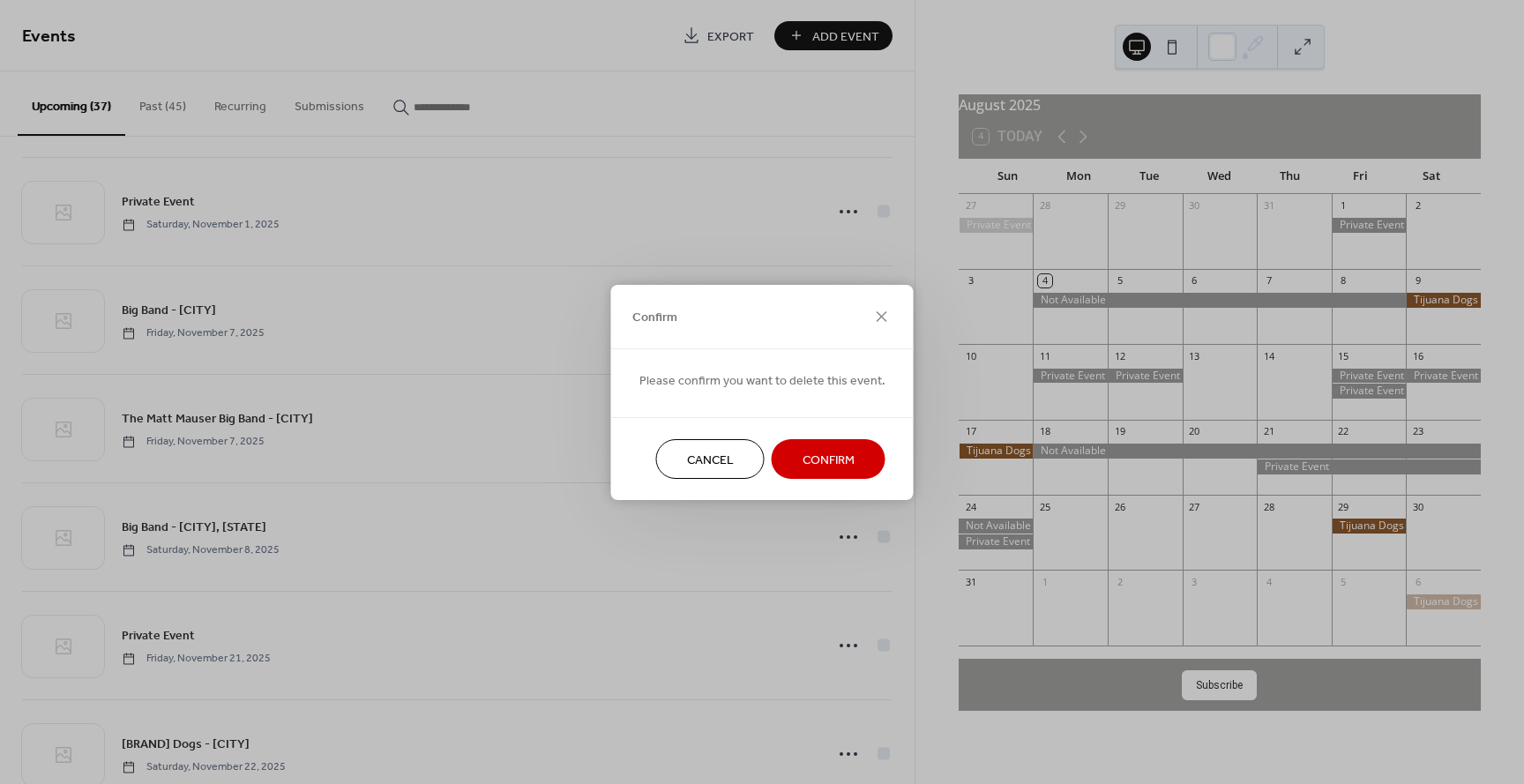 click on "Confirm" at bounding box center [828, 459] 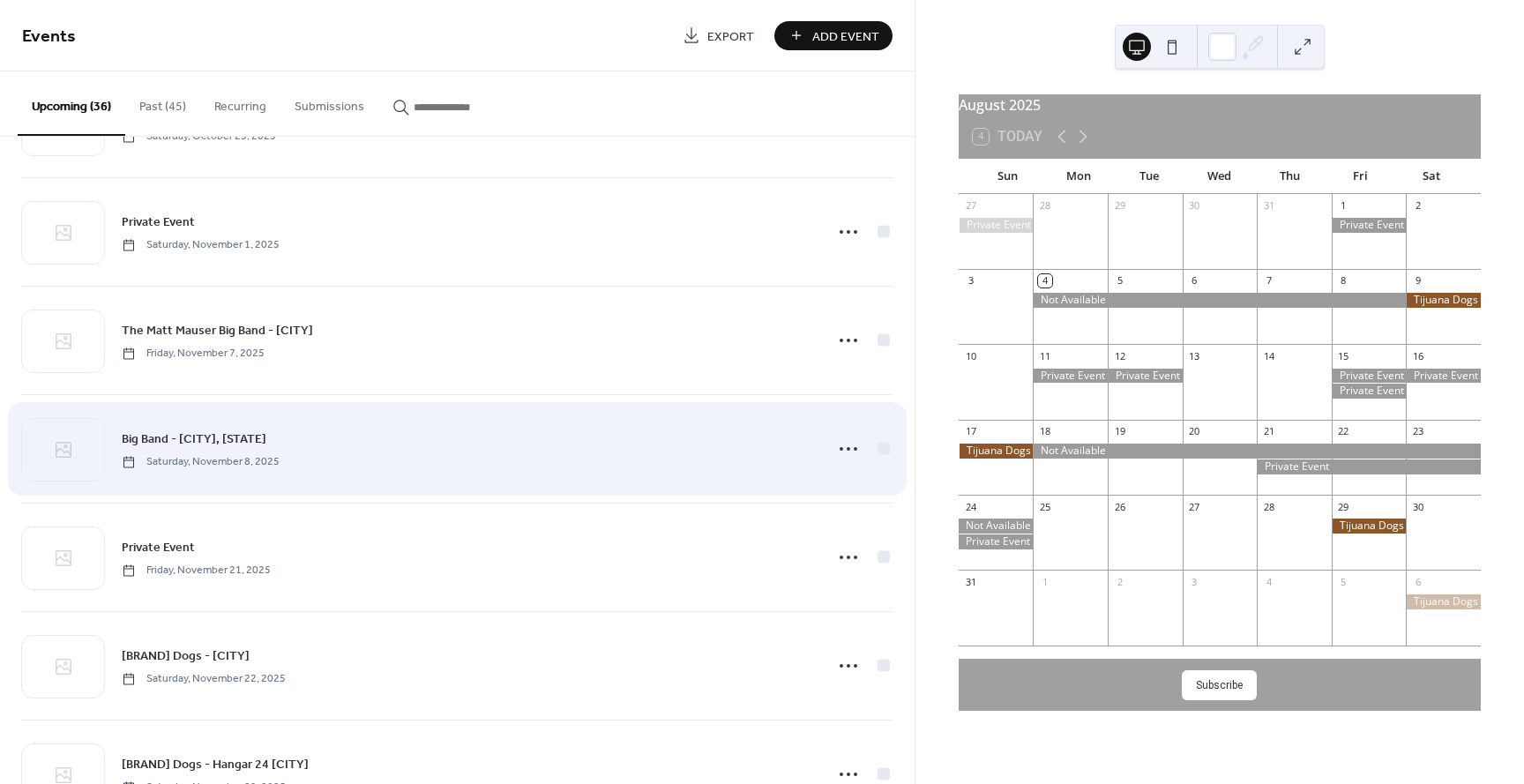 scroll, scrollTop: 2908, scrollLeft: 0, axis: vertical 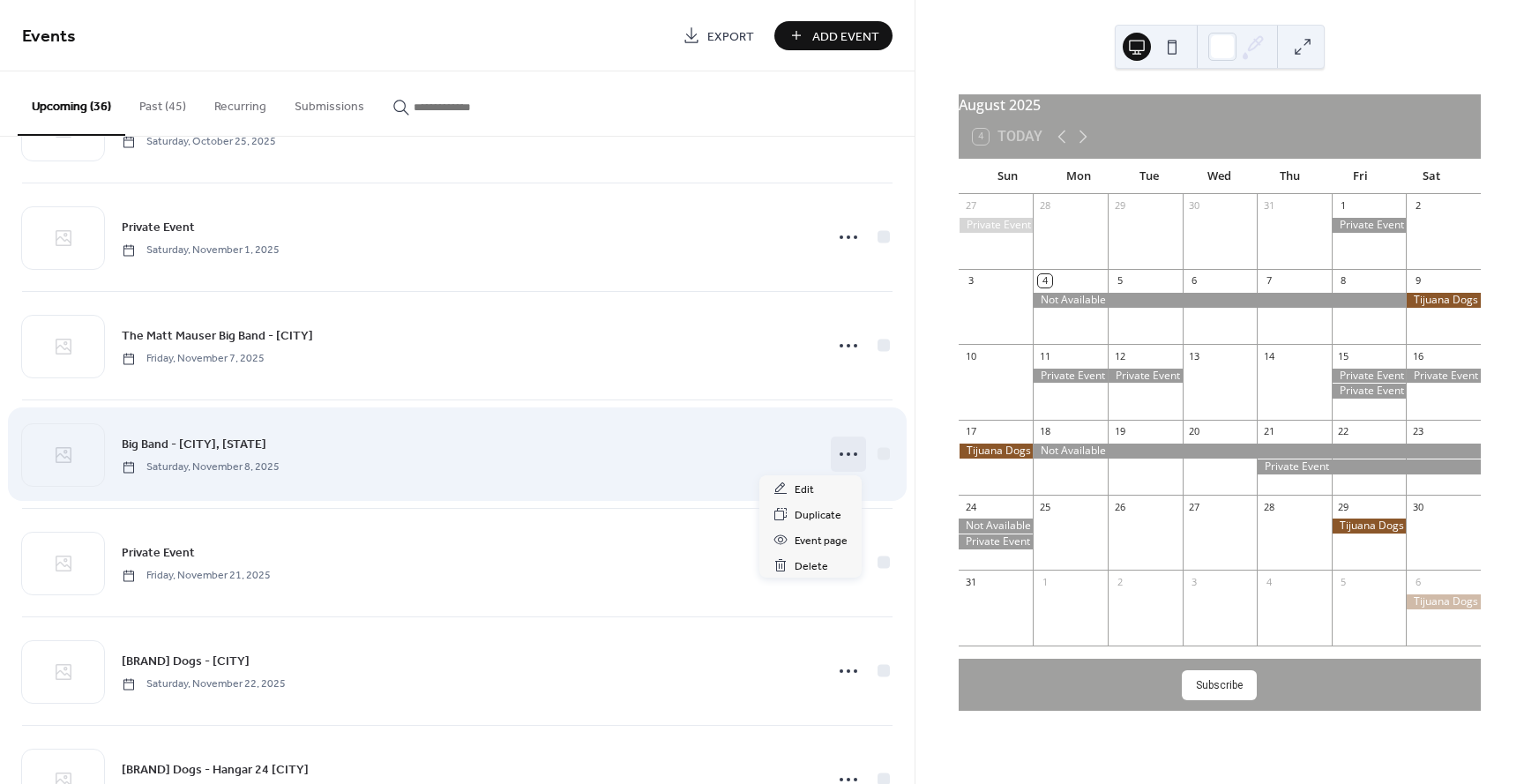 click 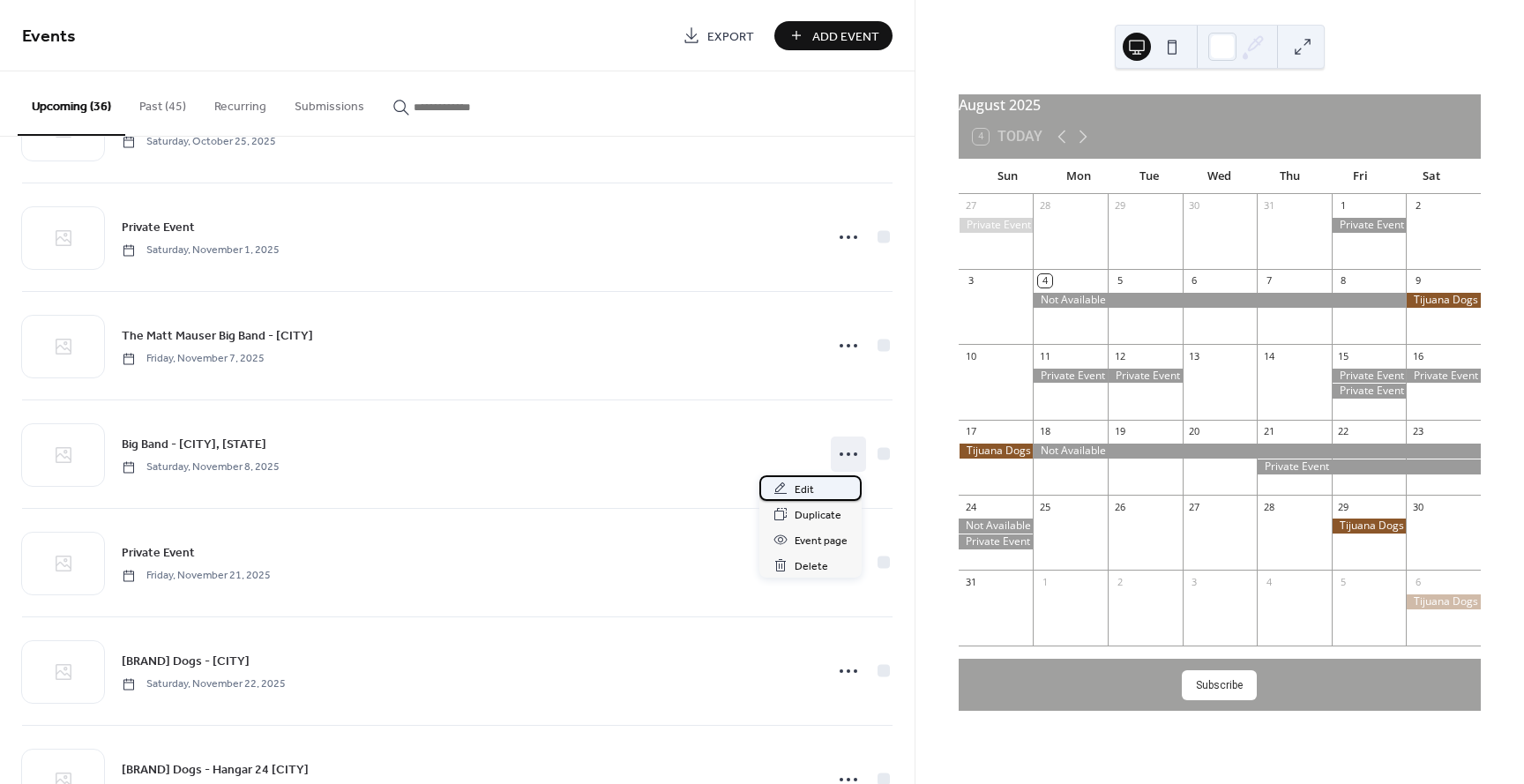 click on "Edit" at bounding box center (804, 489) 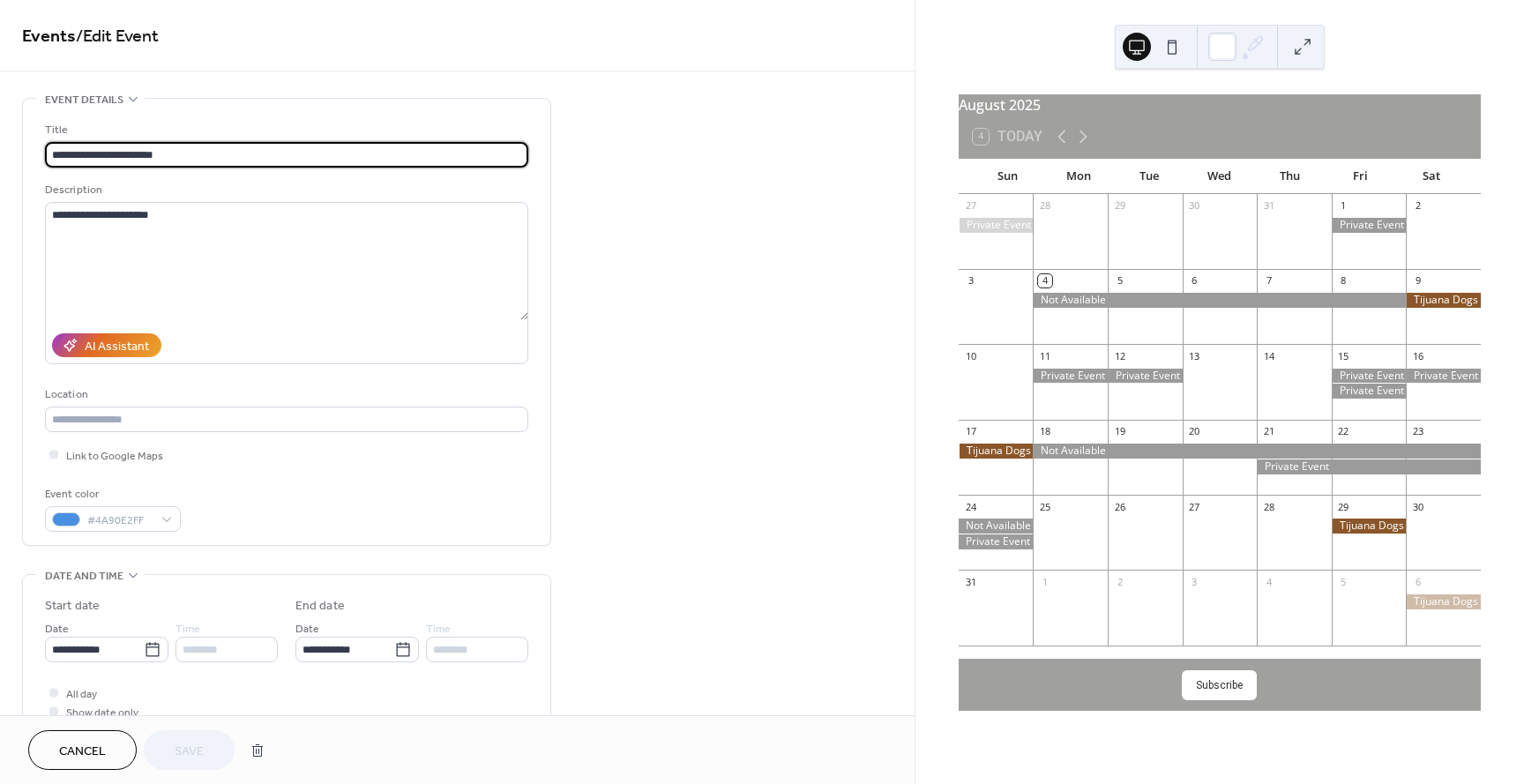 click on "**********" at bounding box center [287, 154] 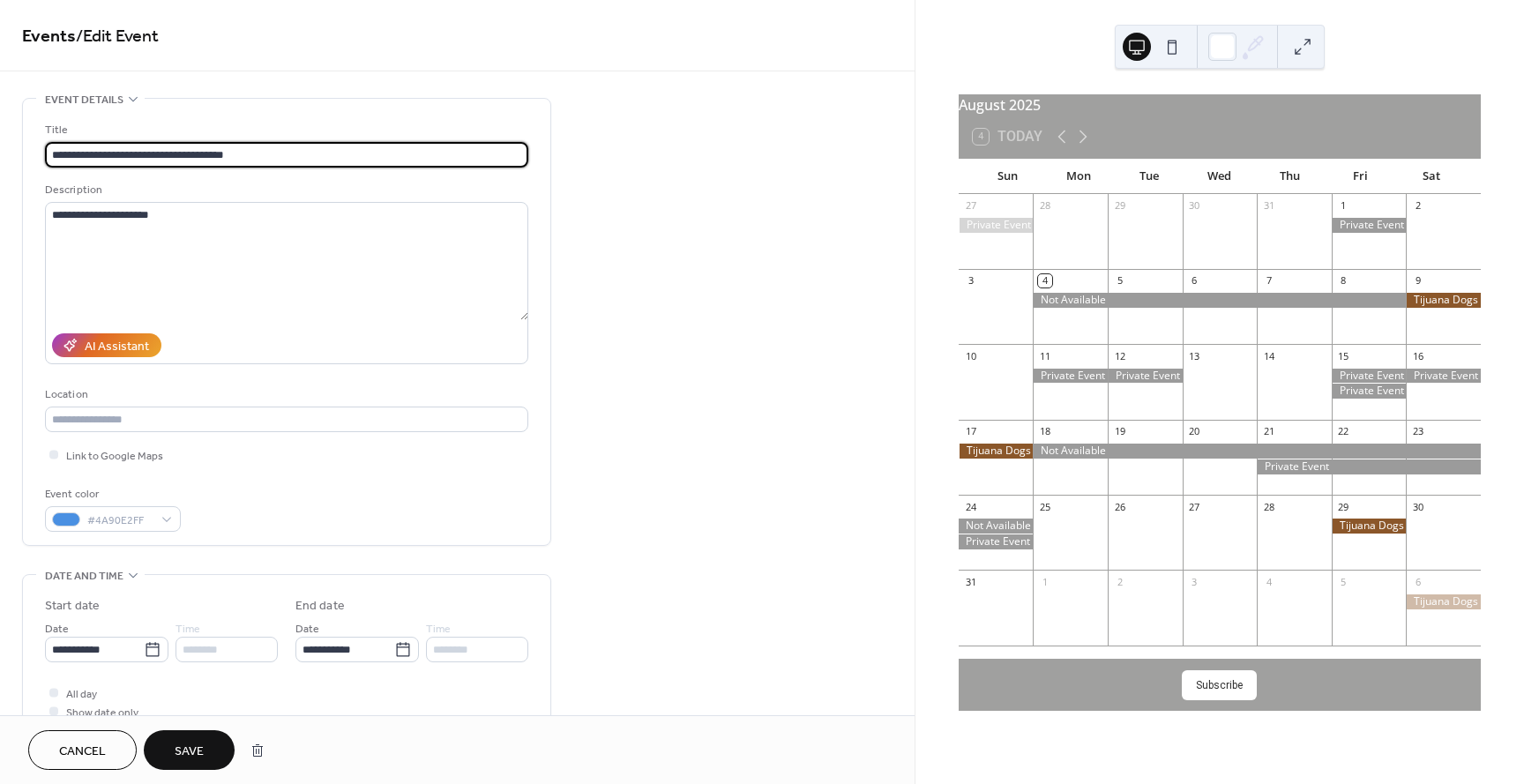 type on "**********" 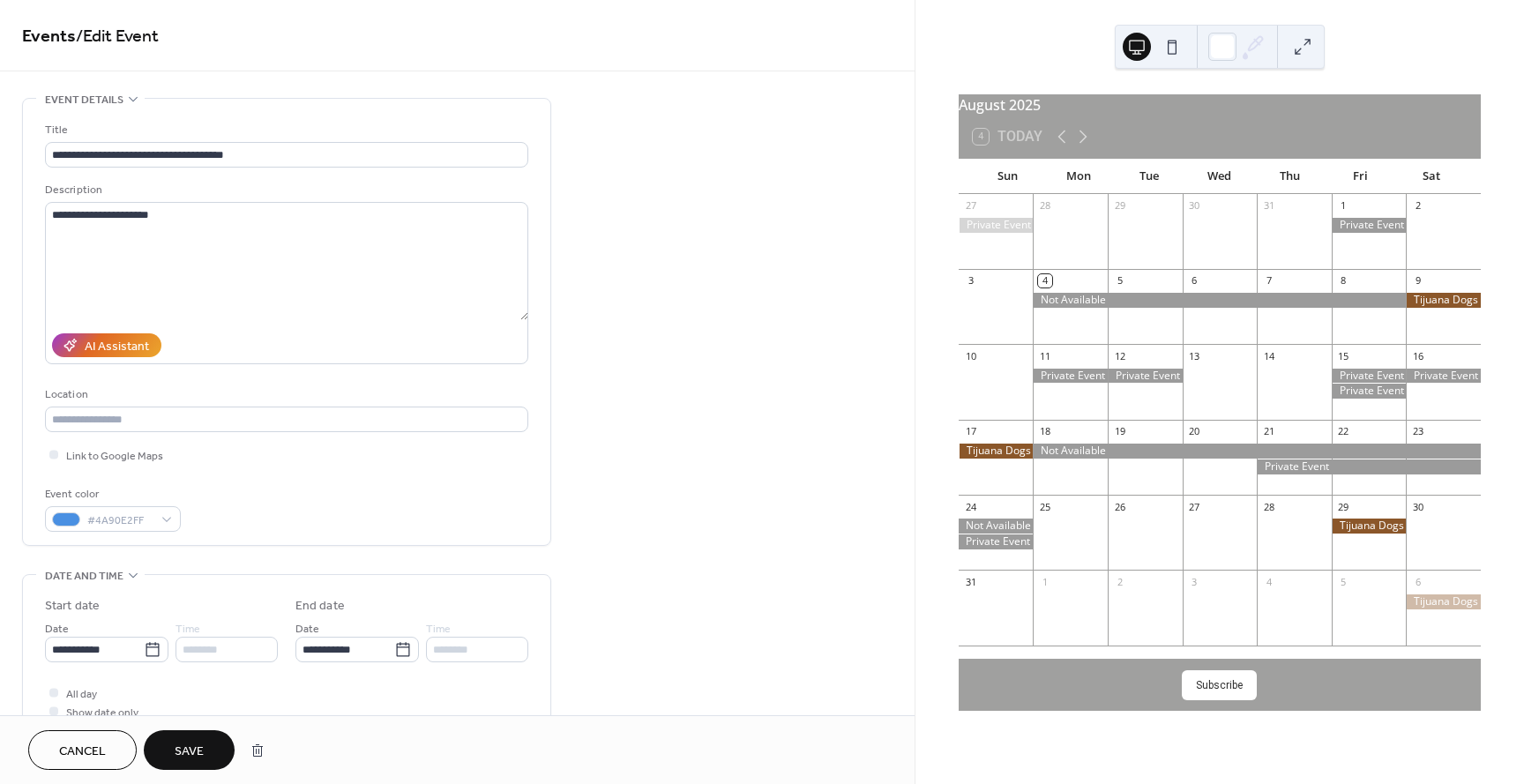 click on "Save" at bounding box center [189, 751] 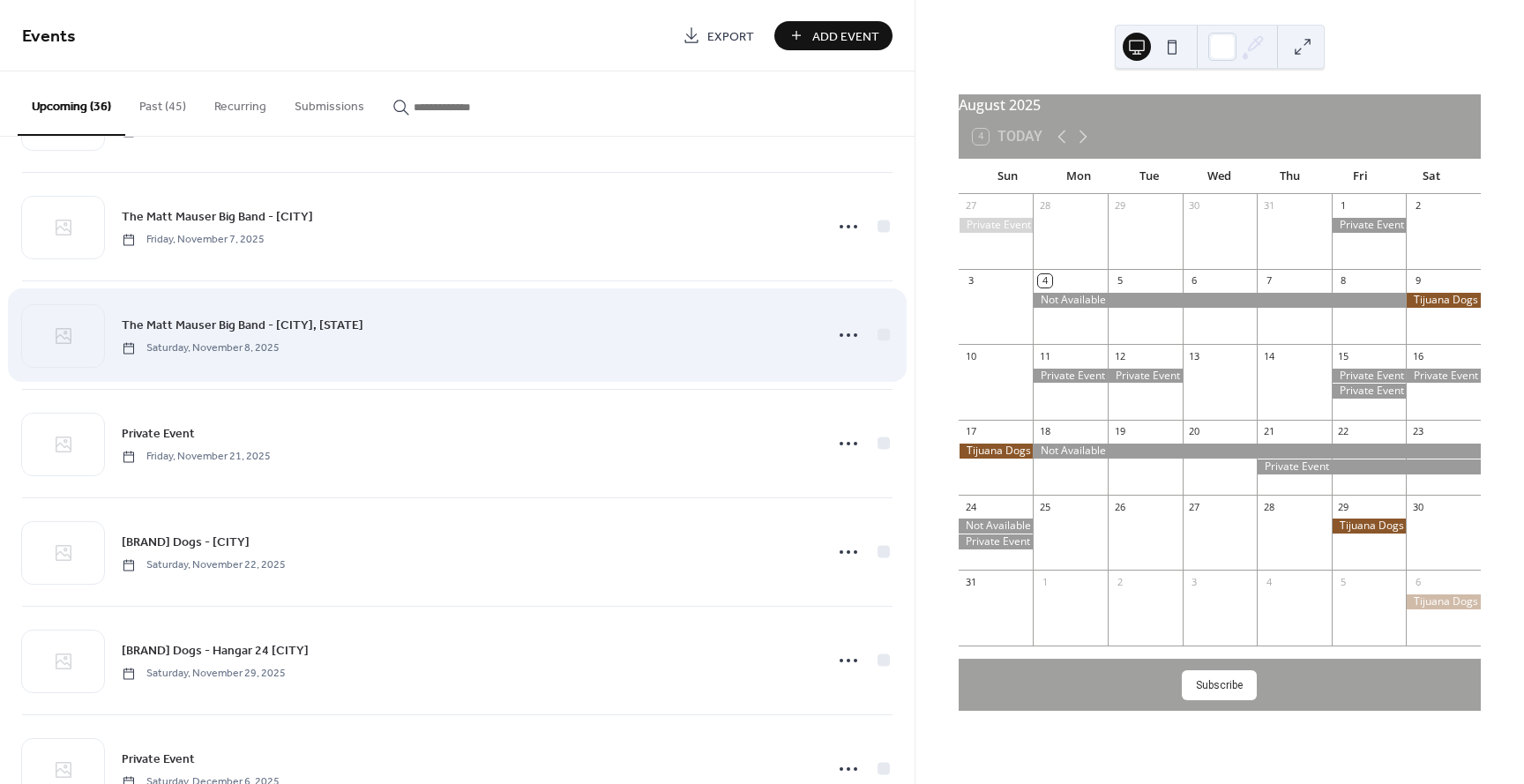 scroll, scrollTop: 3022, scrollLeft: 0, axis: vertical 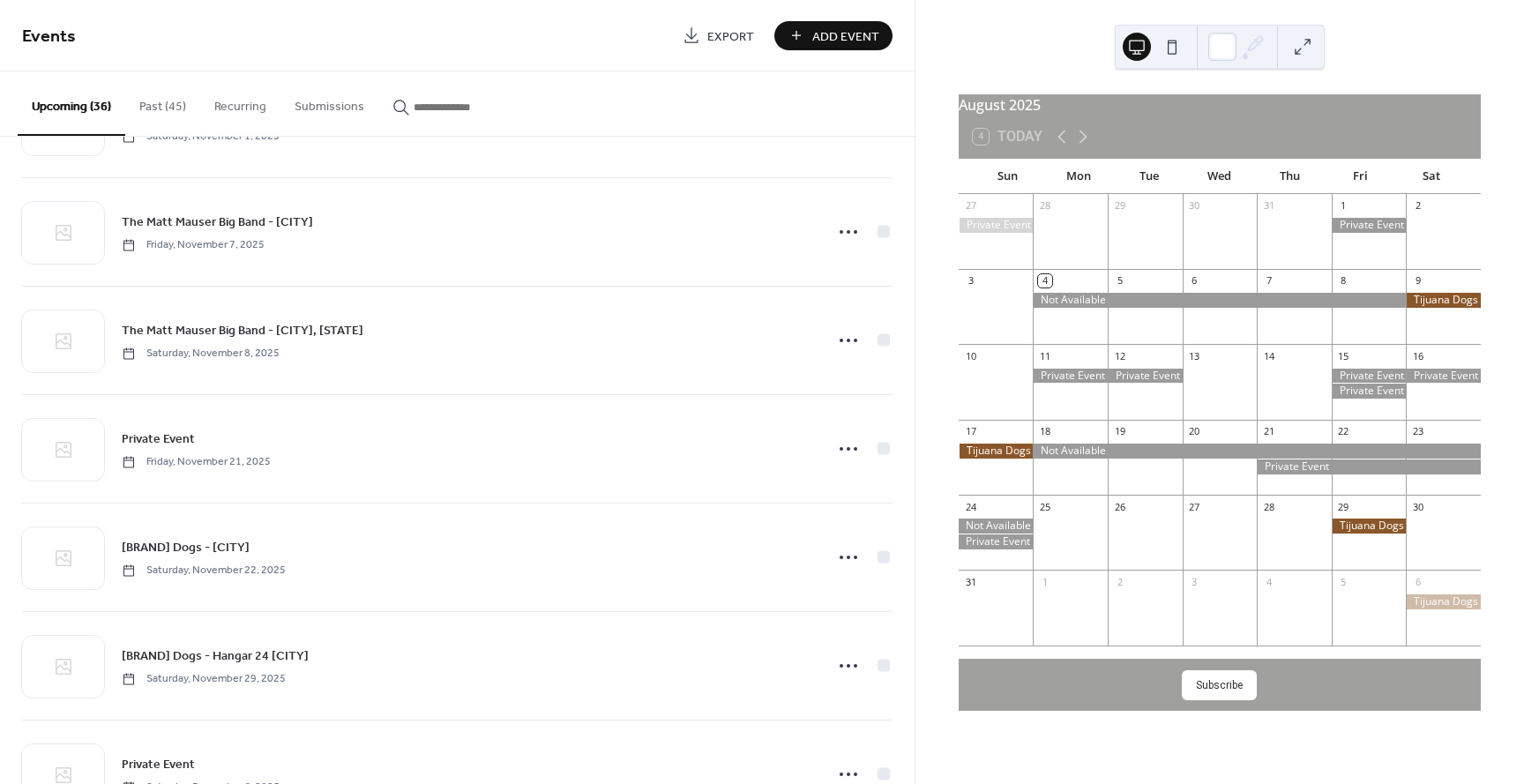 click on "Add Event" at bounding box center (846, 36) 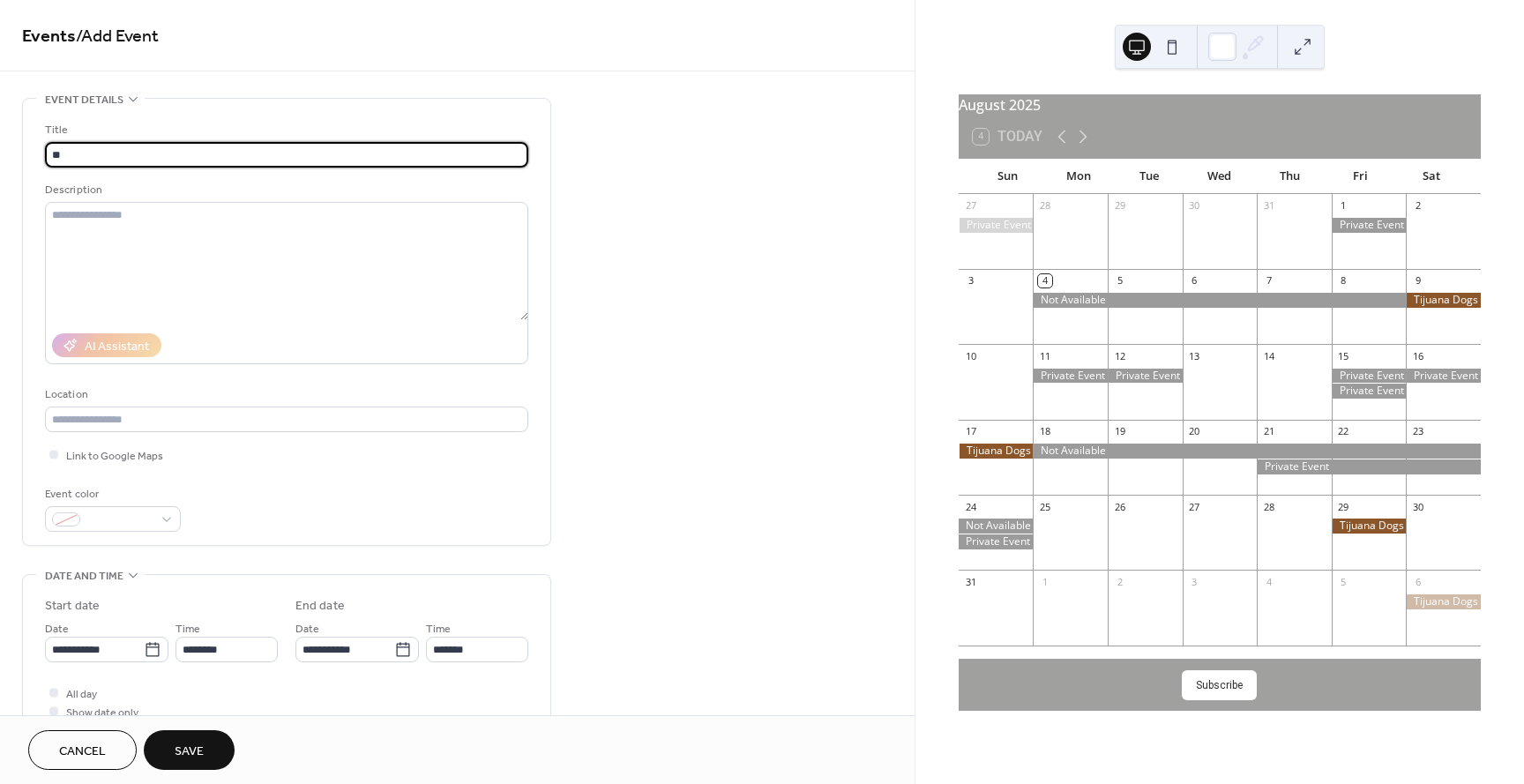 type on "*" 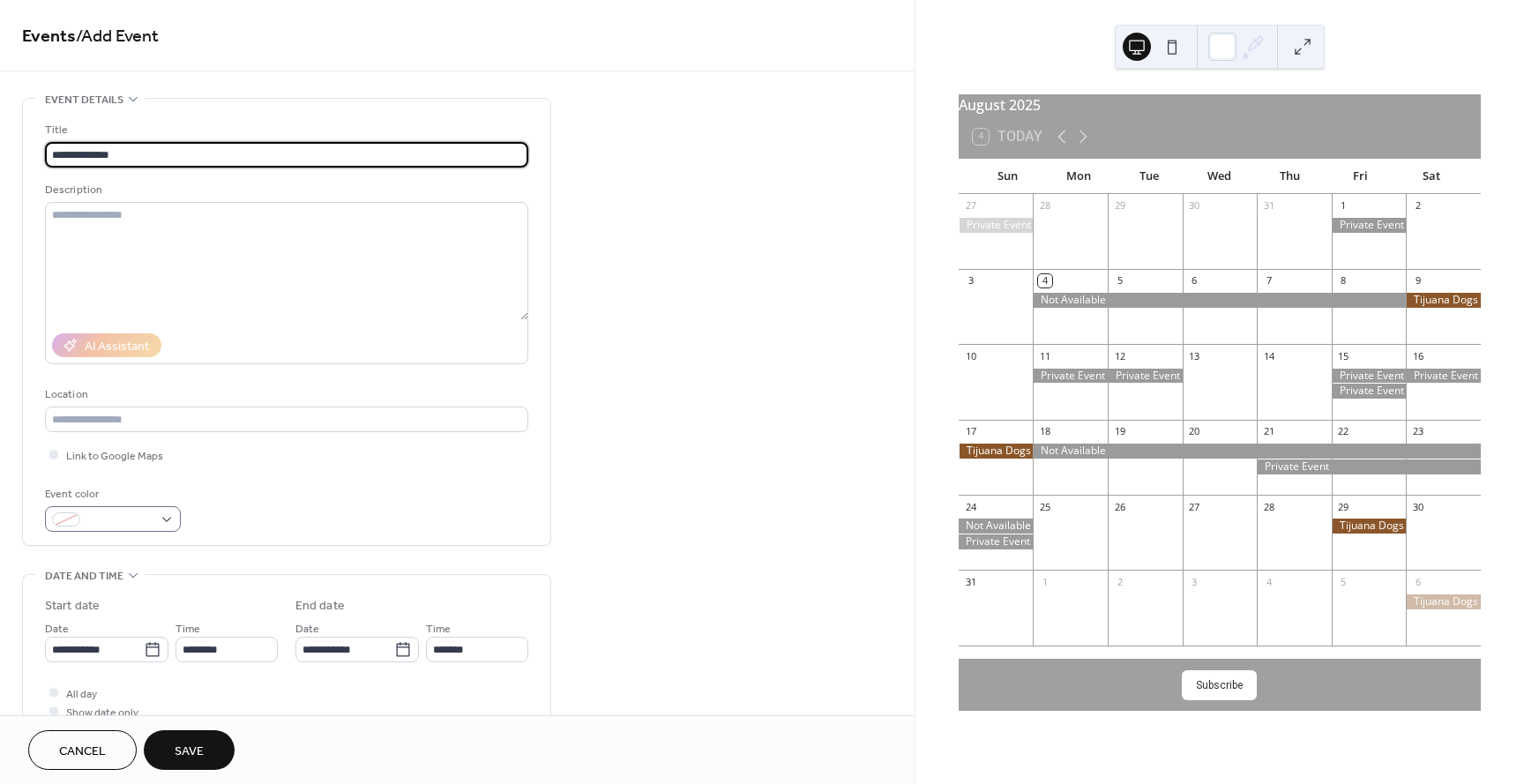 type on "**********" 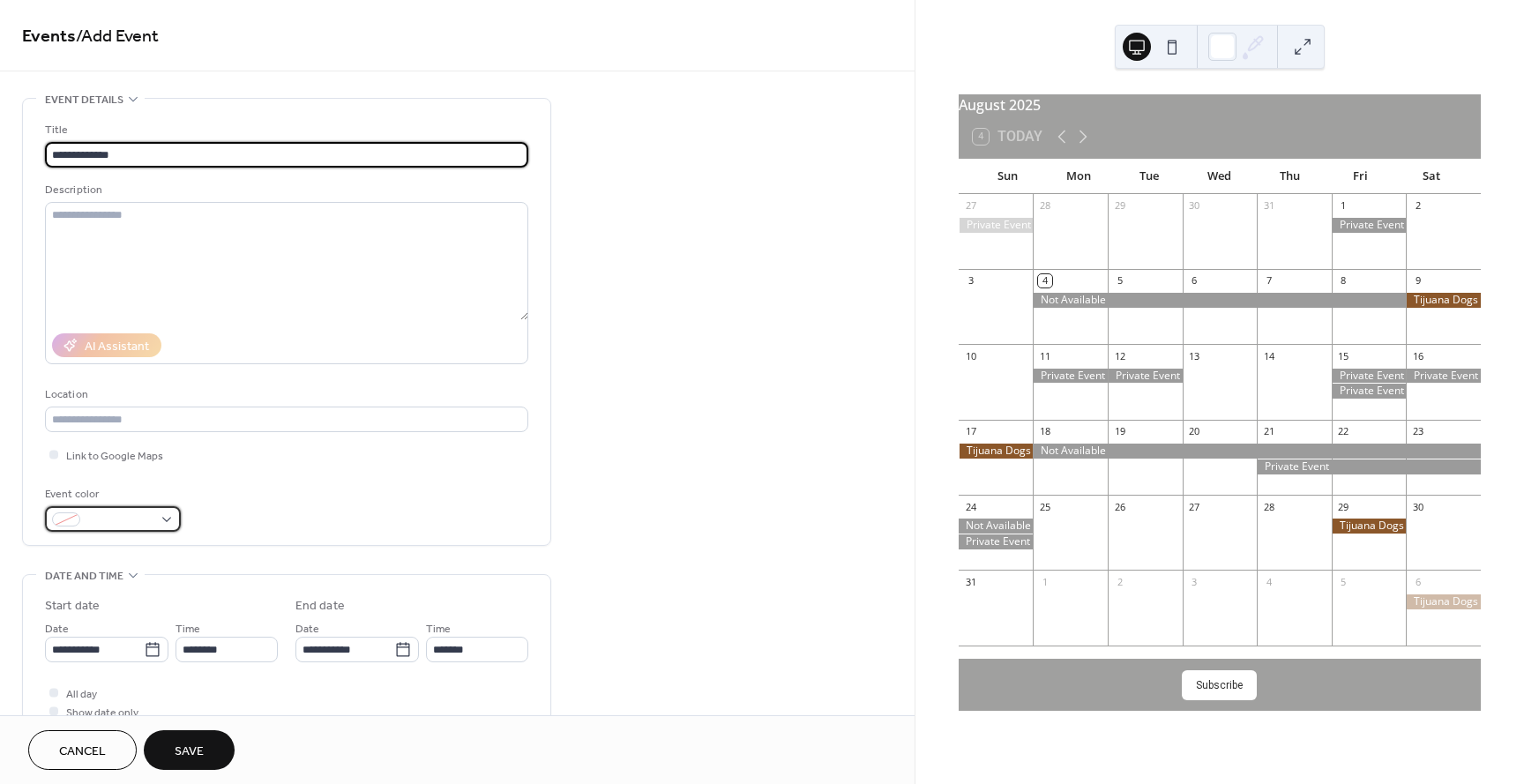 click at bounding box center [113, 519] 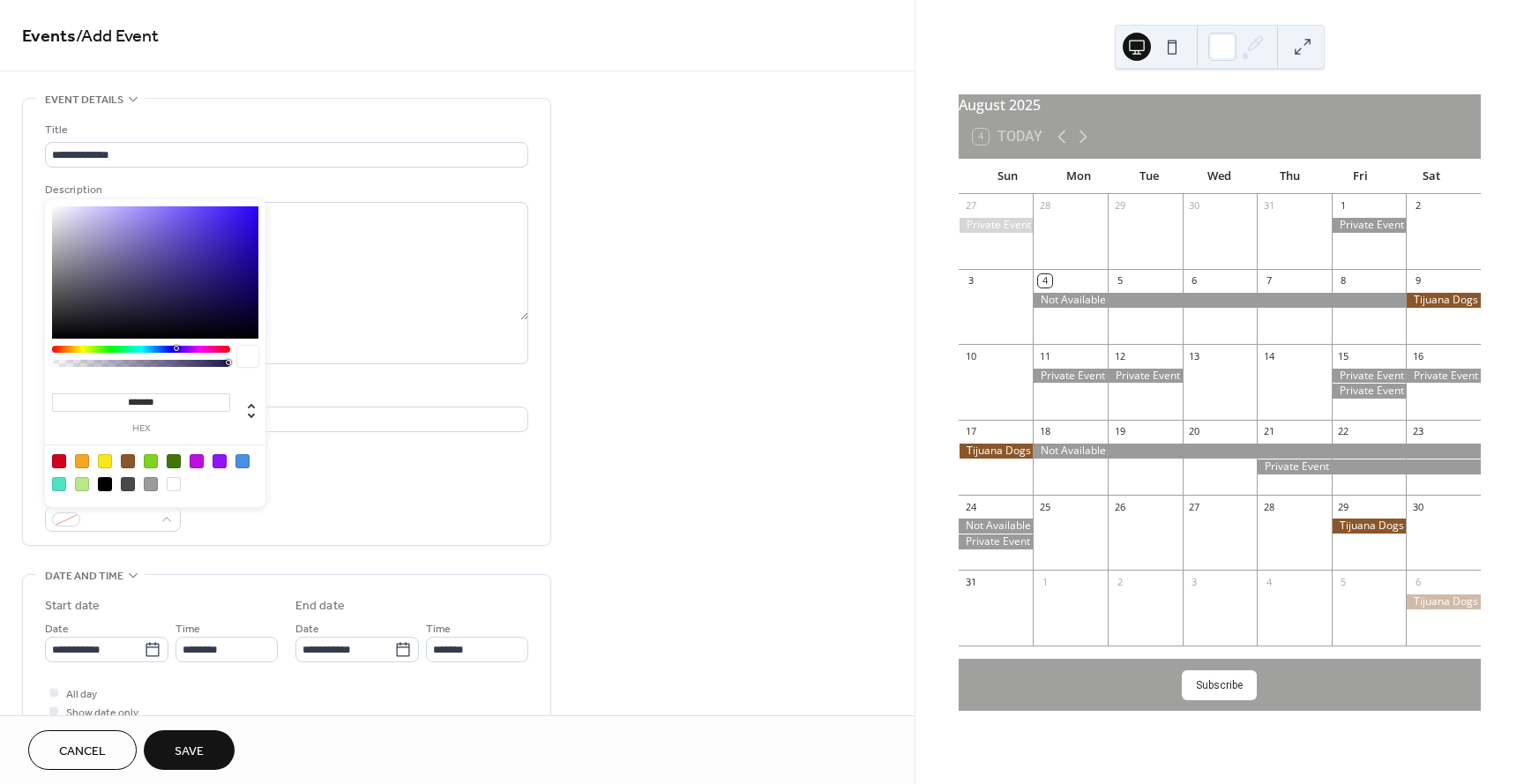 click at bounding box center (151, 484) 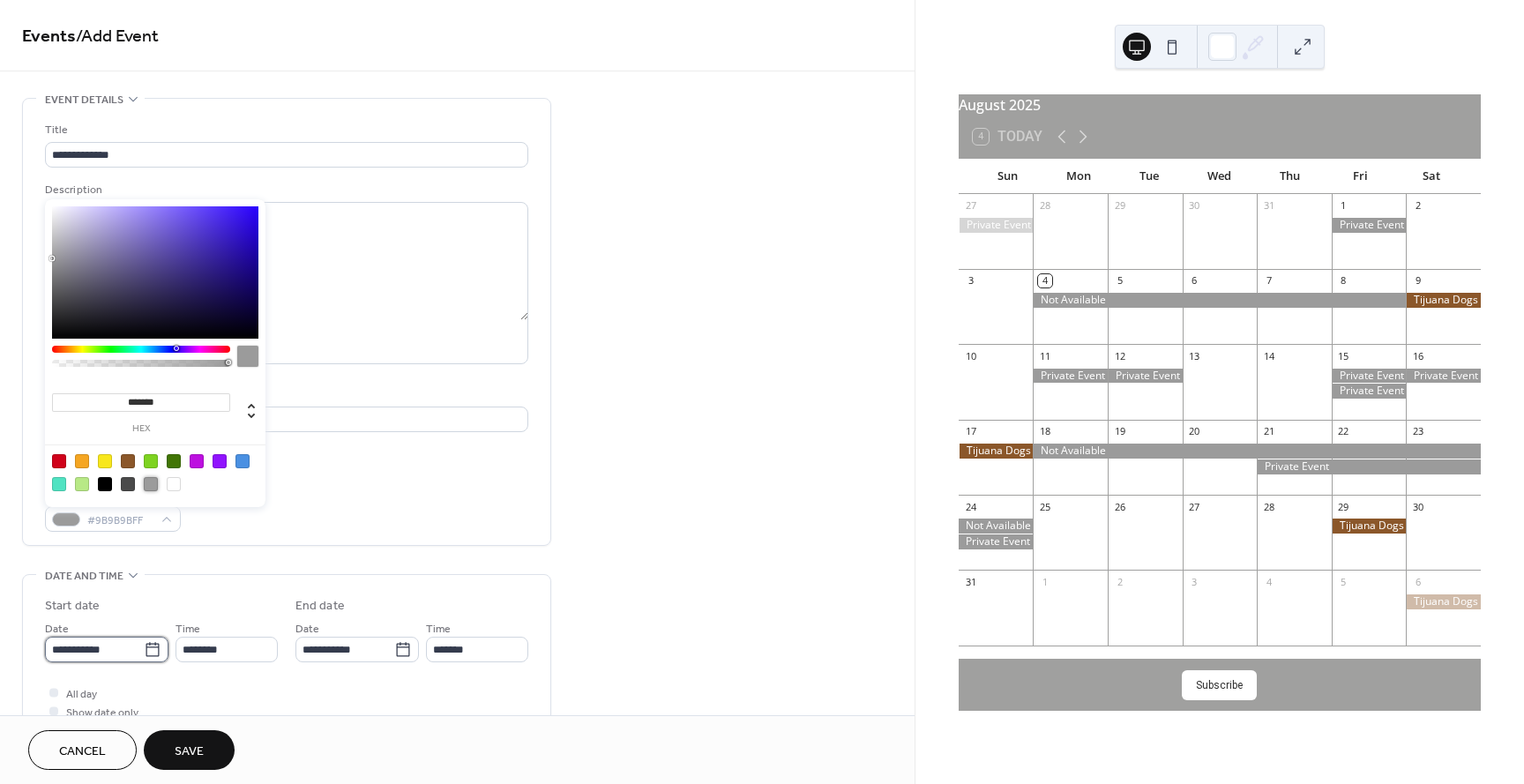 click on "**********" at bounding box center (94, 649) 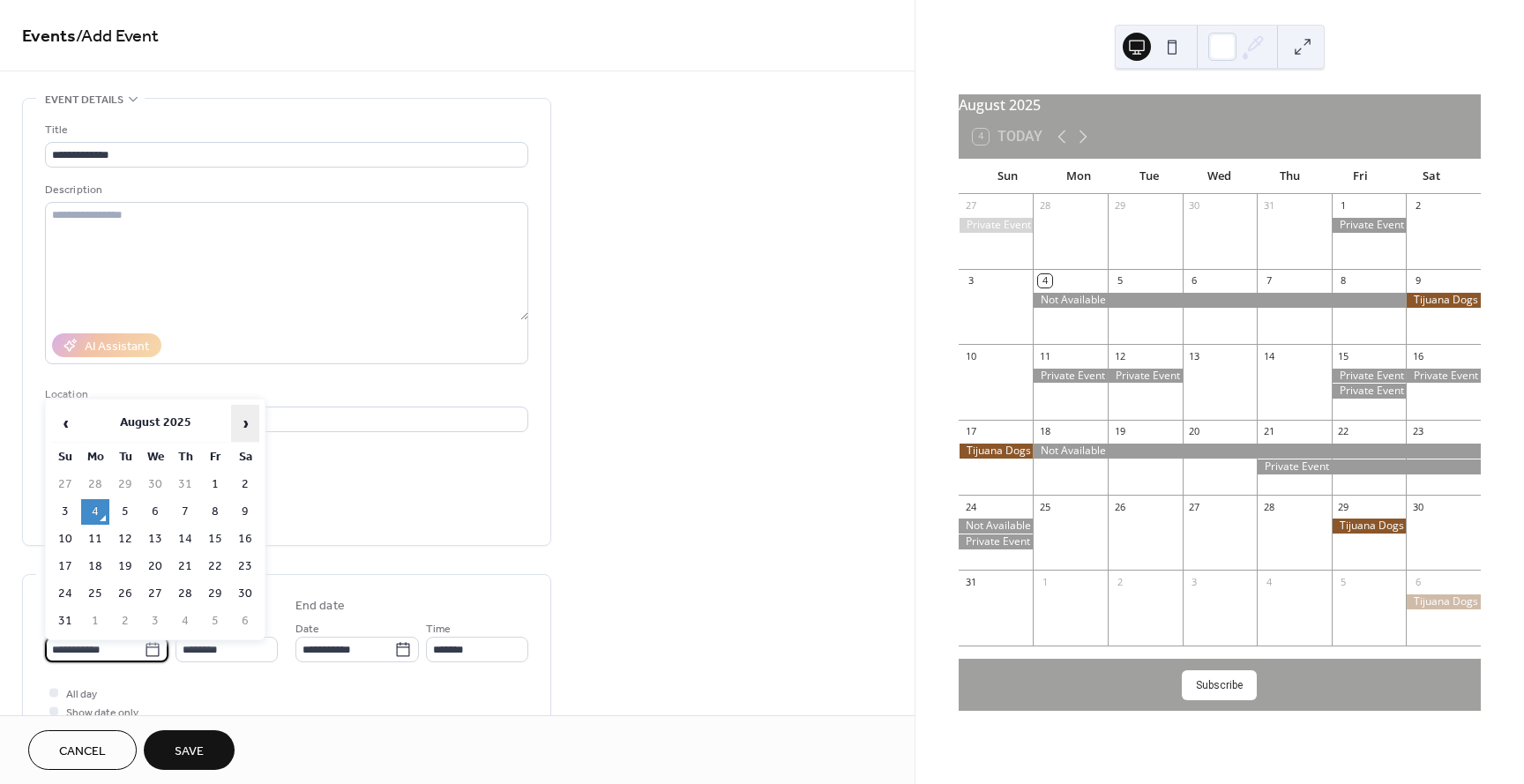 click on "›" at bounding box center [245, 423] 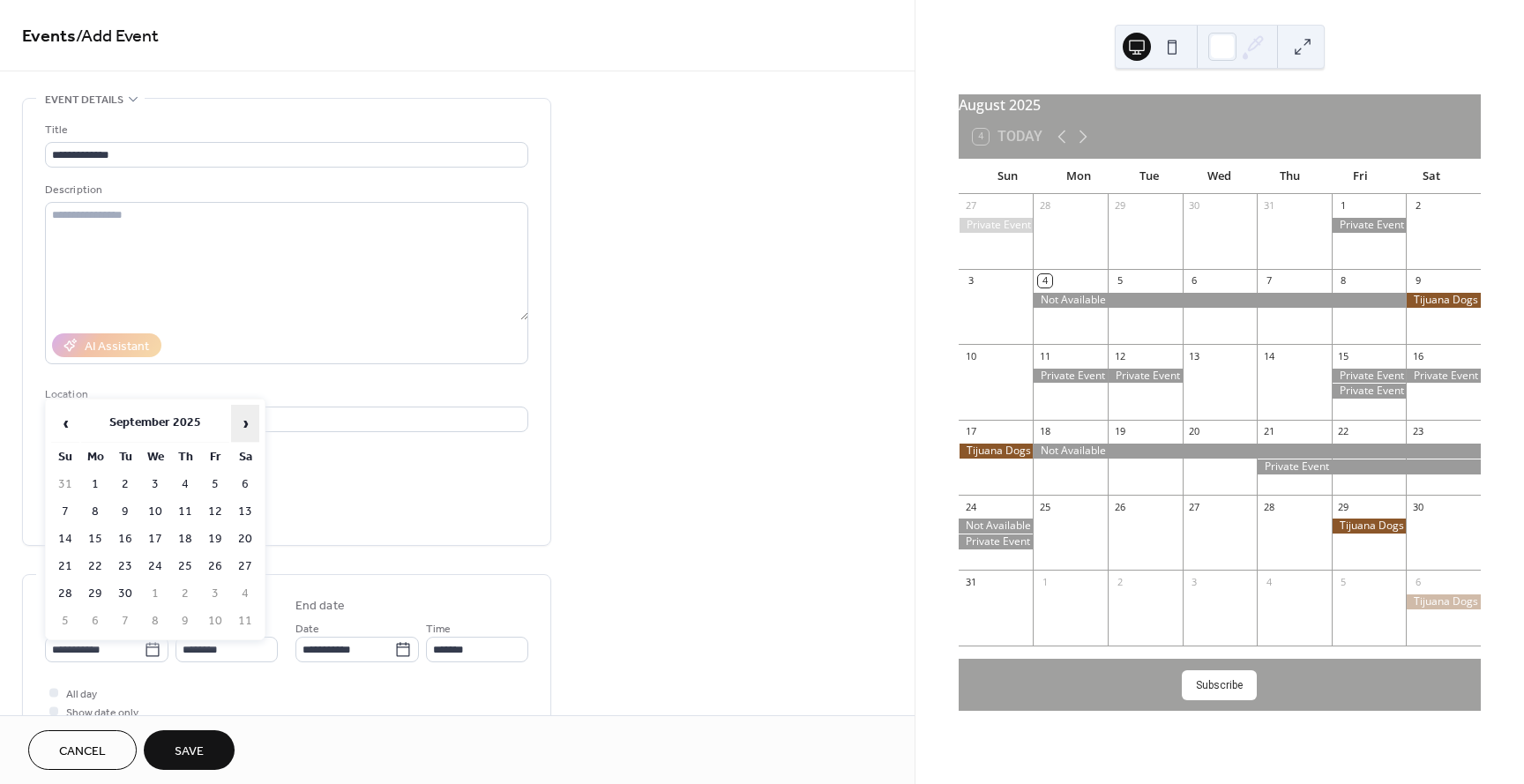 click on "›" at bounding box center (245, 423) 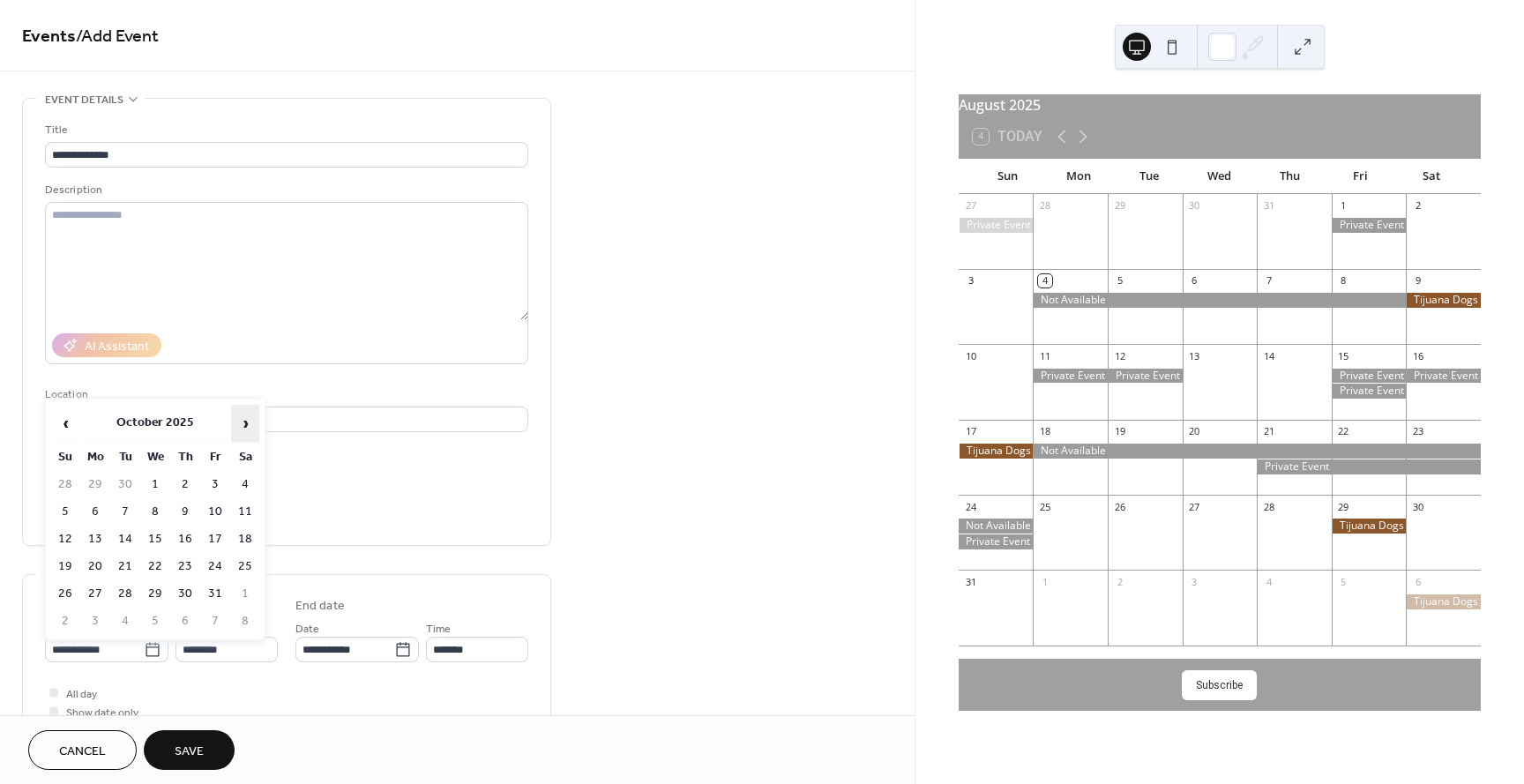 click on "›" at bounding box center [245, 423] 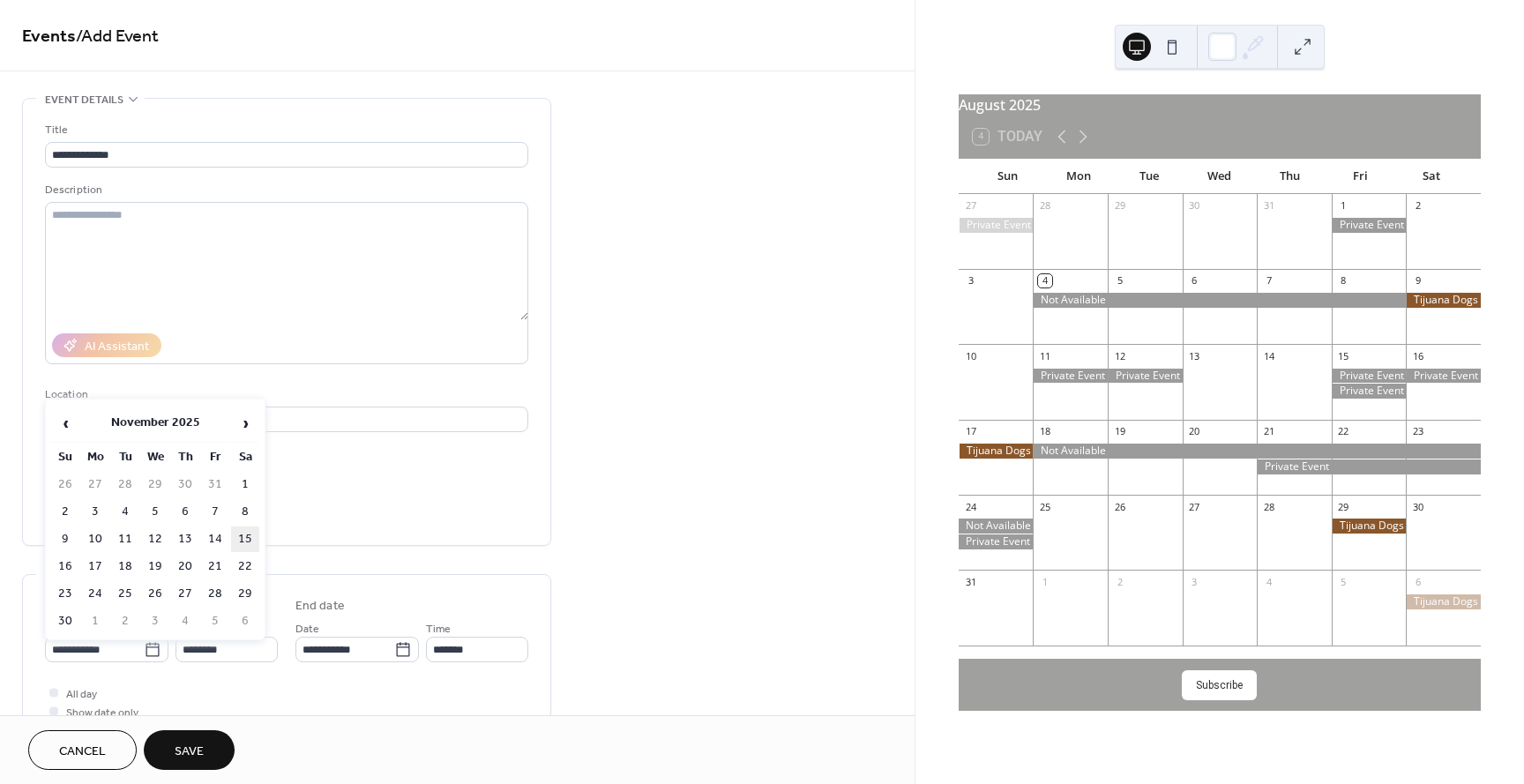 click on "15" at bounding box center (245, 539) 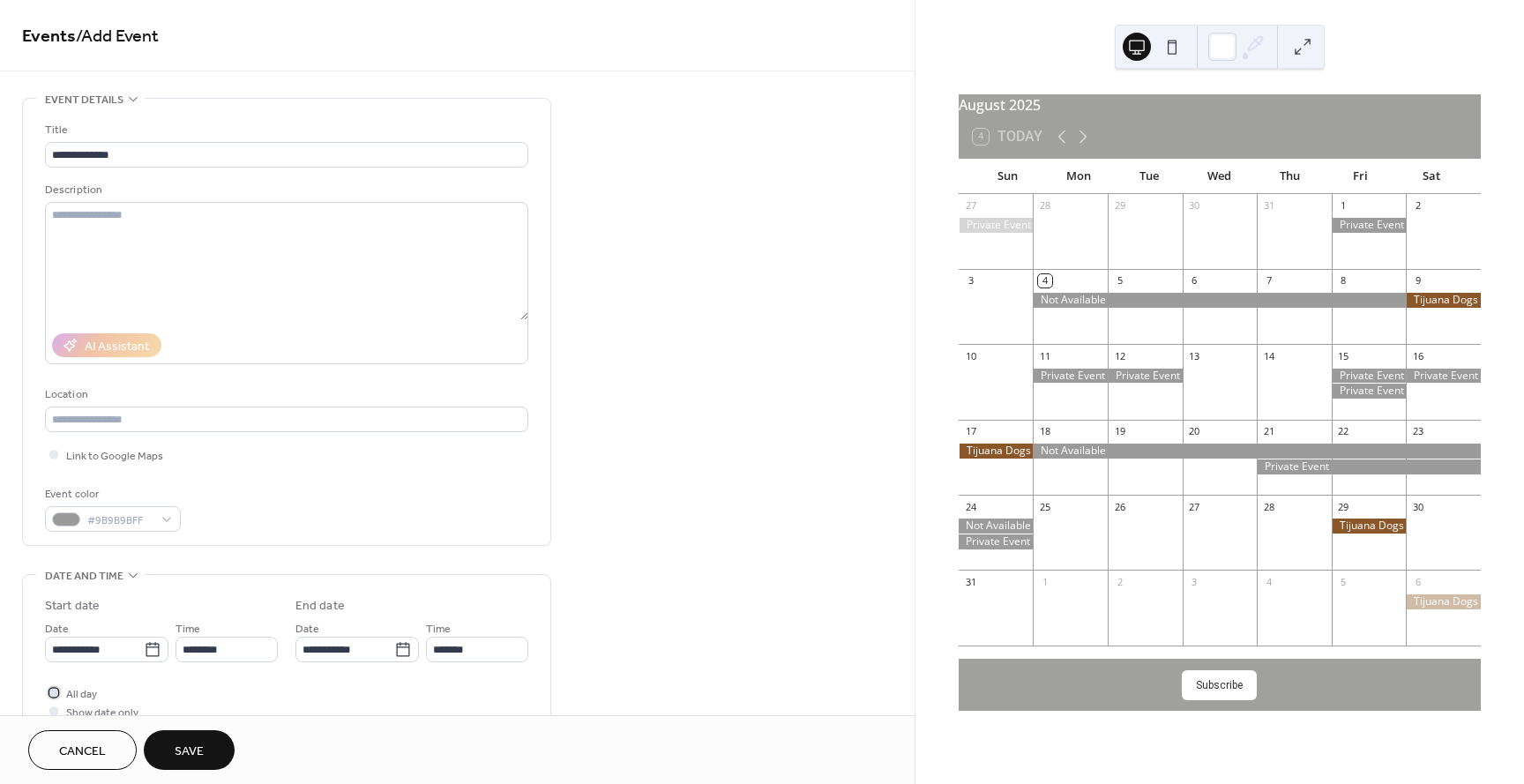 click at bounding box center (54, 692) 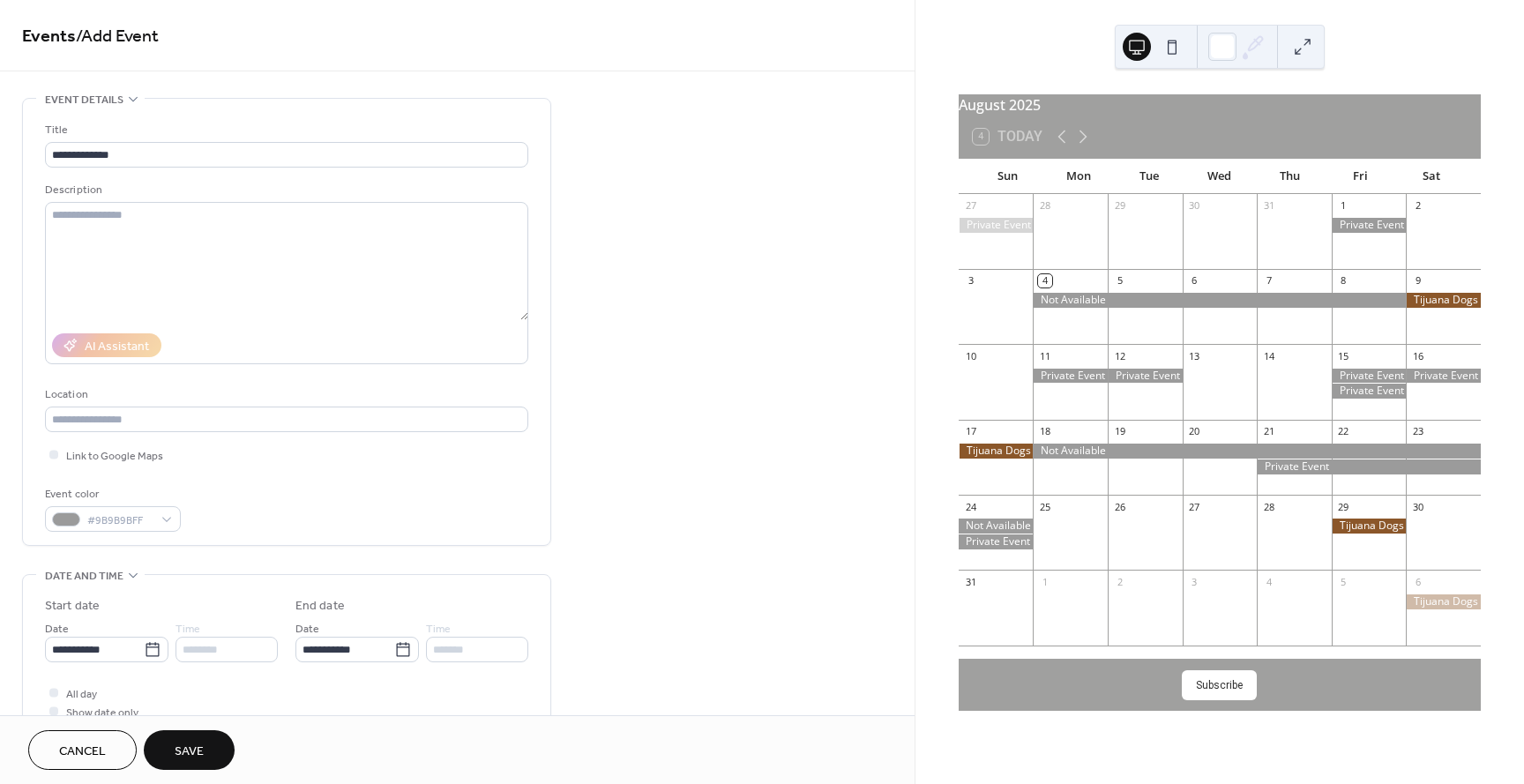 click on "Save" at bounding box center [189, 751] 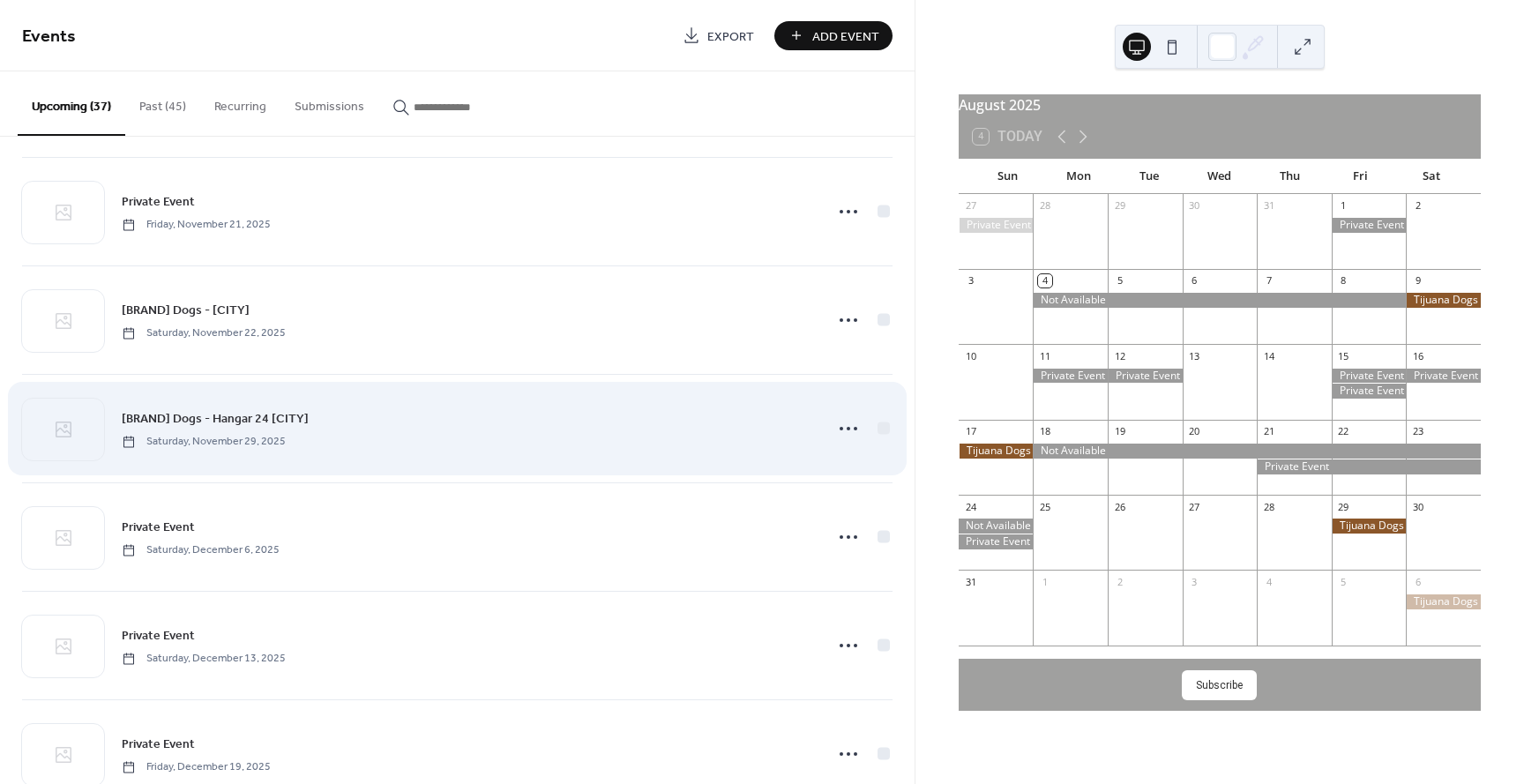 scroll, scrollTop: 3418, scrollLeft: 0, axis: vertical 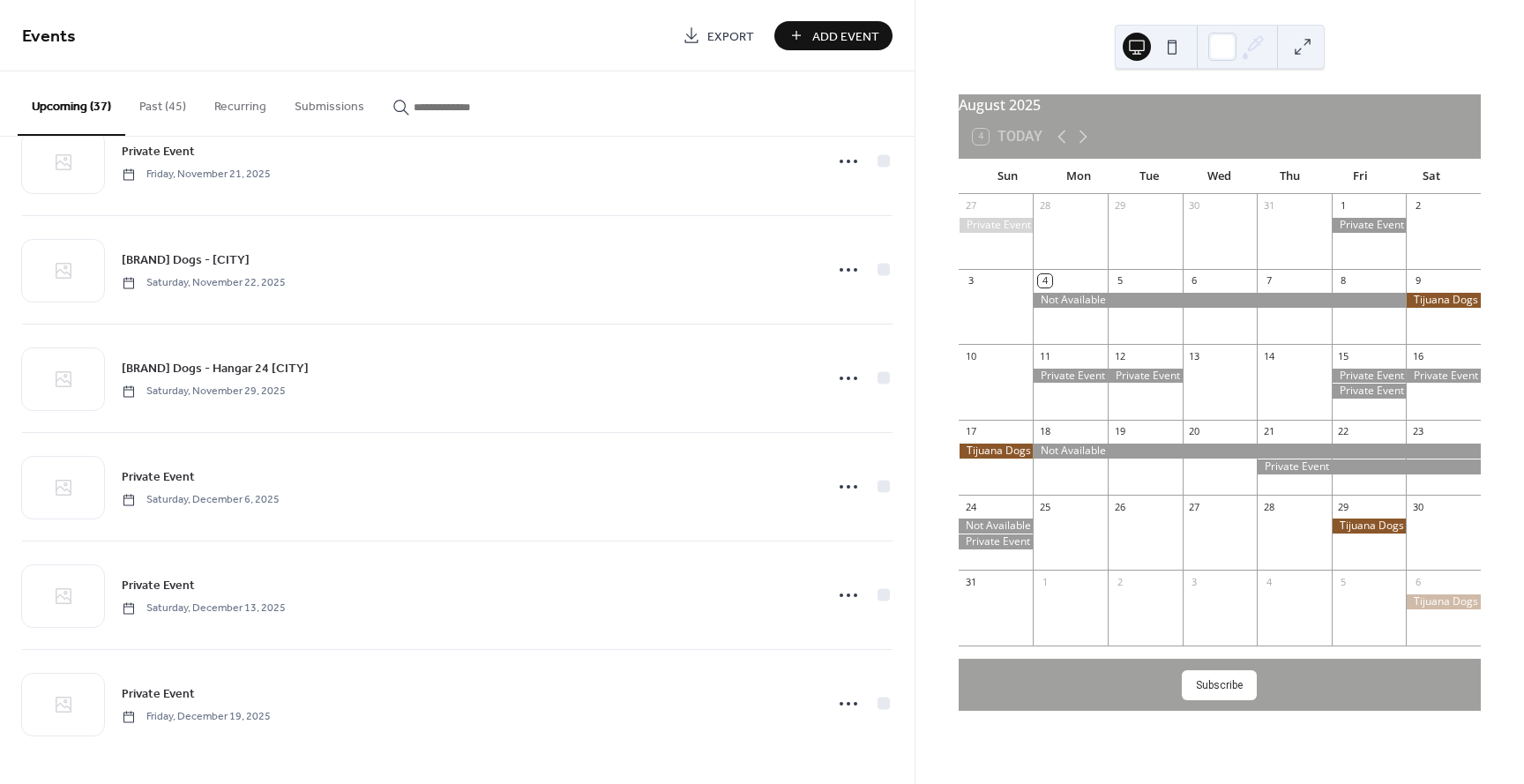 click on "Add Event" at bounding box center [846, 36] 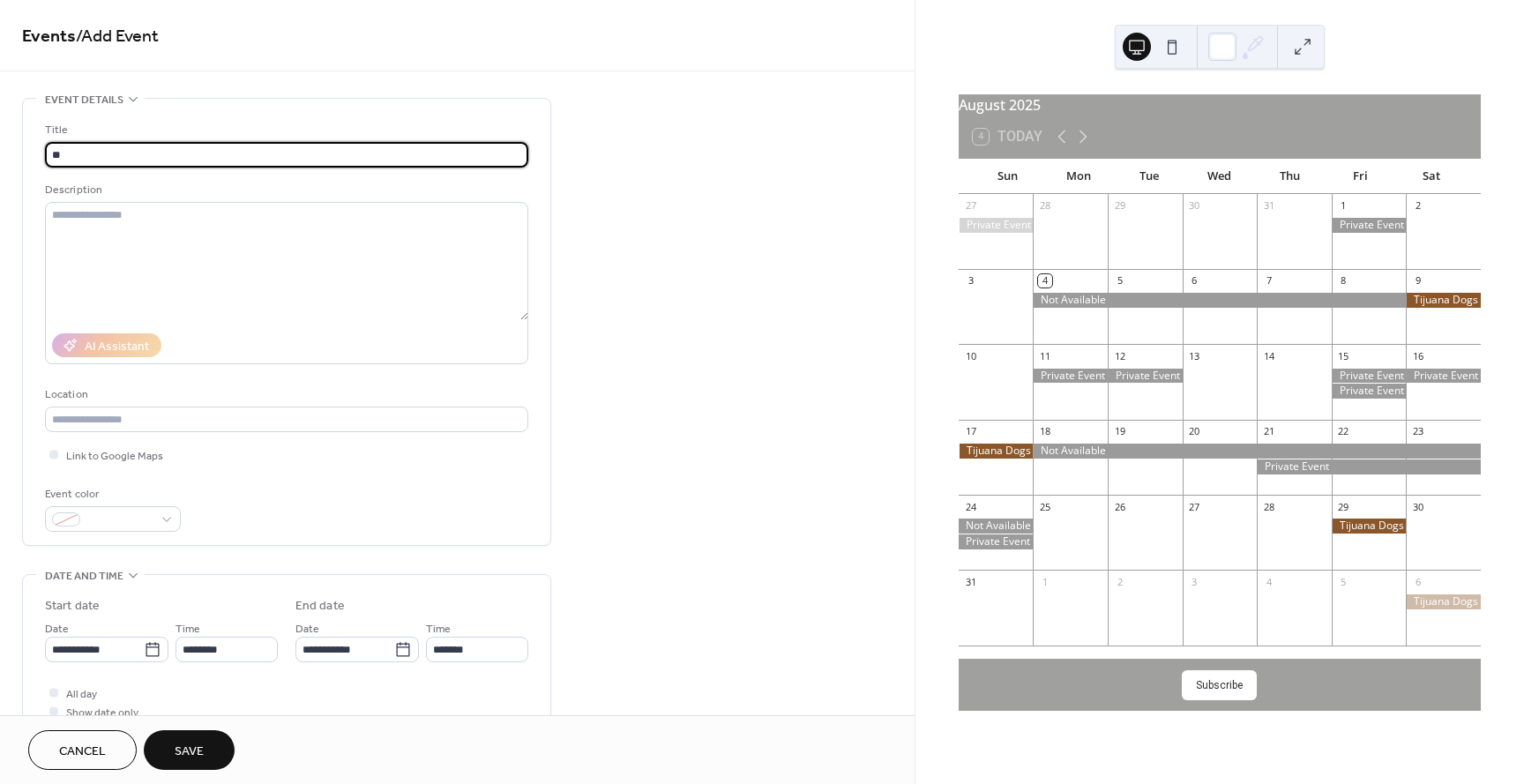 type on "*" 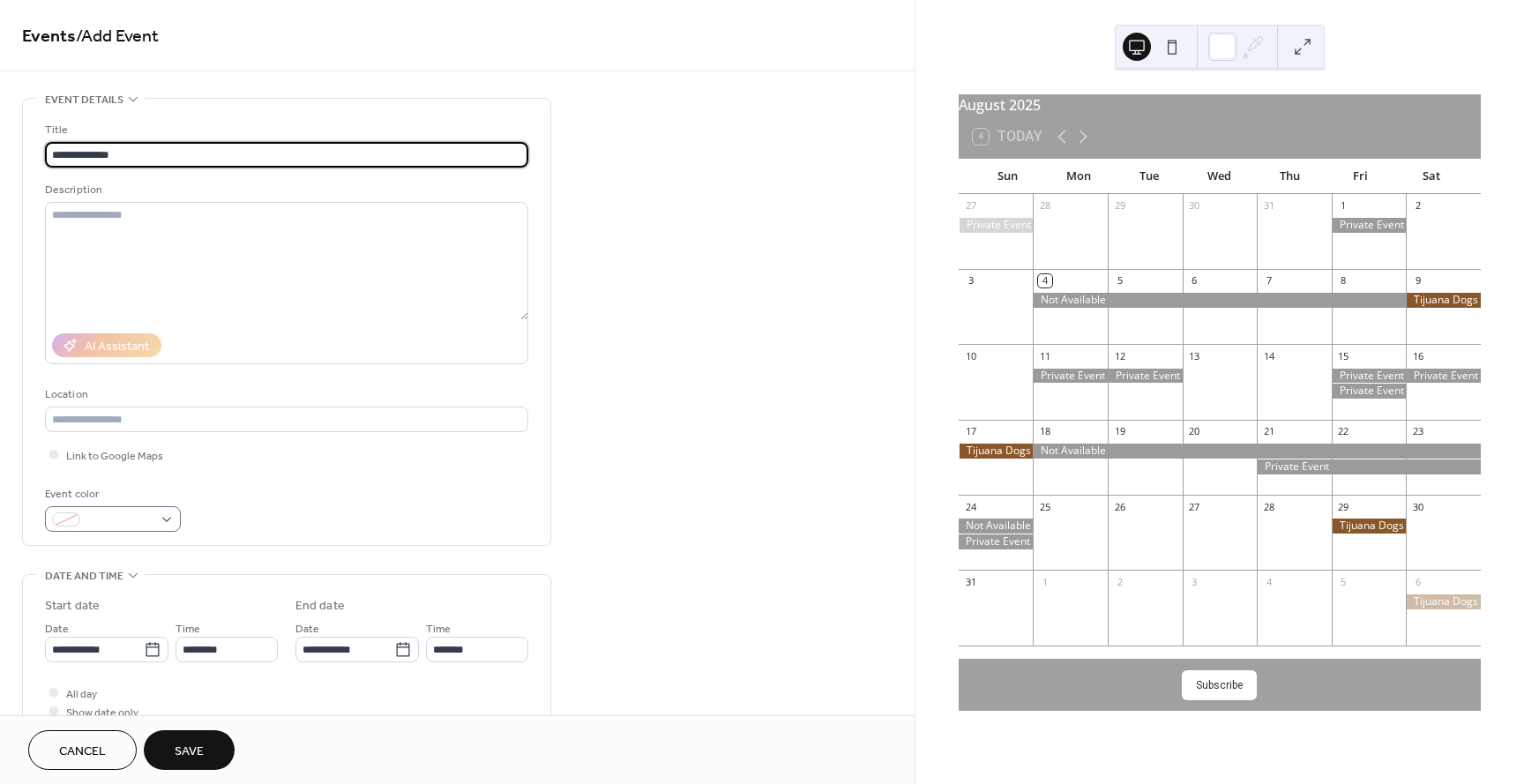type on "**********" 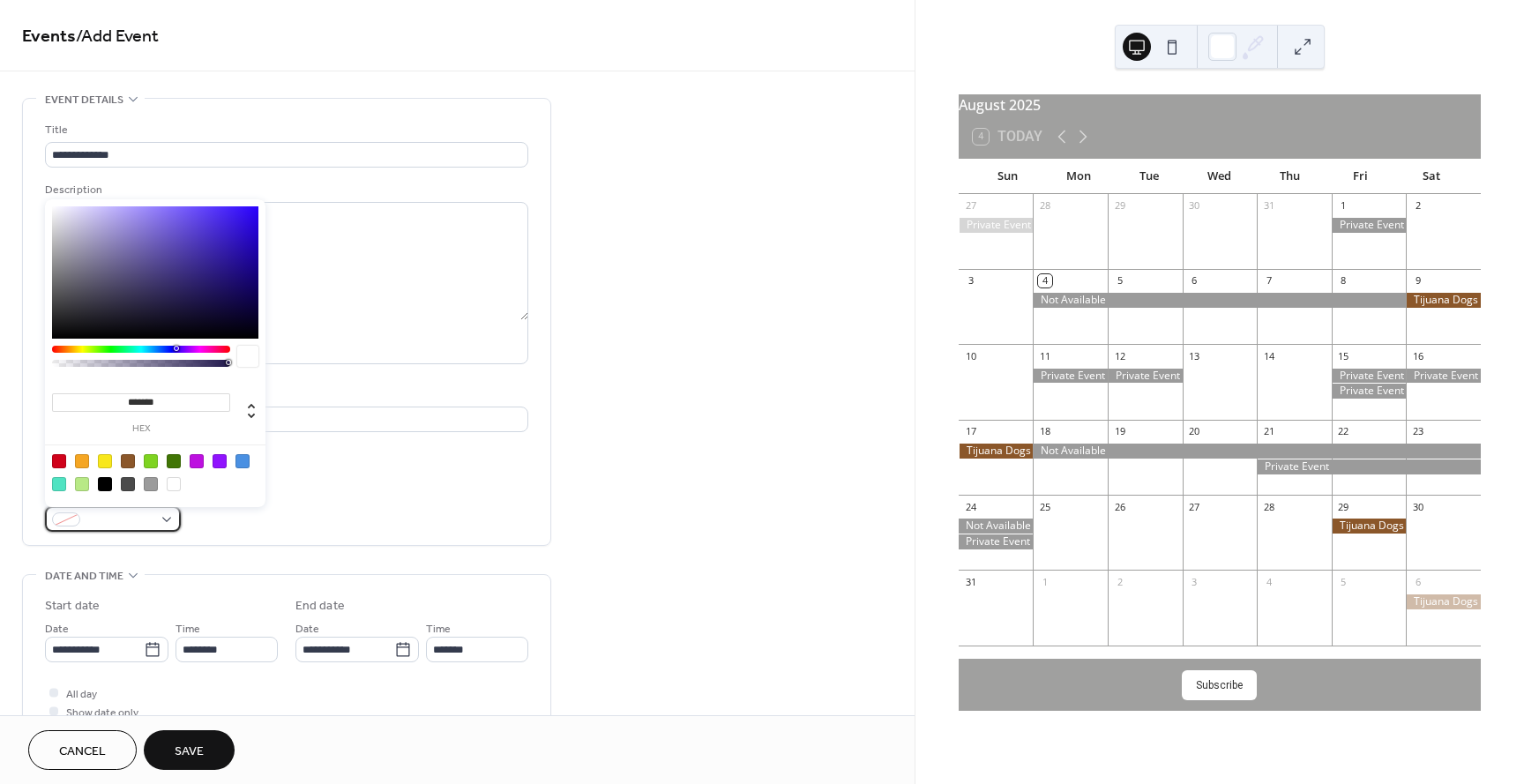 click at bounding box center [113, 519] 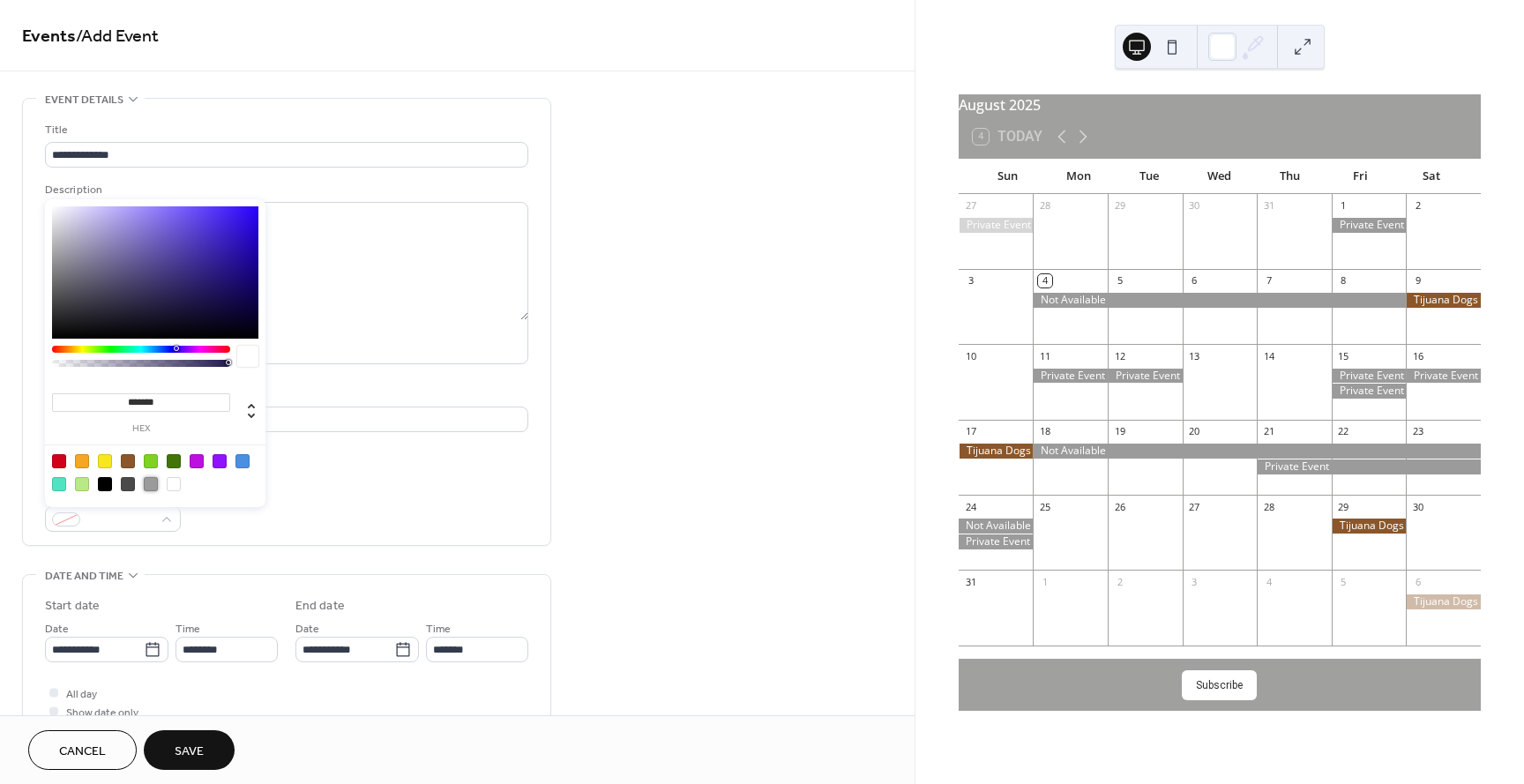 drag, startPoint x: 151, startPoint y: 483, endPoint x: 152, endPoint y: 495, distance: 12.041595 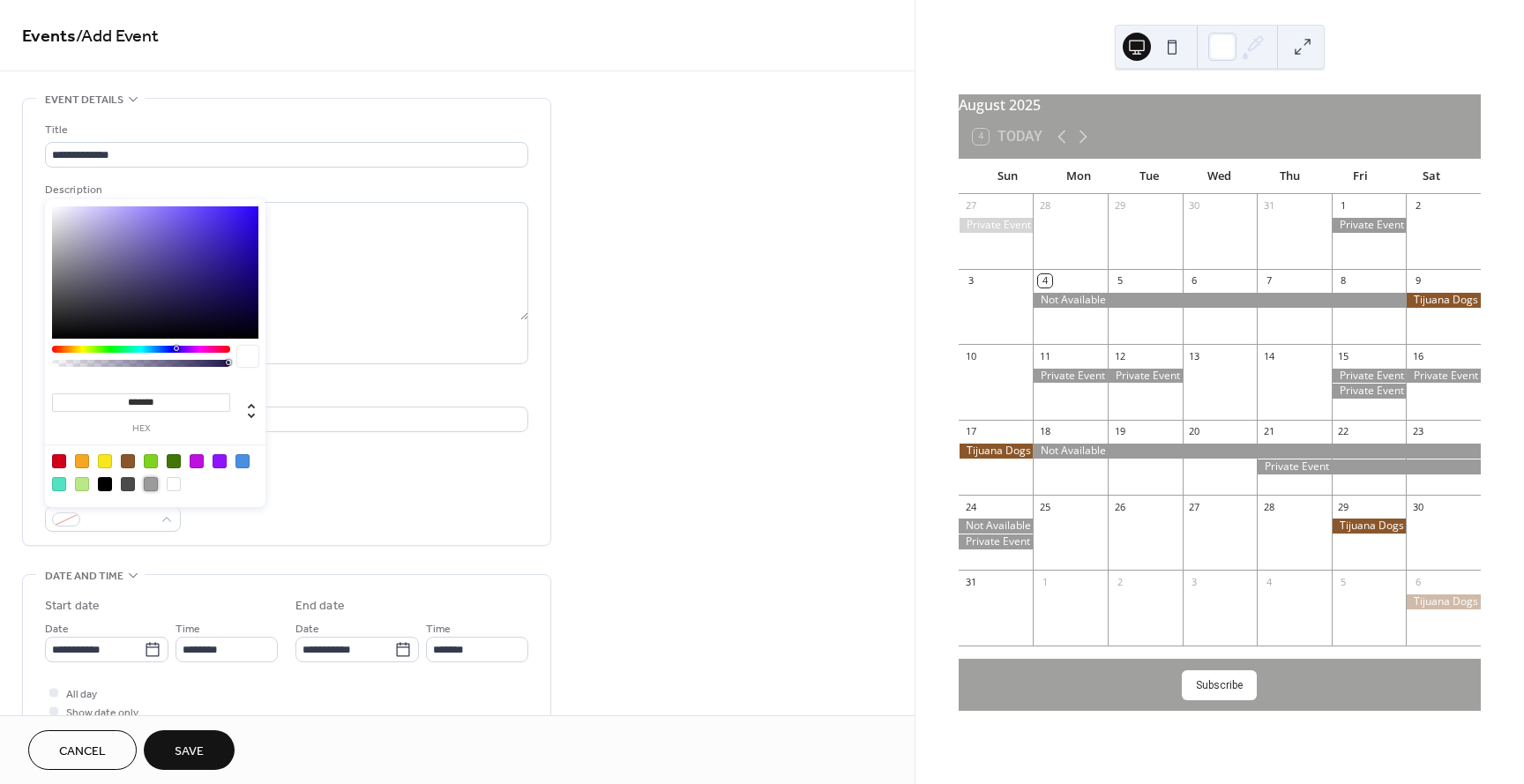 click at bounding box center [151, 484] 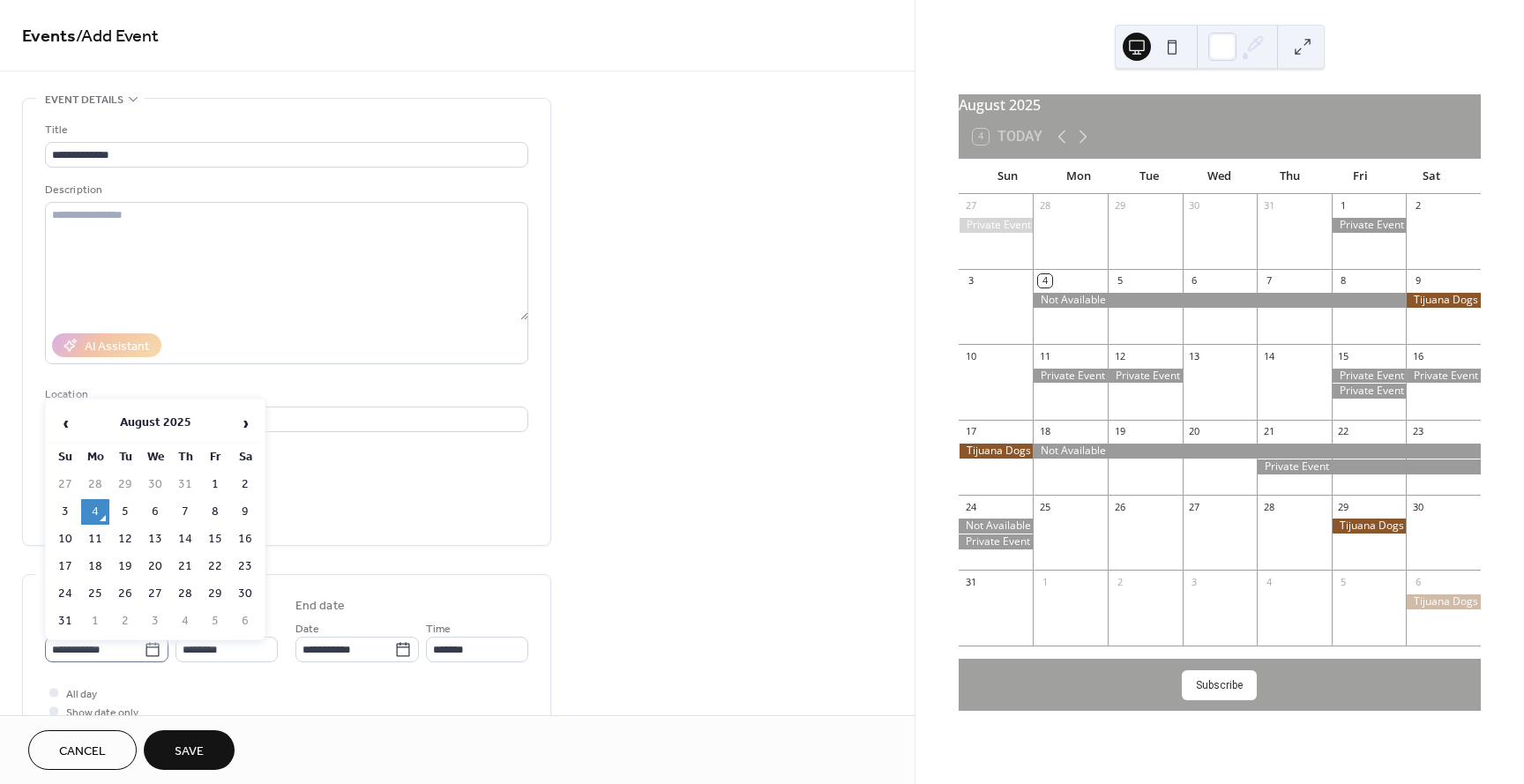 click 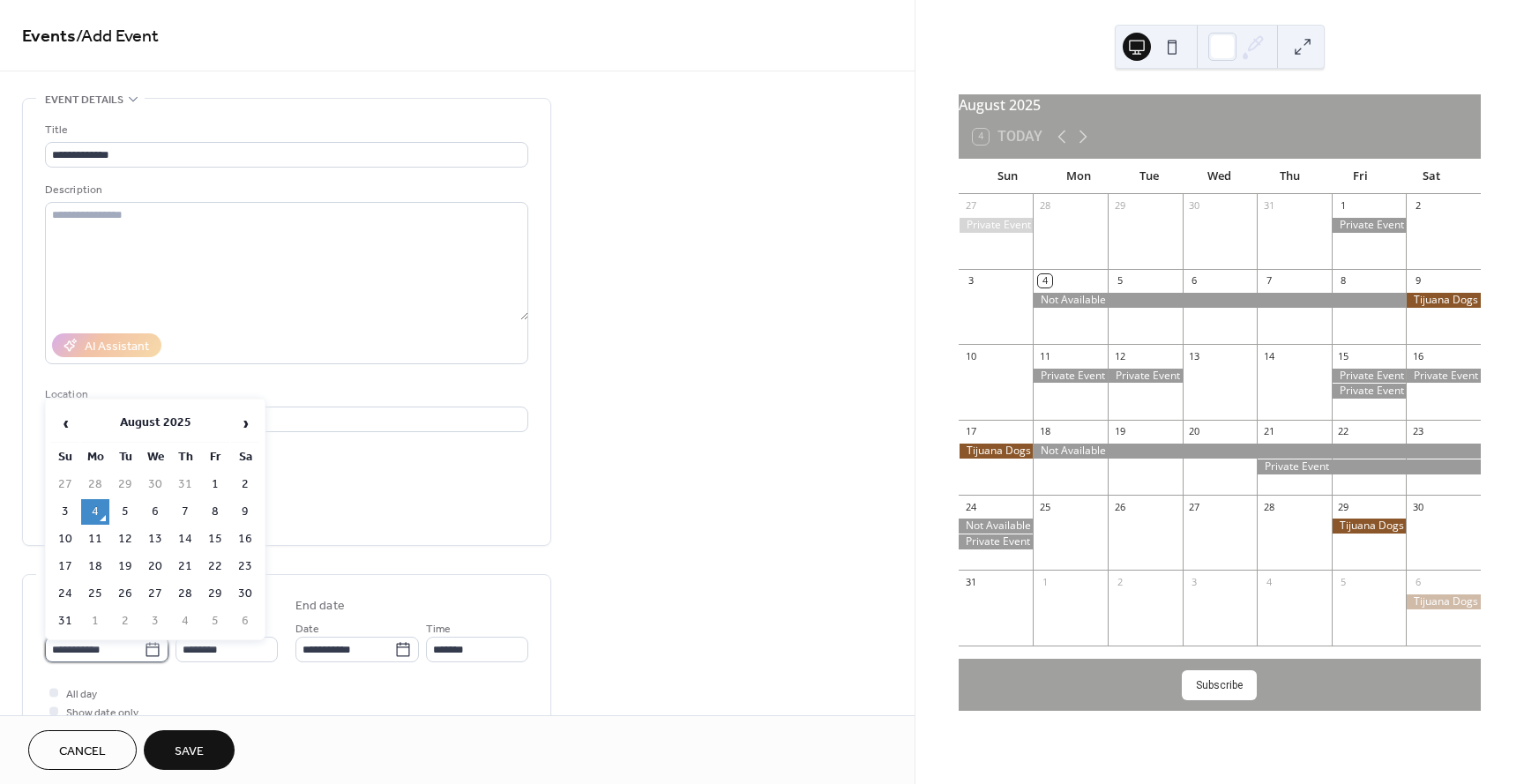 click on "**********" at bounding box center (94, 649) 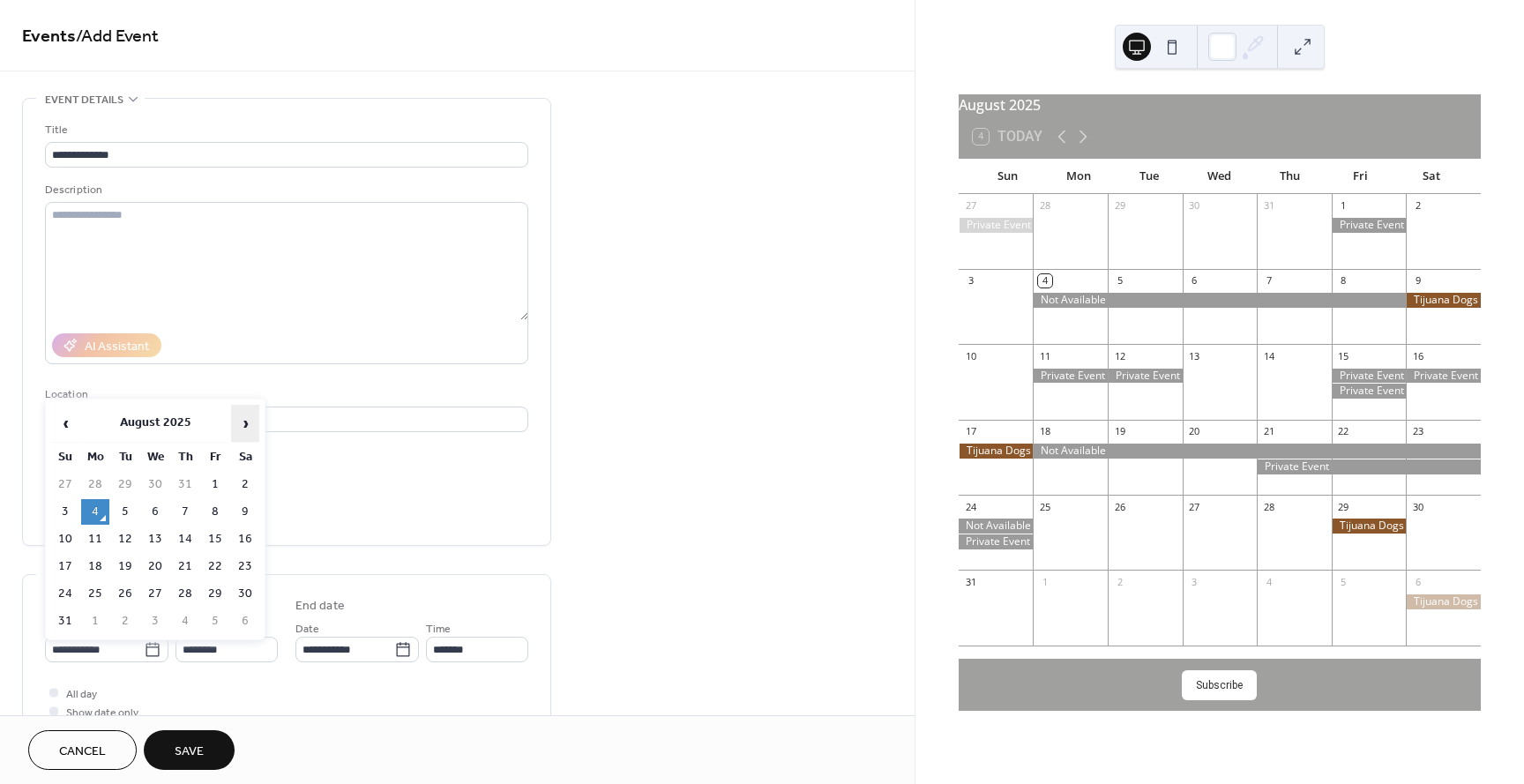 click on "›" at bounding box center [245, 423] 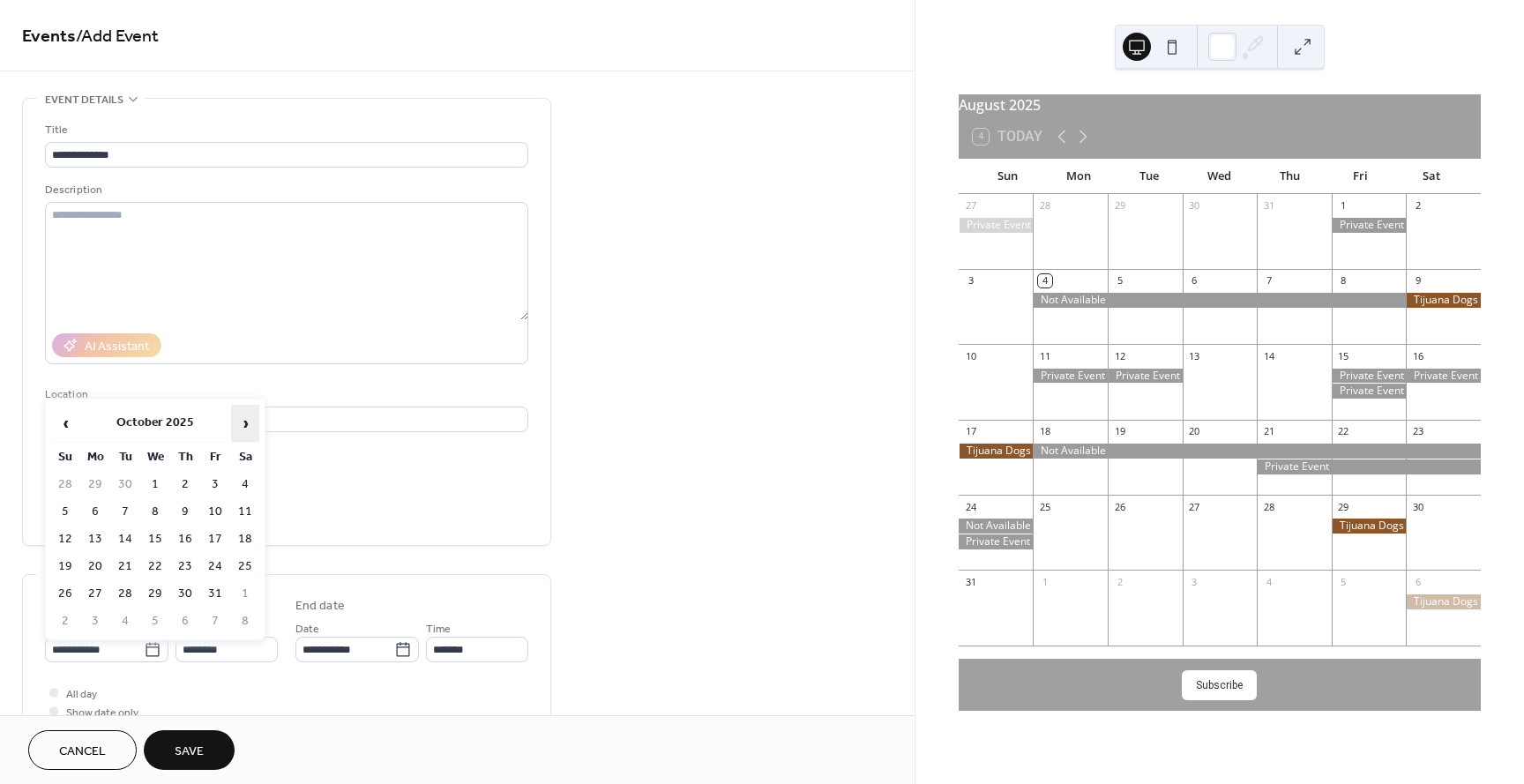 click on "›" at bounding box center (245, 423) 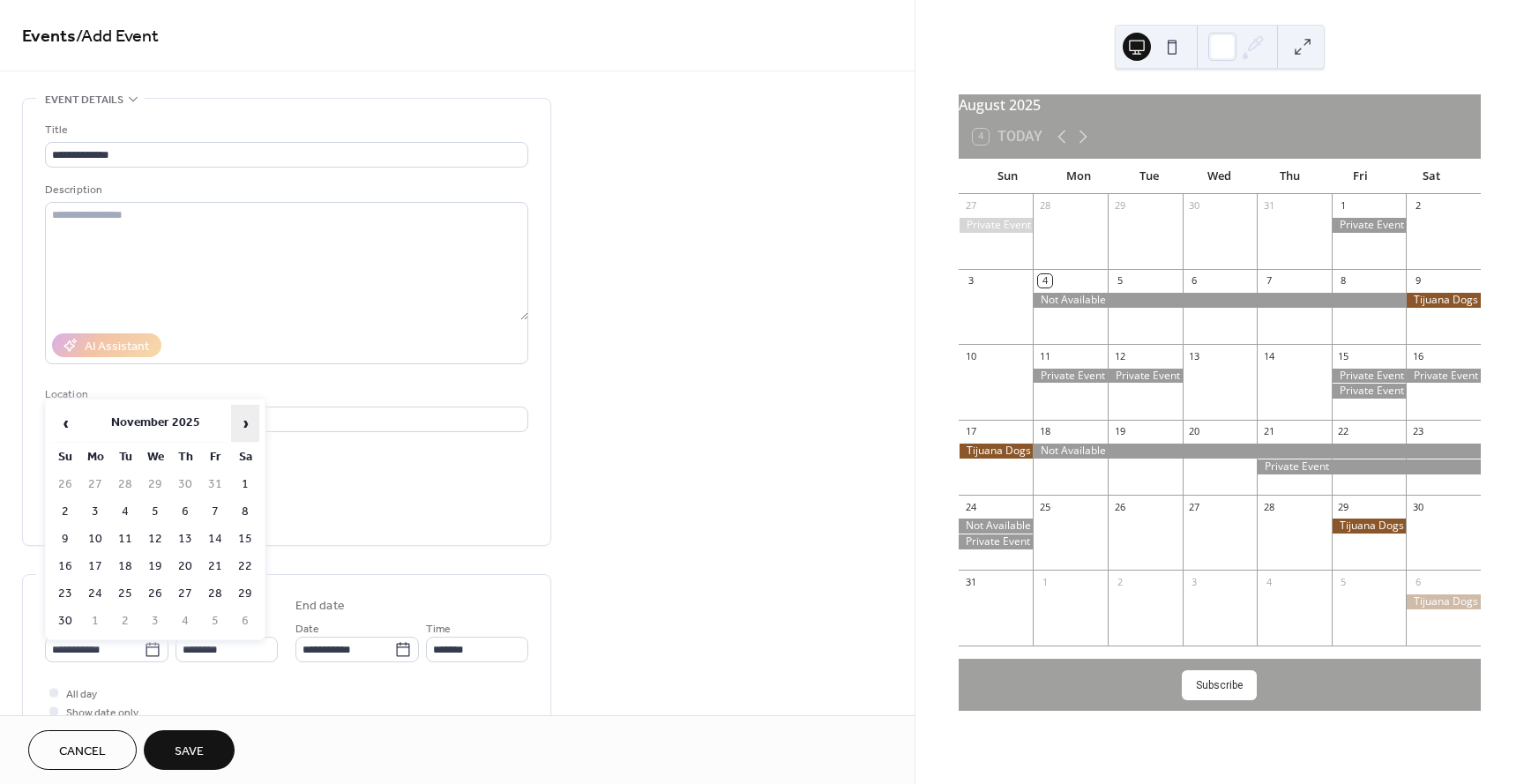 click on "›" at bounding box center [245, 423] 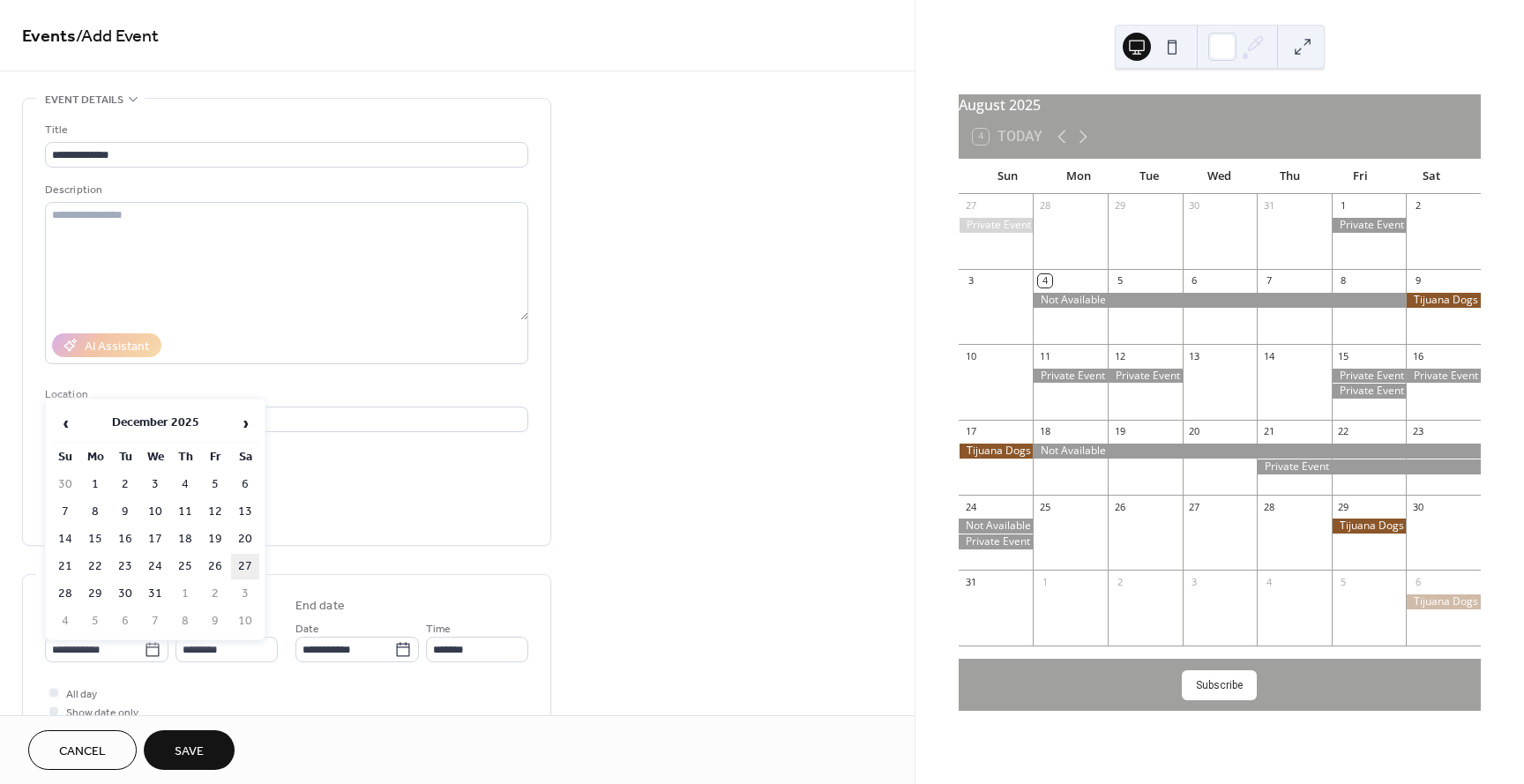 click on "27" at bounding box center (245, 566) 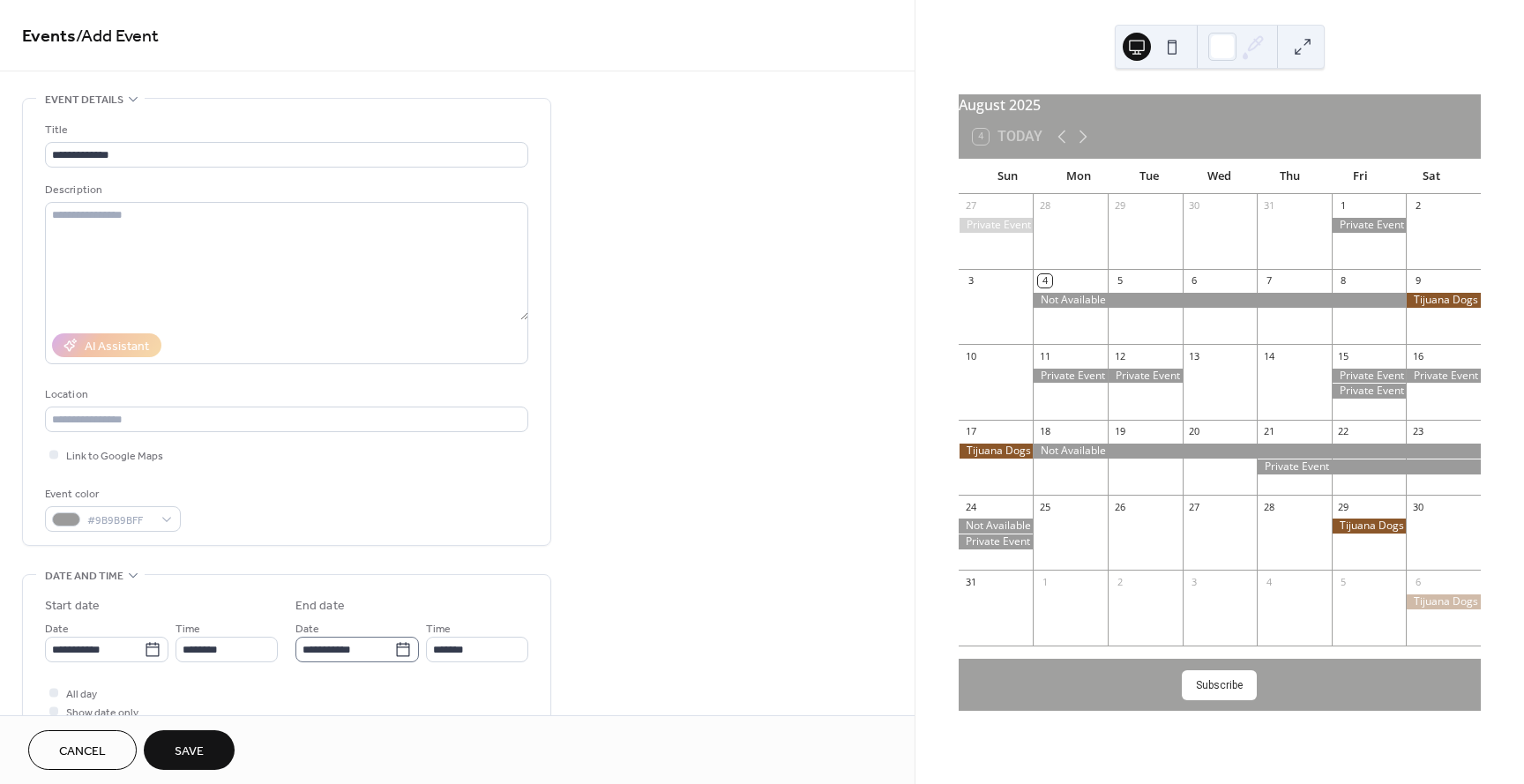 click 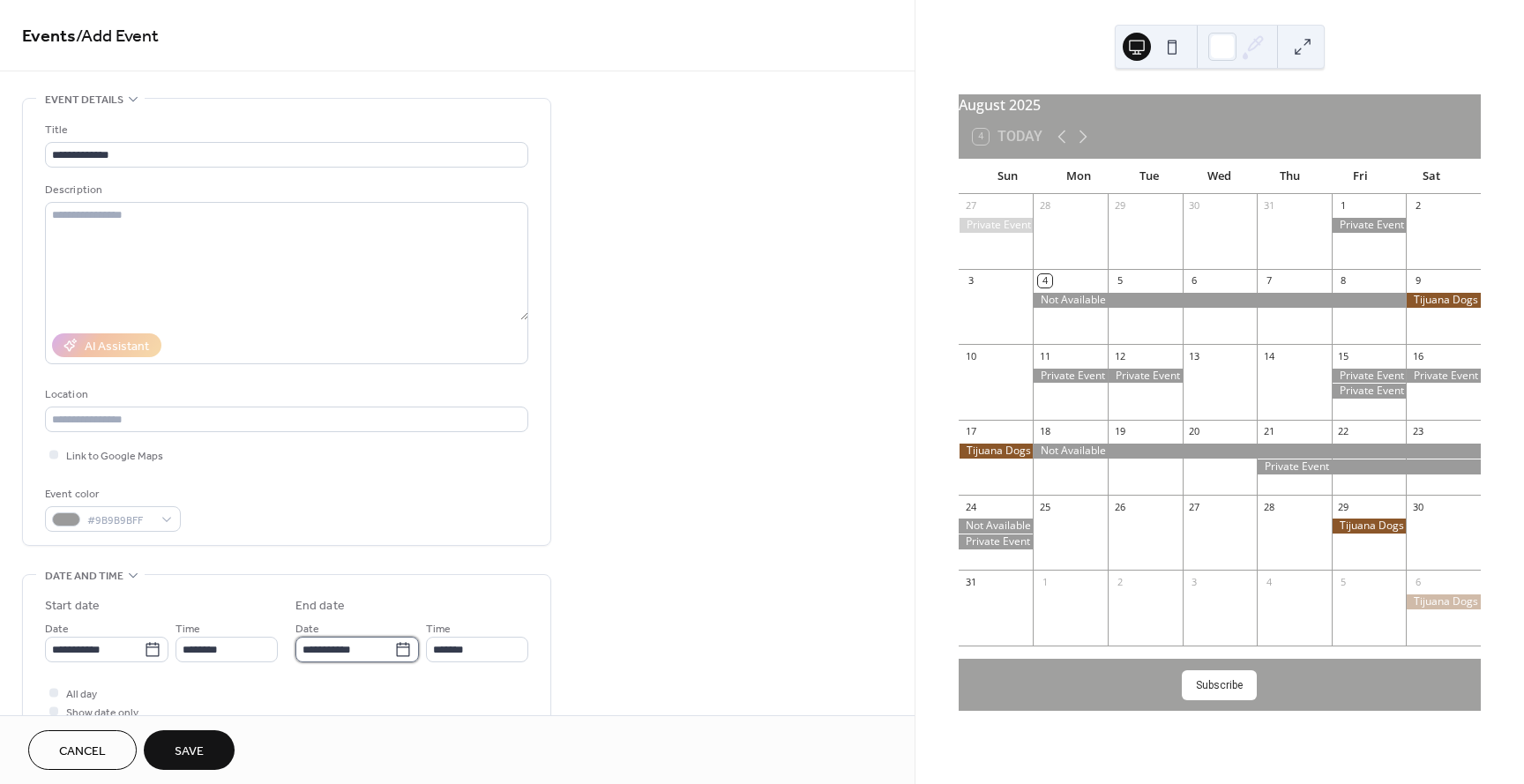 click on "**********" at bounding box center (345, 649) 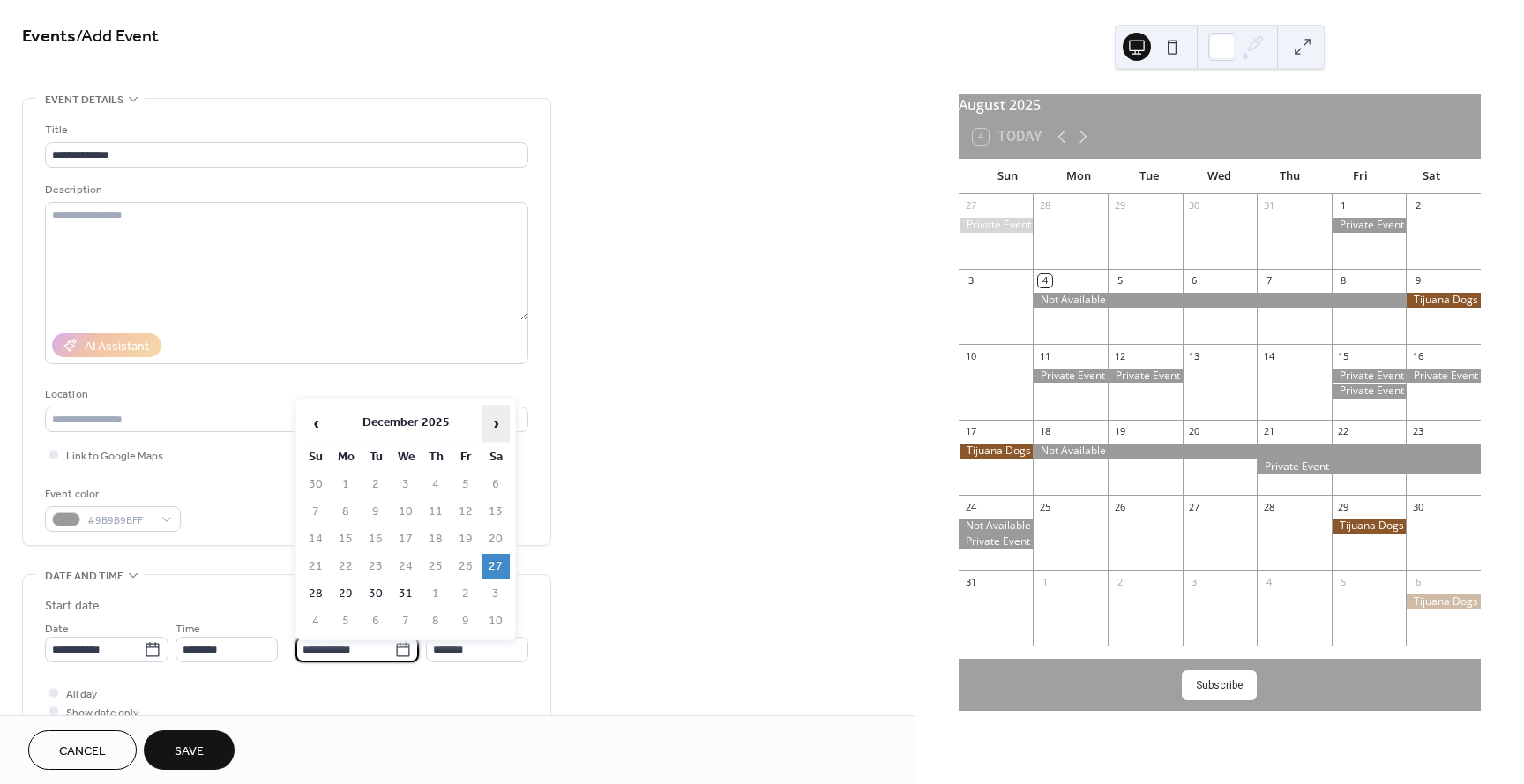 click on "›" at bounding box center (496, 423) 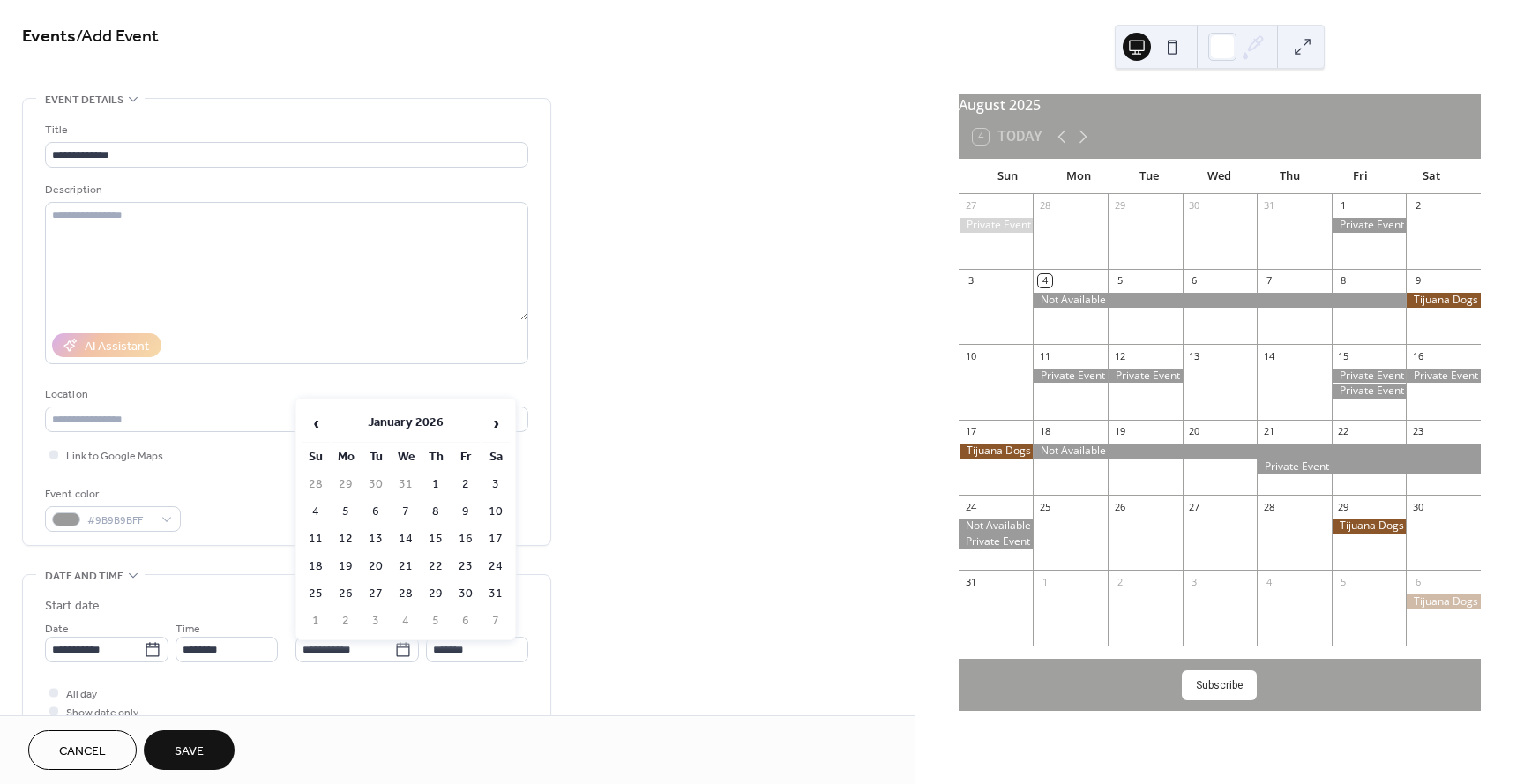 click on "1" at bounding box center [436, 484] 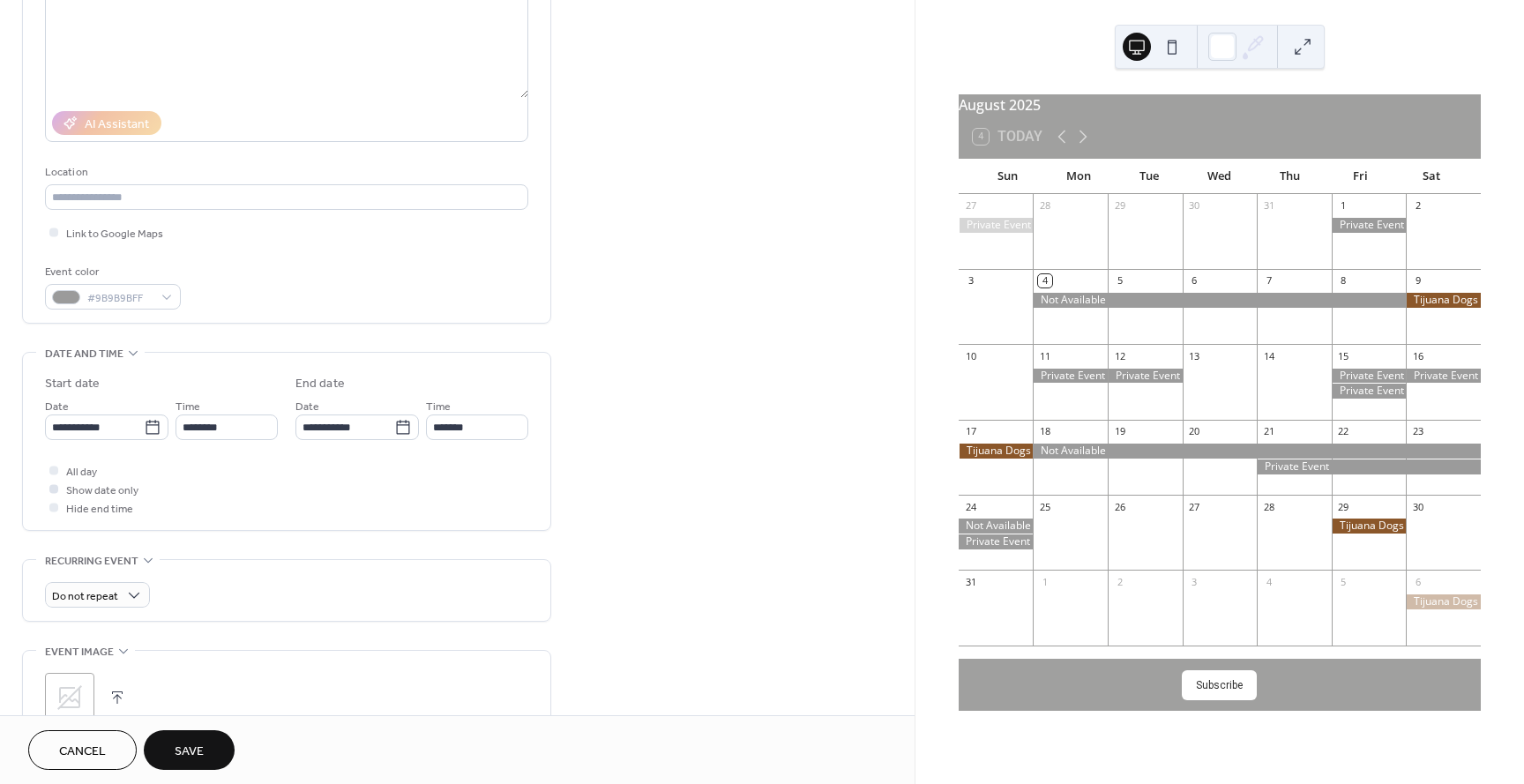 scroll, scrollTop: 223, scrollLeft: 0, axis: vertical 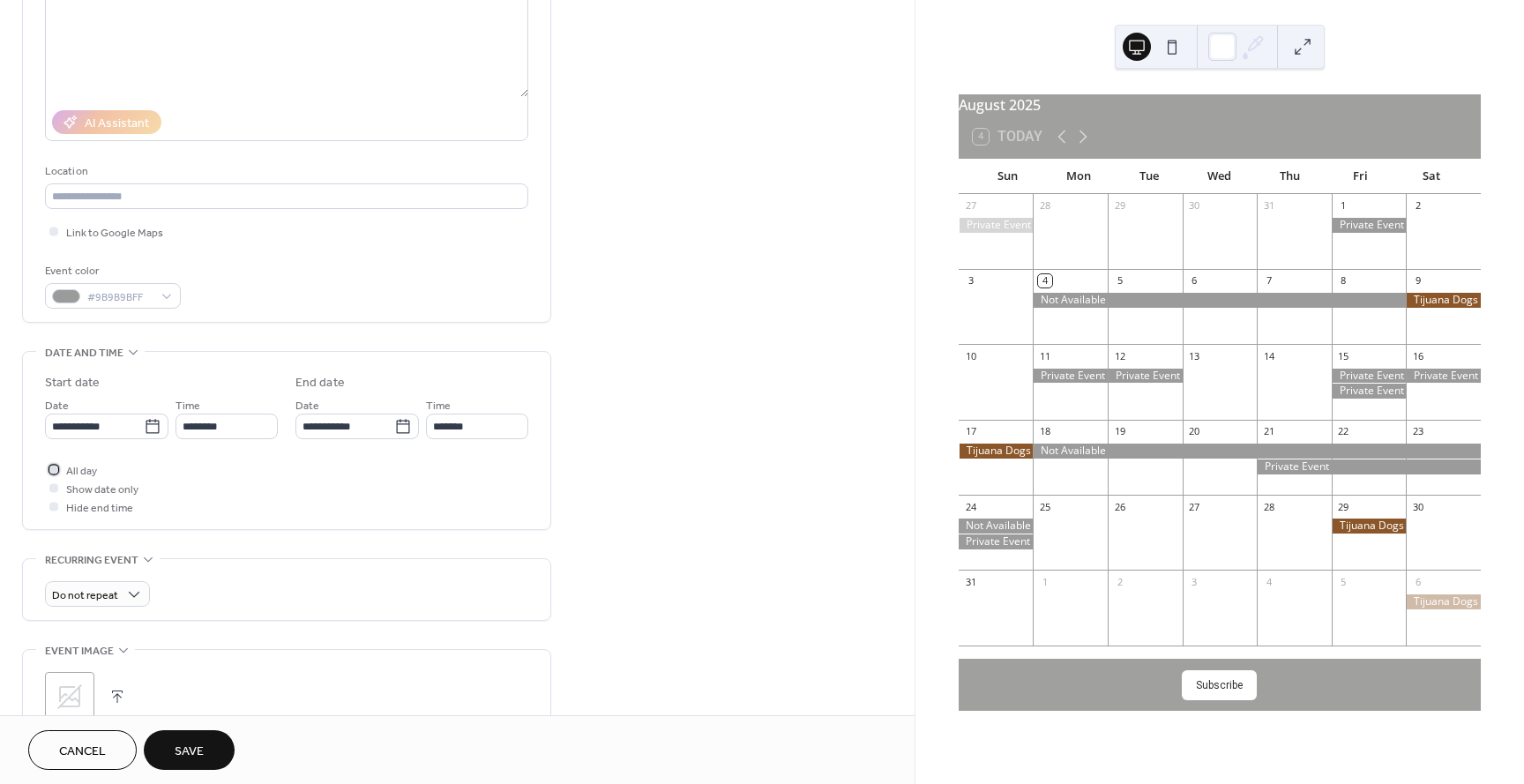 click at bounding box center (54, 469) 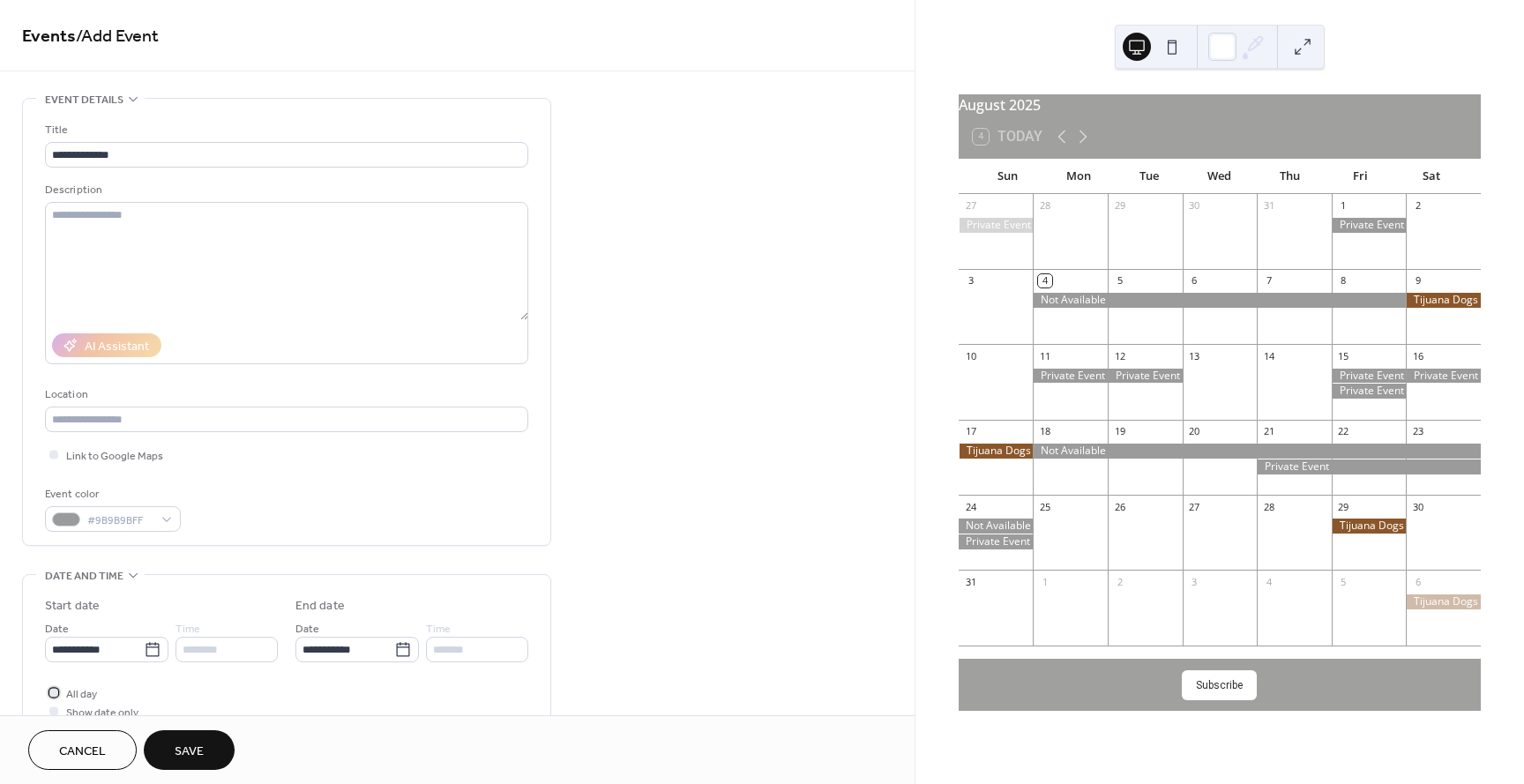 scroll, scrollTop: 595, scrollLeft: 0, axis: vertical 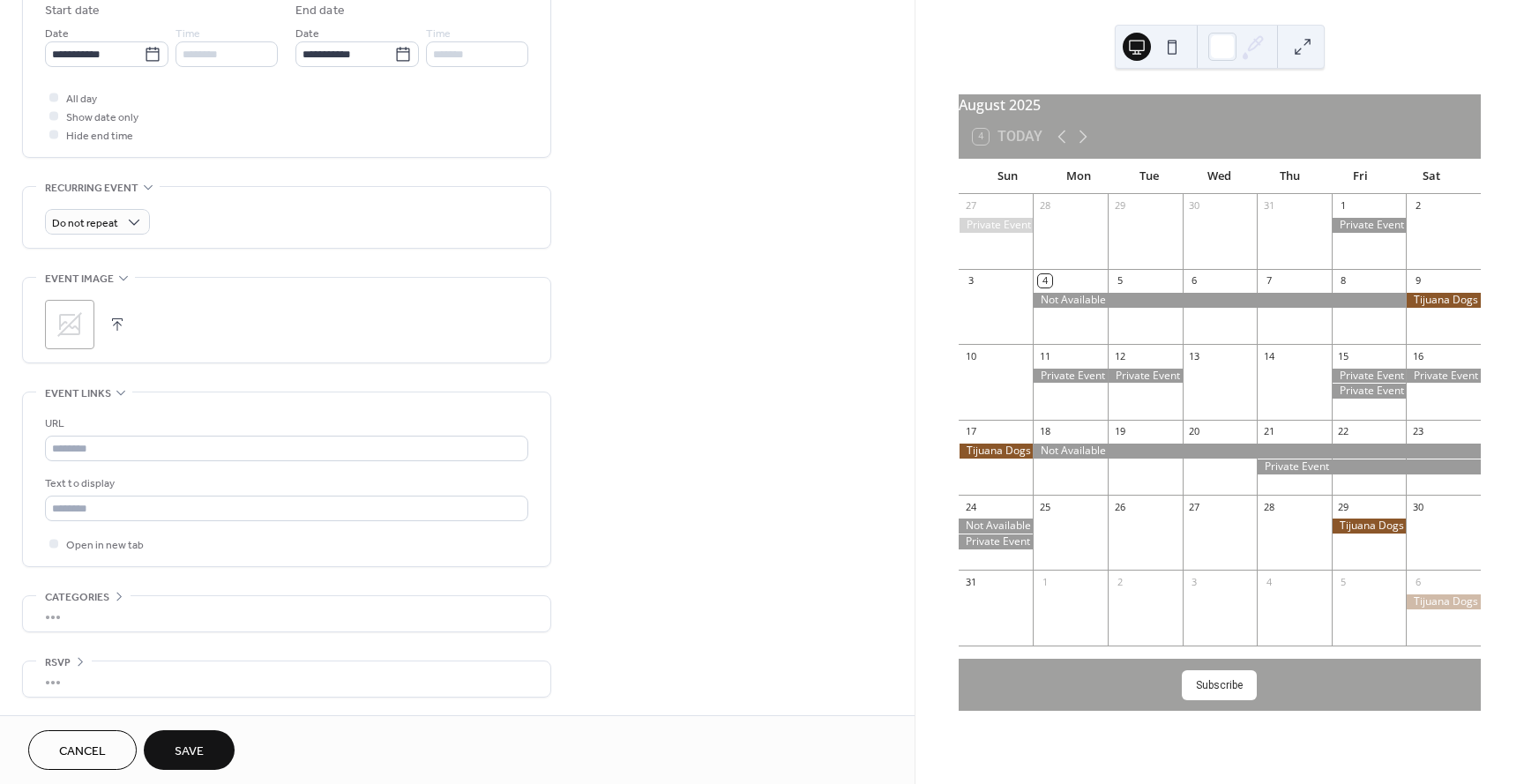click on "Save" at bounding box center [189, 750] 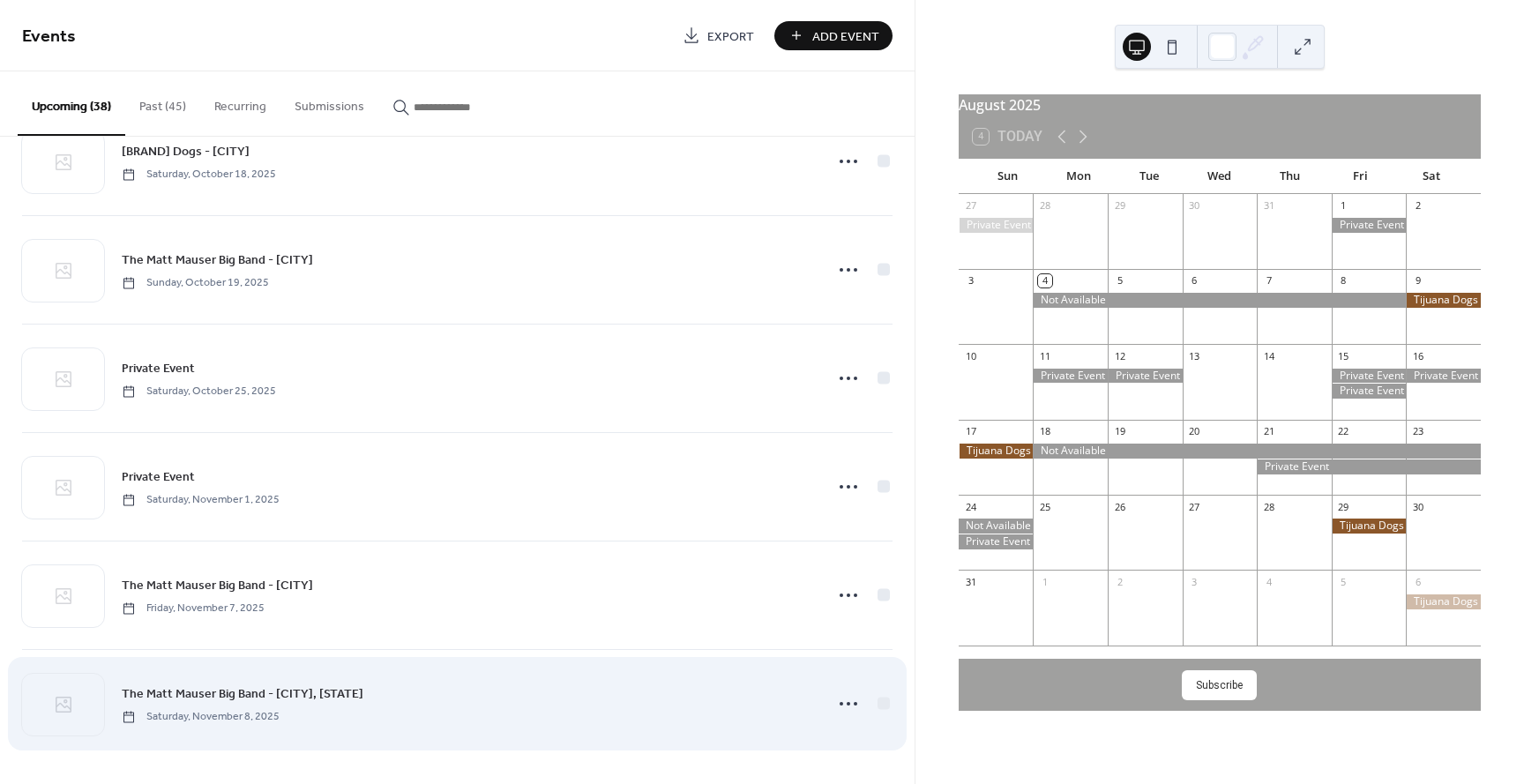 scroll, scrollTop: 3527, scrollLeft: 0, axis: vertical 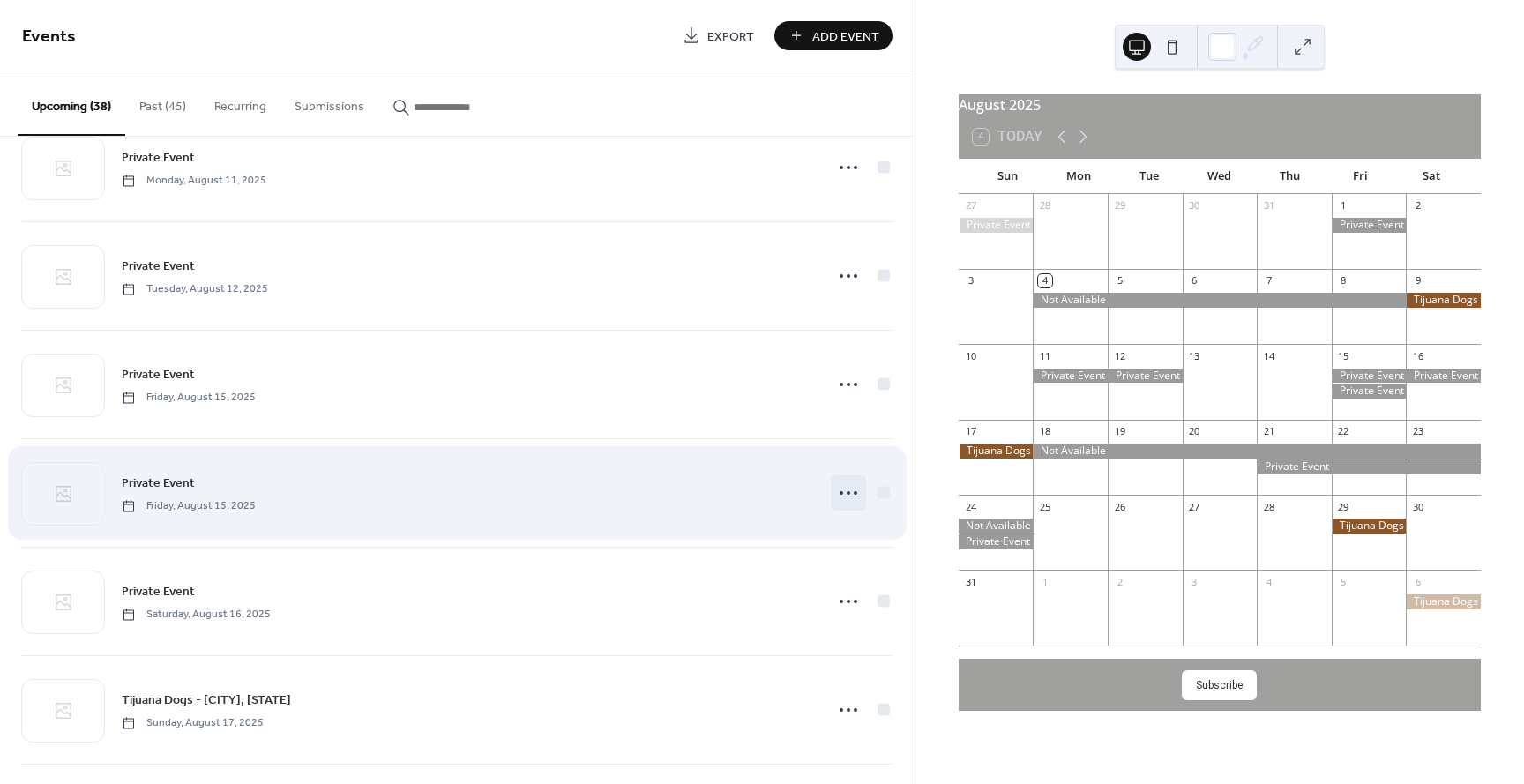 click 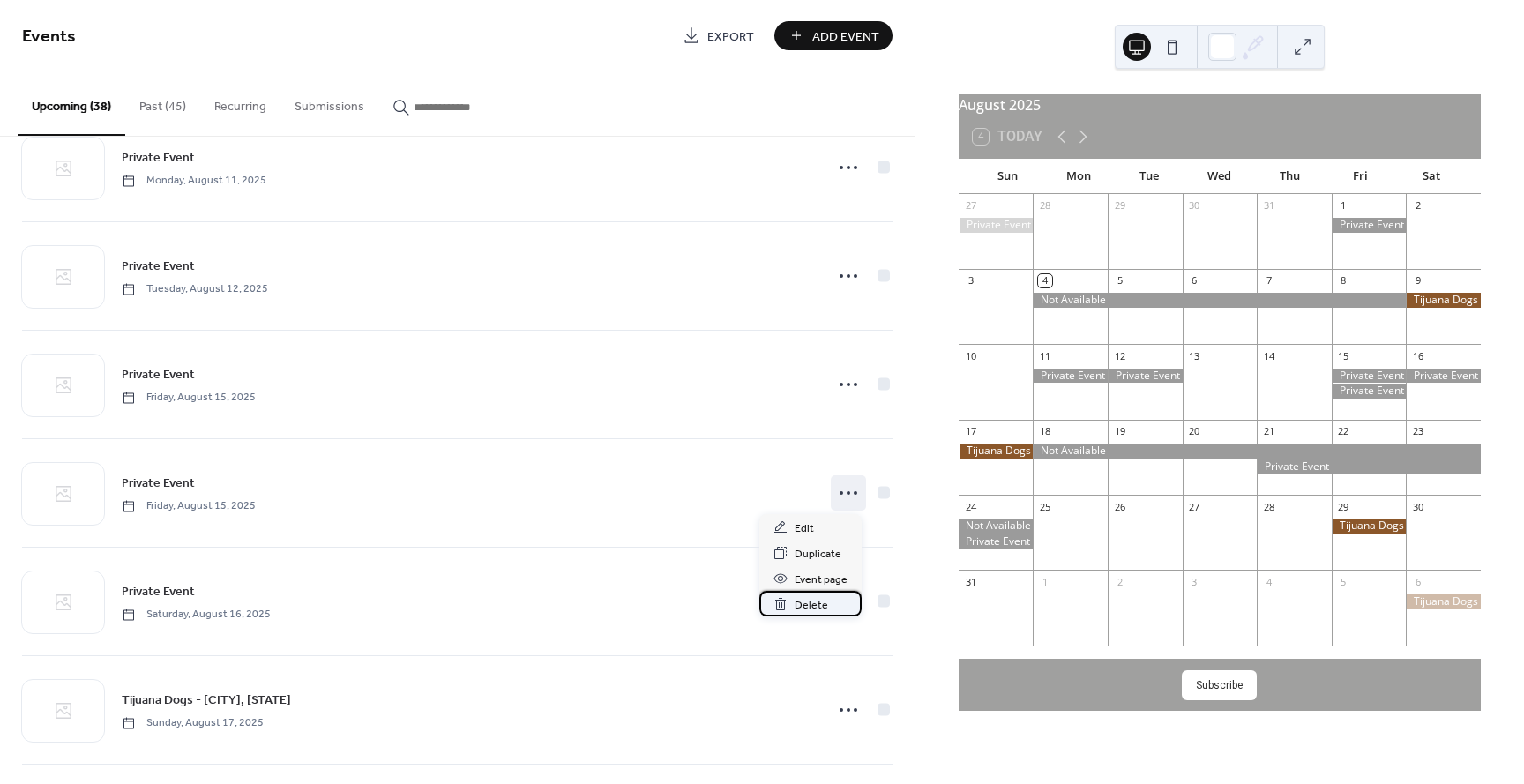 click on "Delete" at bounding box center (811, 605) 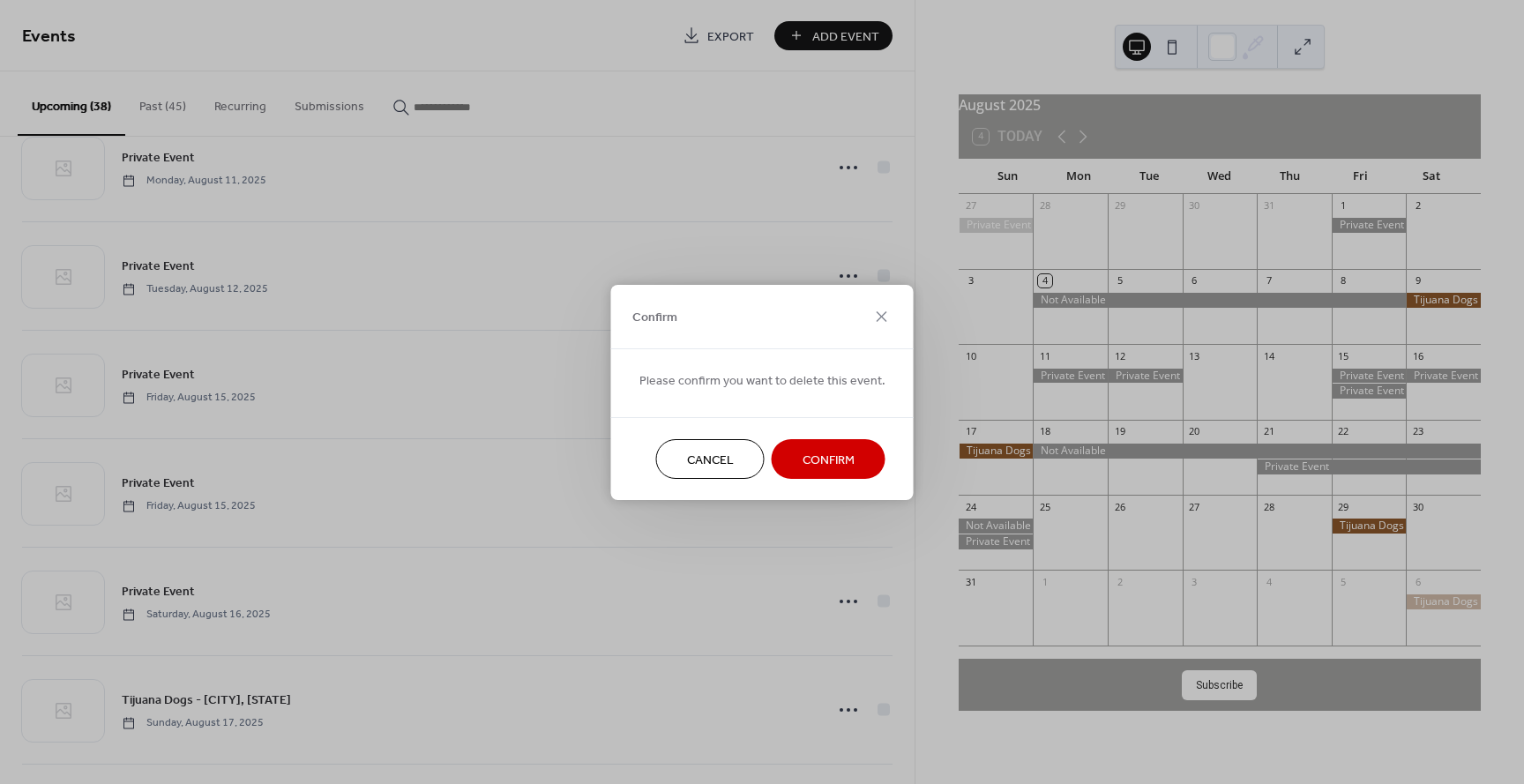 click on "Confirm" at bounding box center (828, 459) 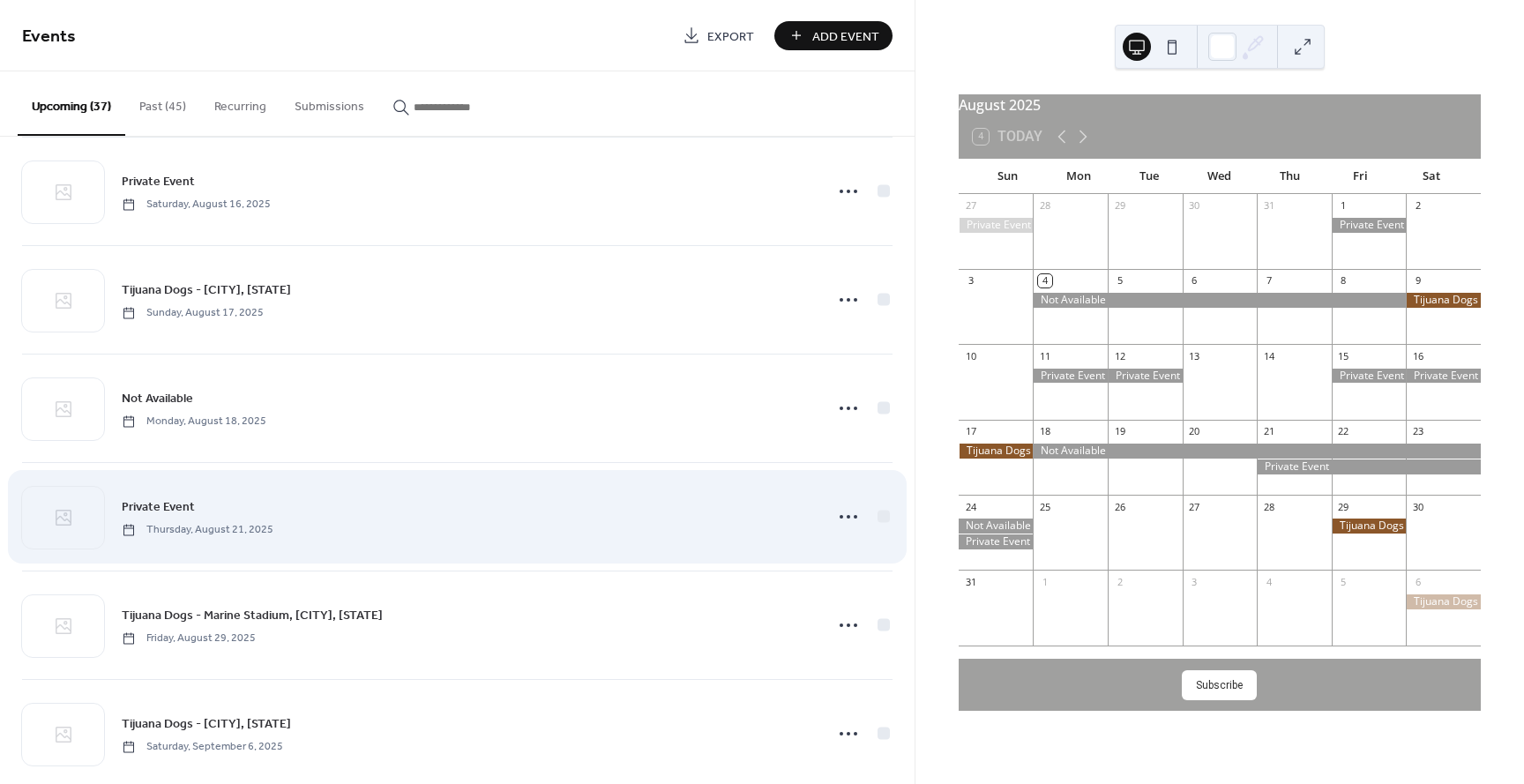 scroll, scrollTop: 572, scrollLeft: 0, axis: vertical 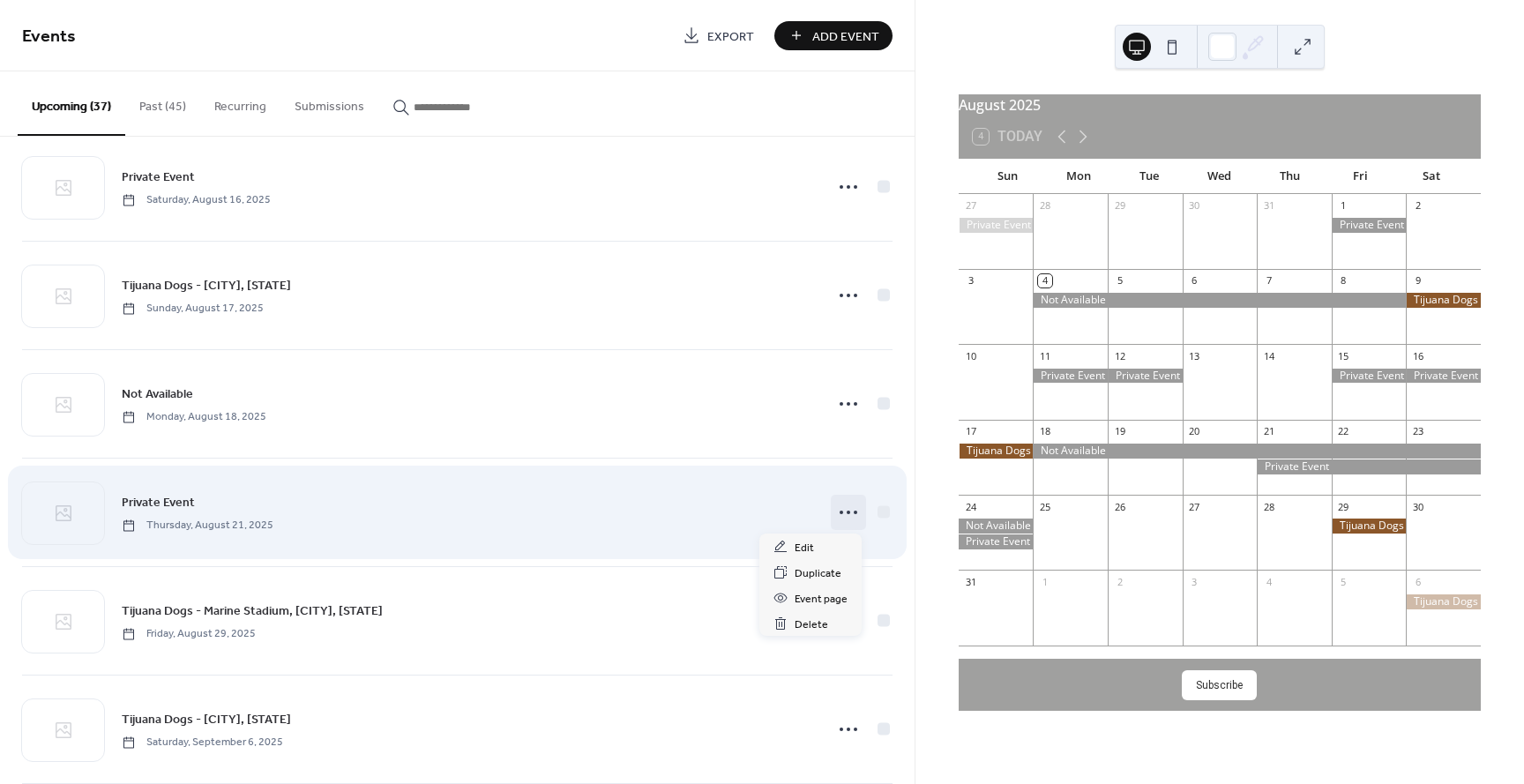 click 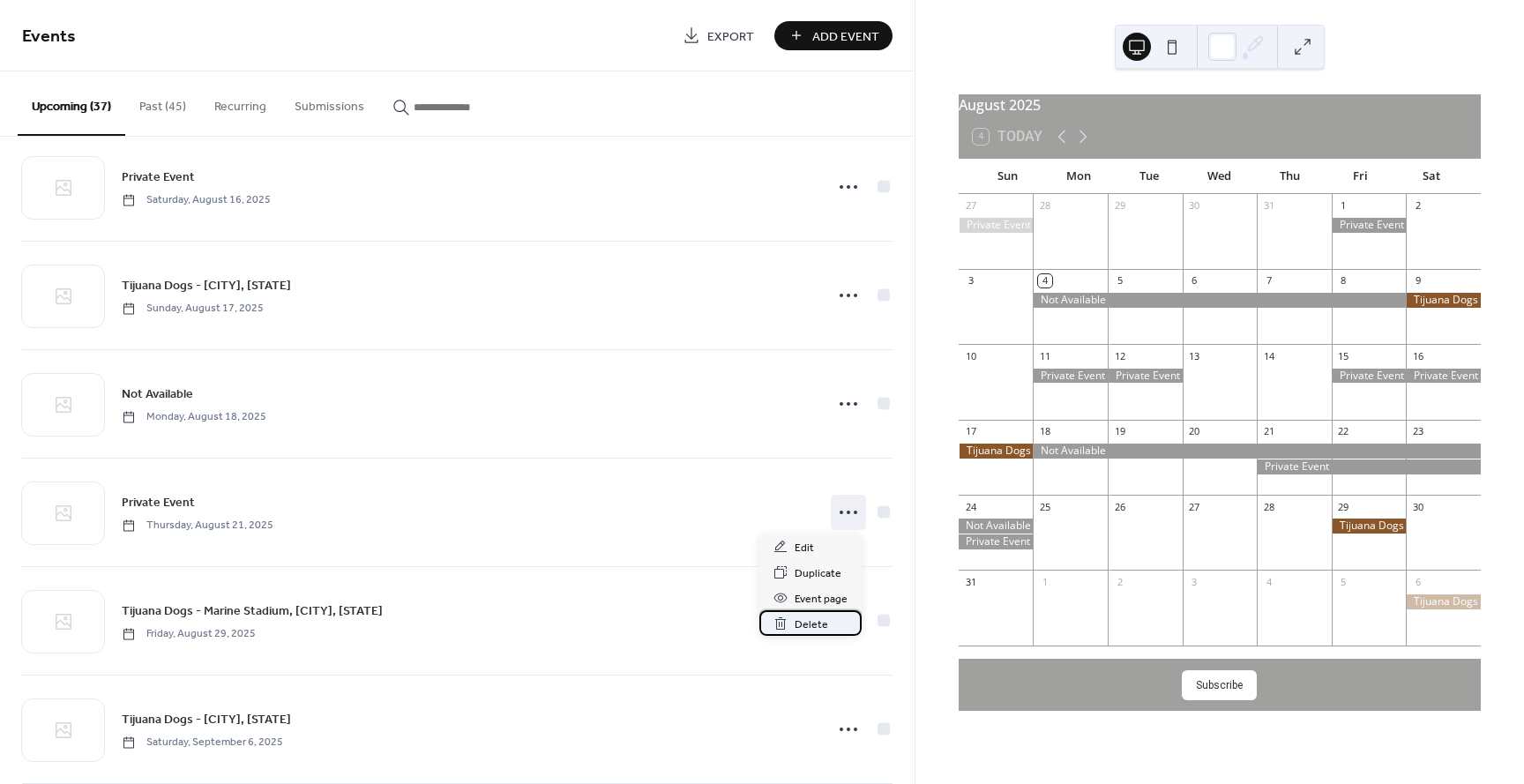 click on "Delete" at bounding box center [811, 623] 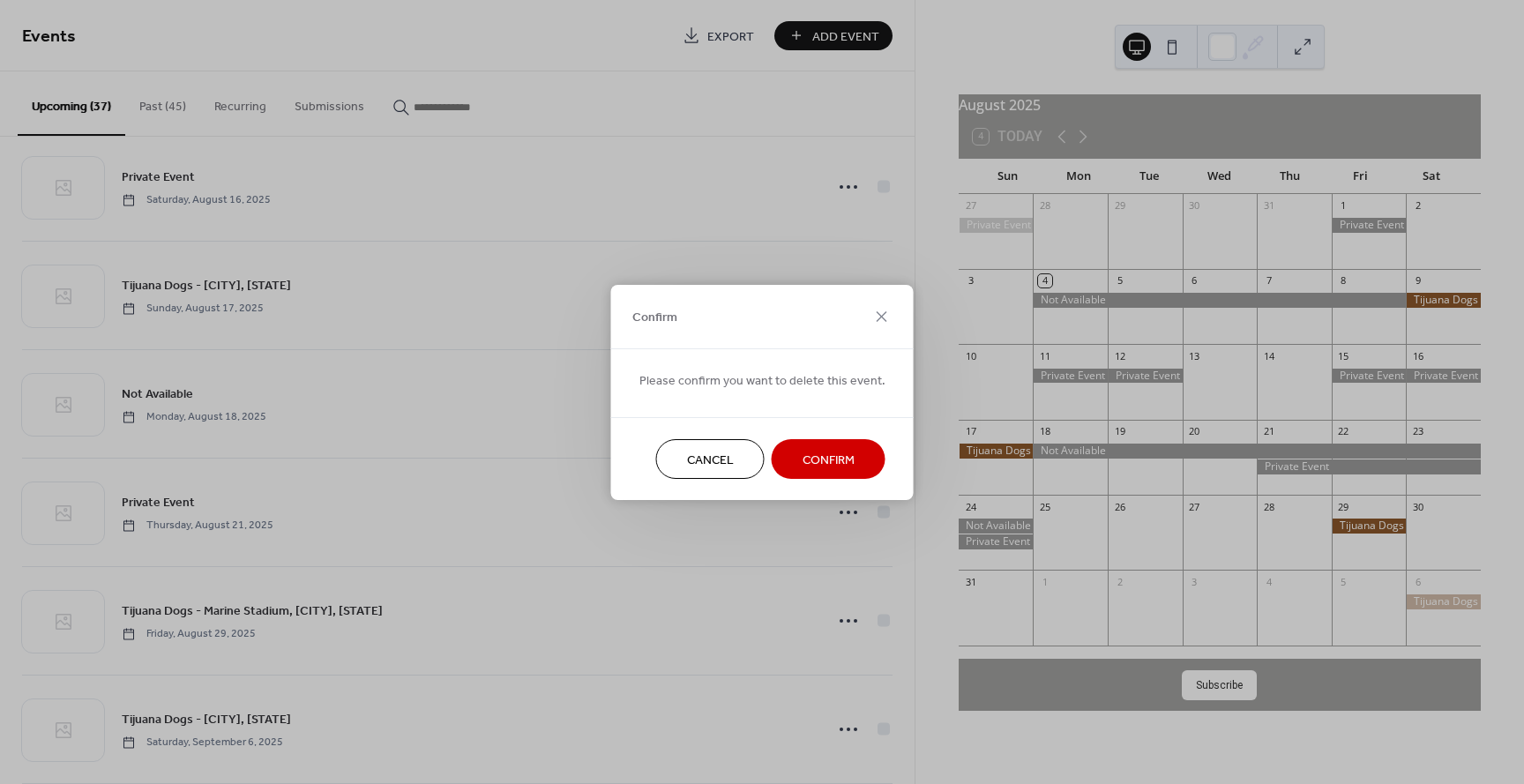 click on "Confirm" at bounding box center (828, 459) 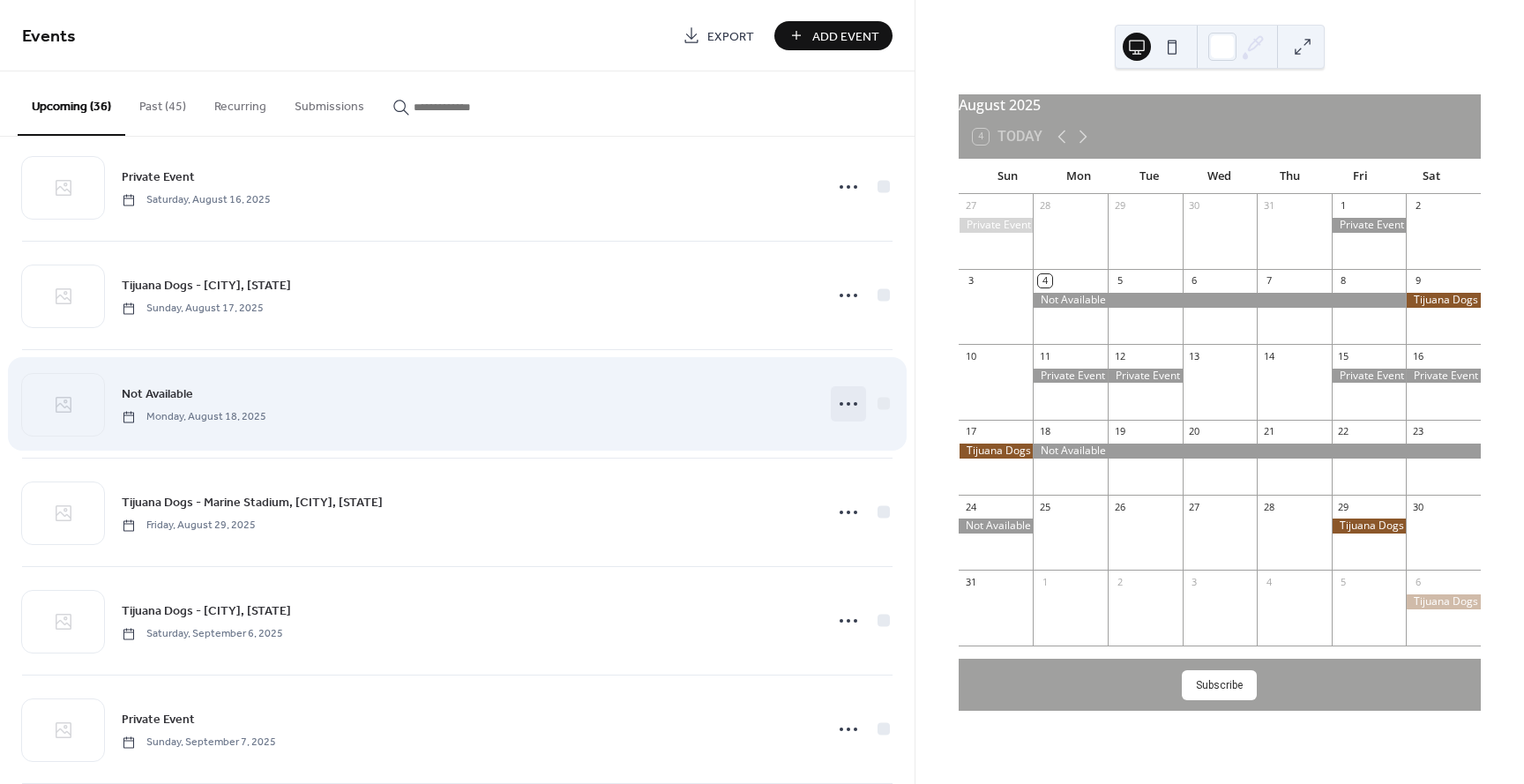 click 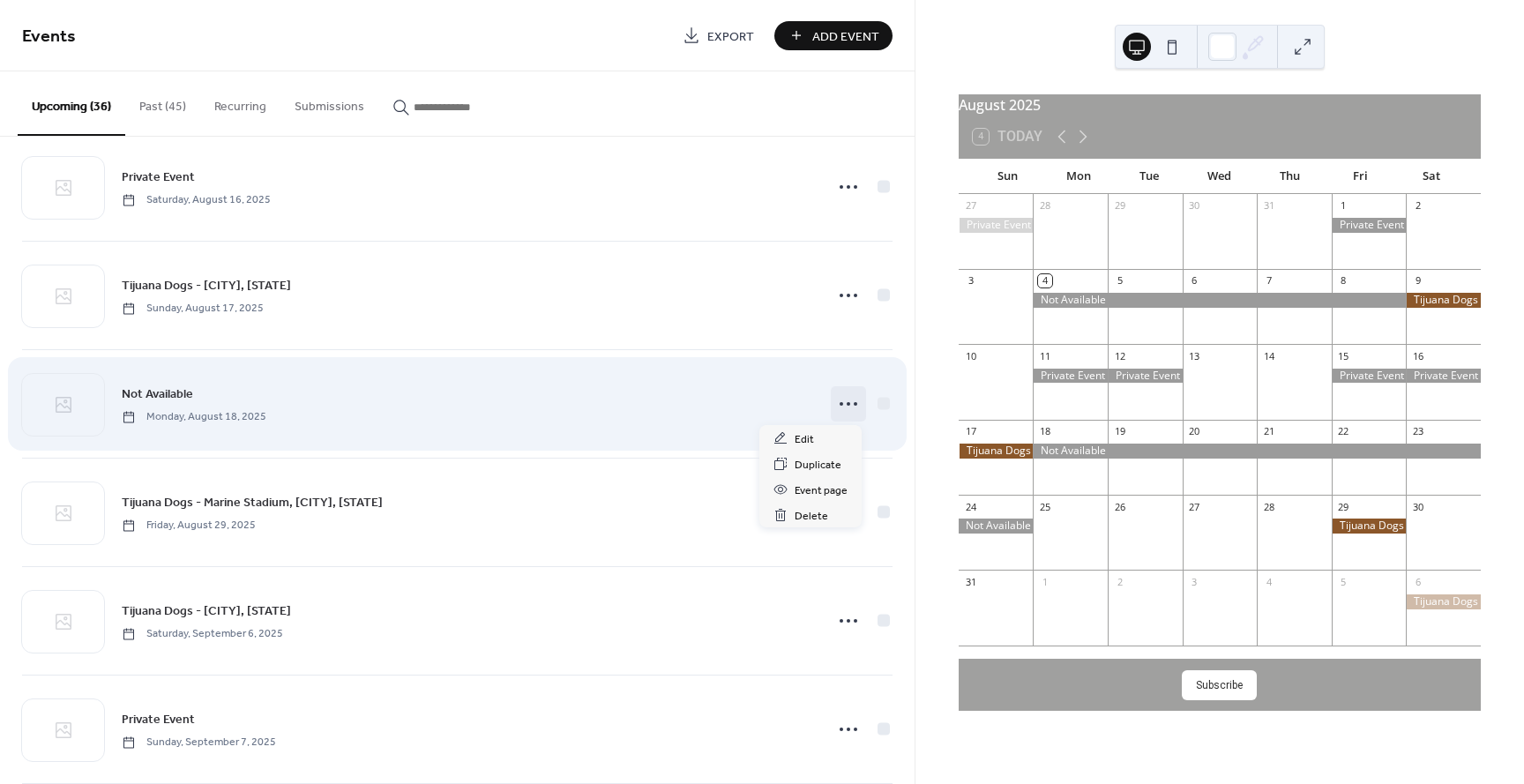 click 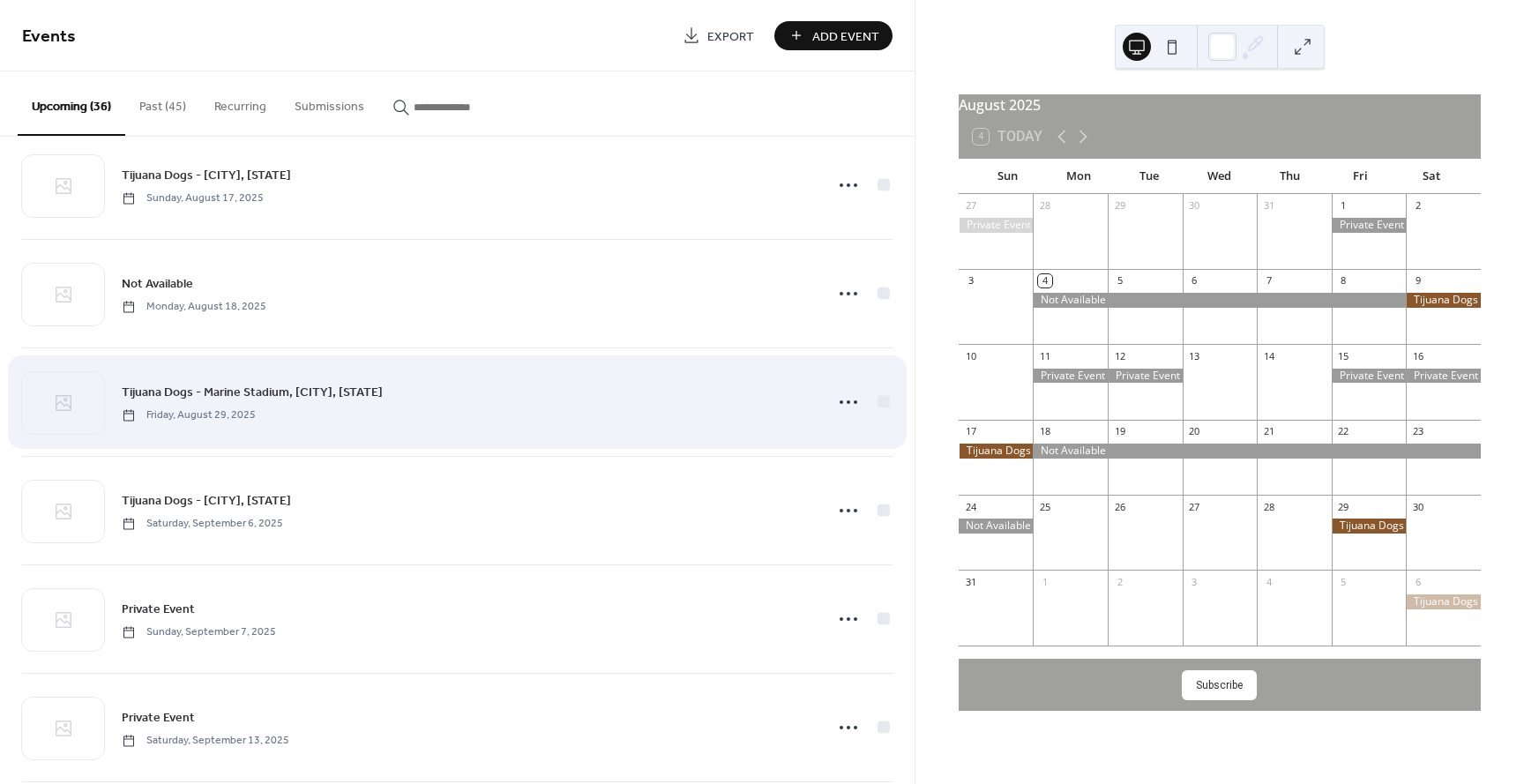 scroll, scrollTop: 688, scrollLeft: 0, axis: vertical 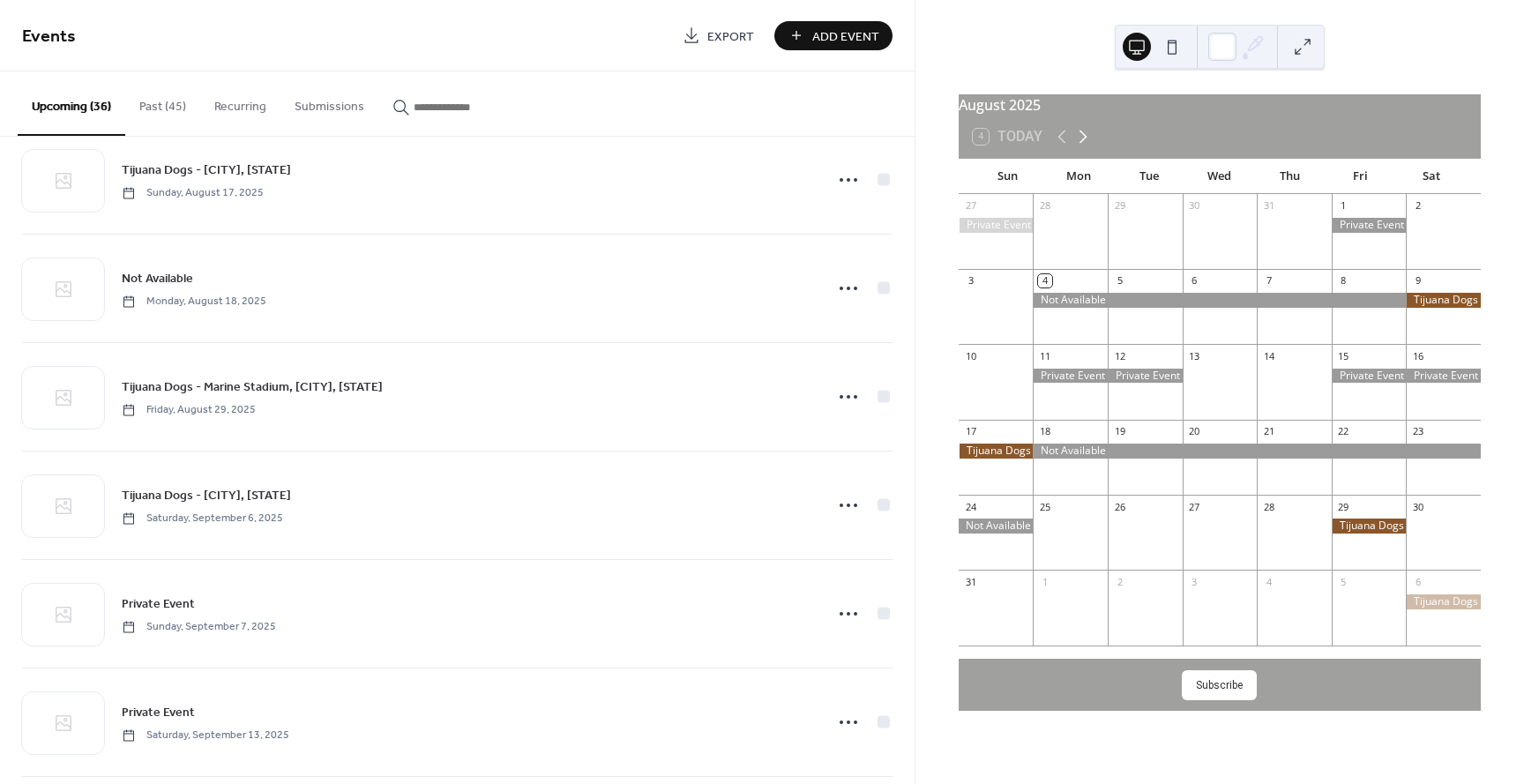 click 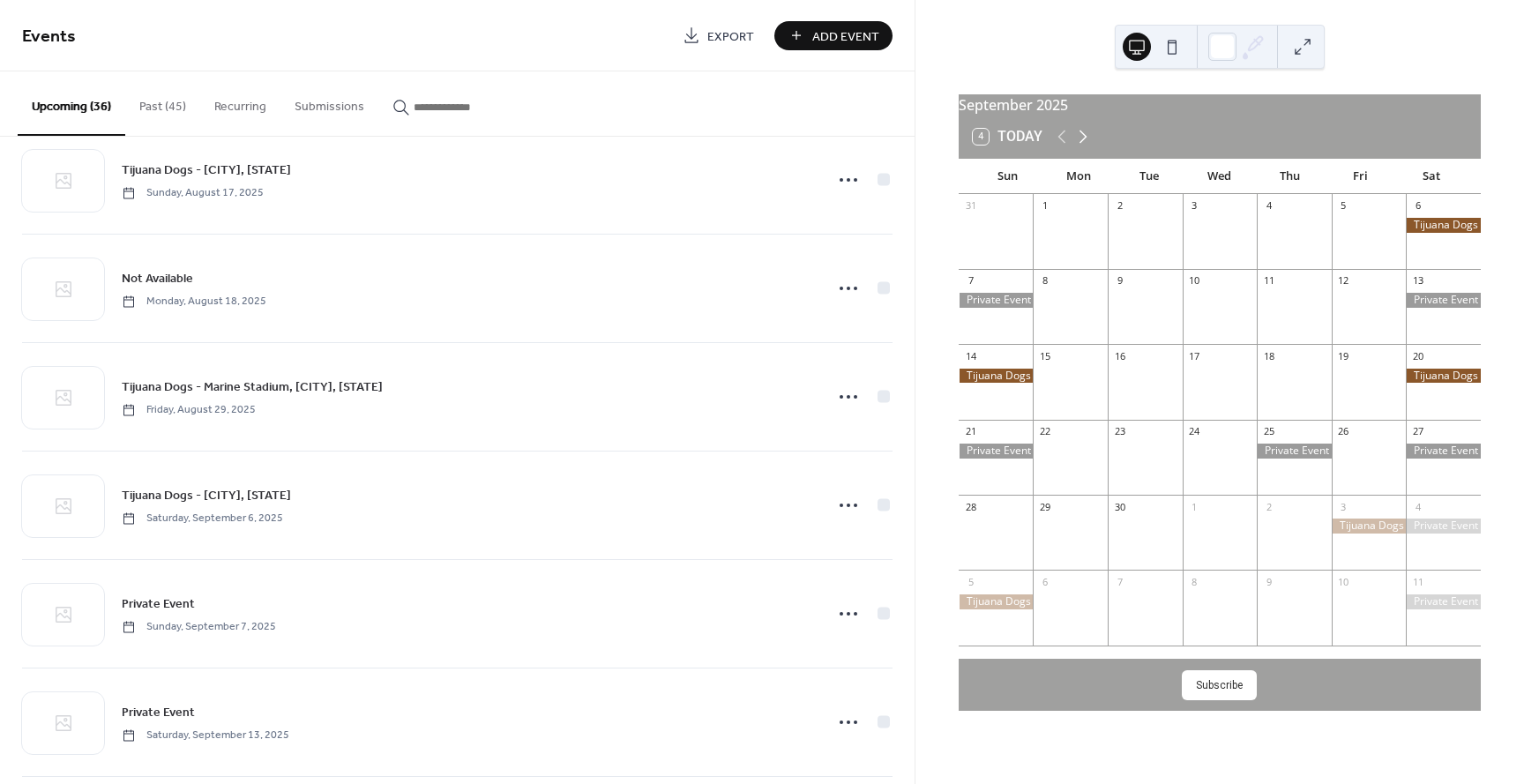 click 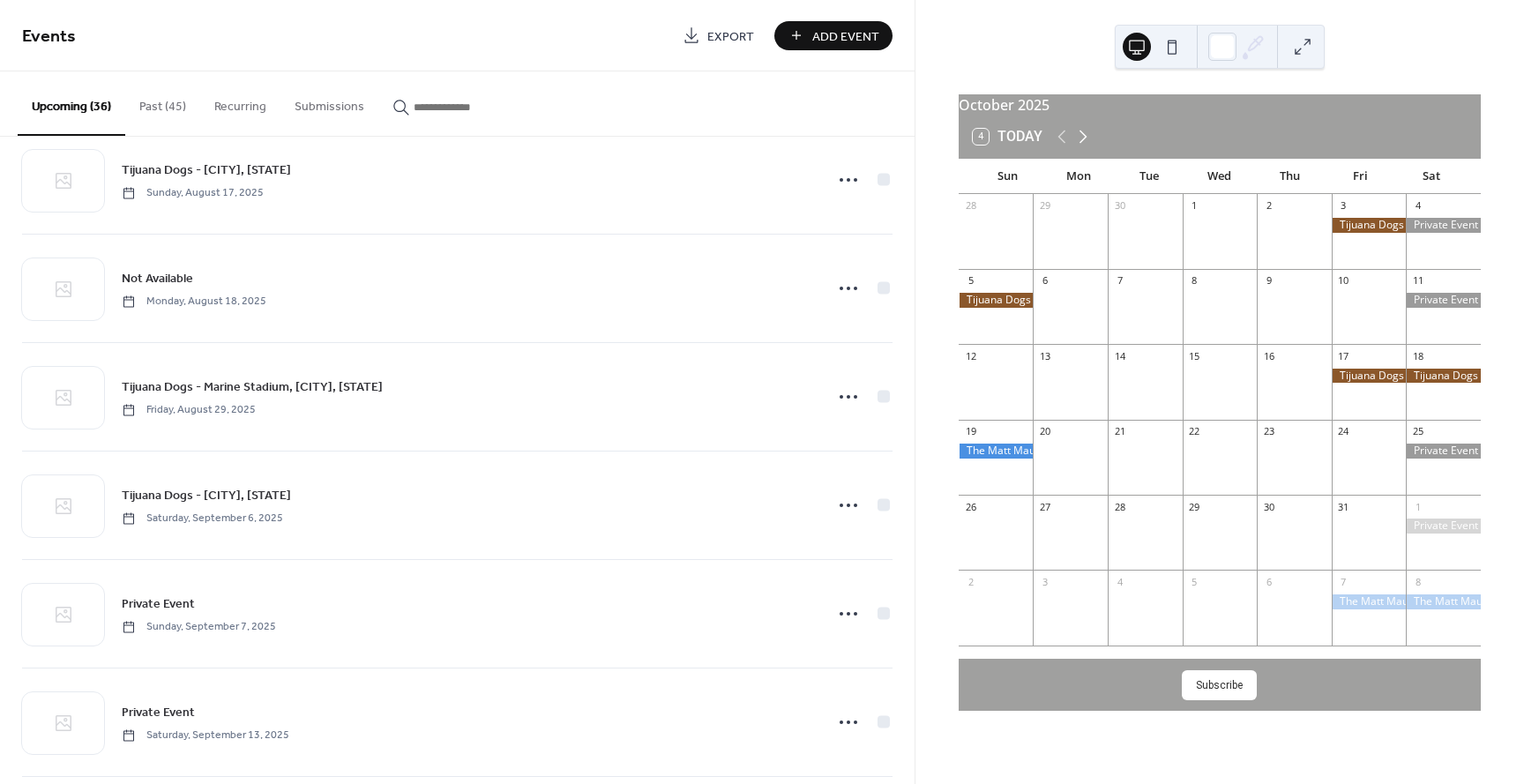 click 